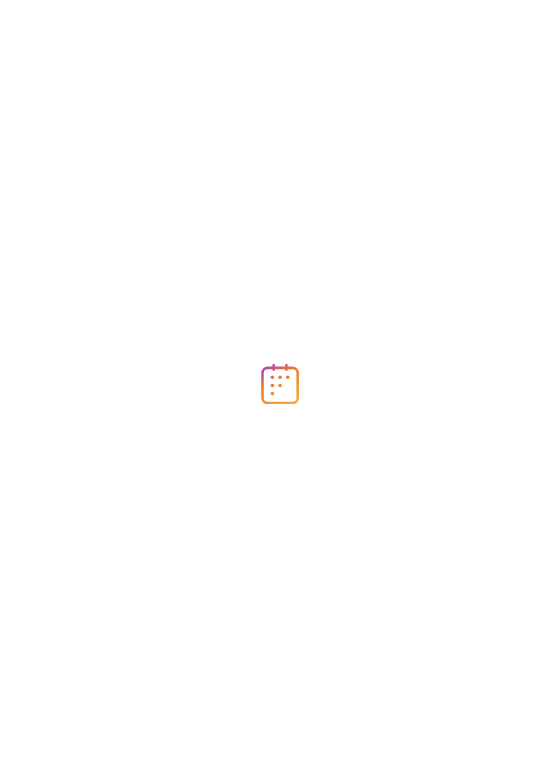 scroll, scrollTop: 0, scrollLeft: 0, axis: both 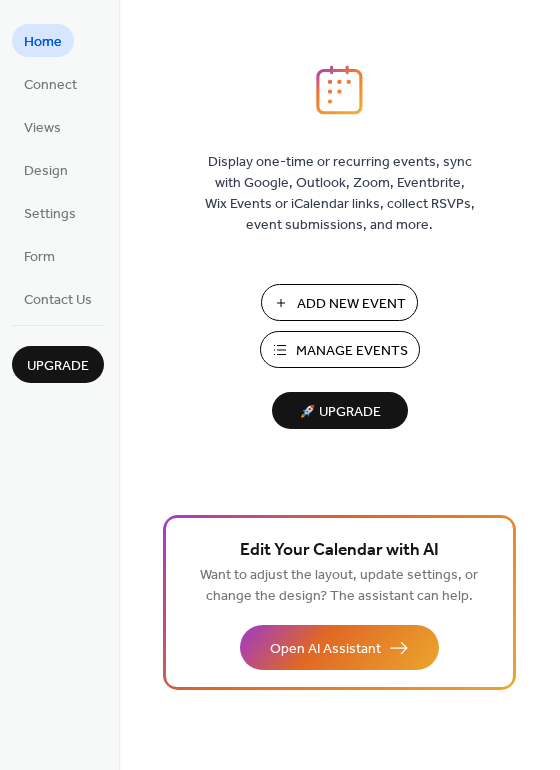 click on "Manage Events" at bounding box center [352, 351] 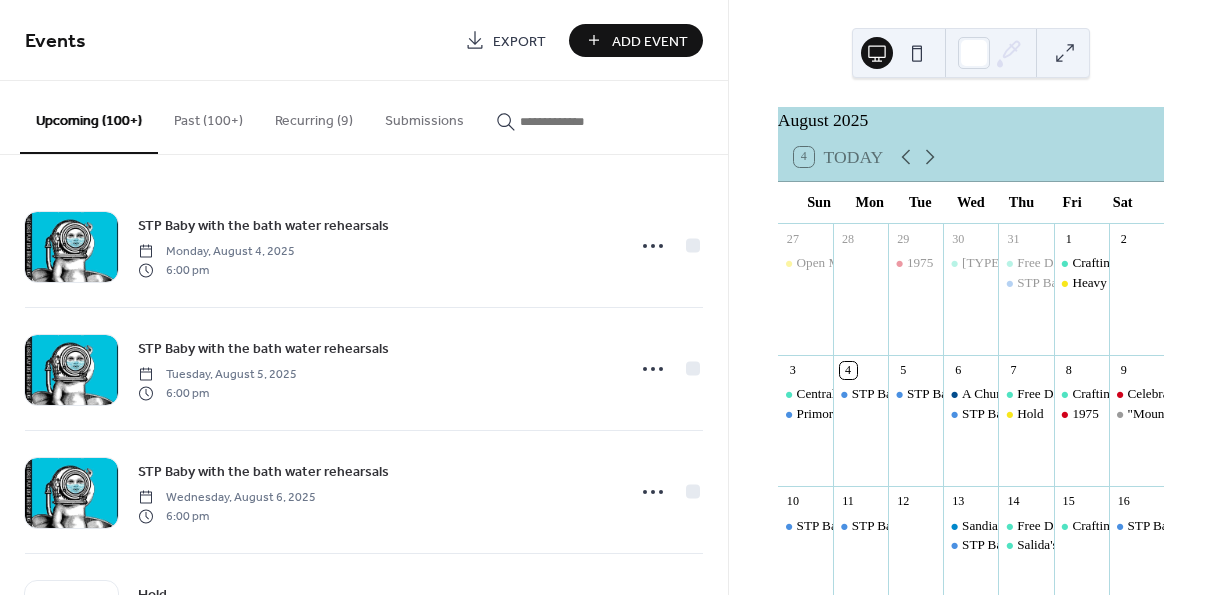 scroll, scrollTop: 0, scrollLeft: 0, axis: both 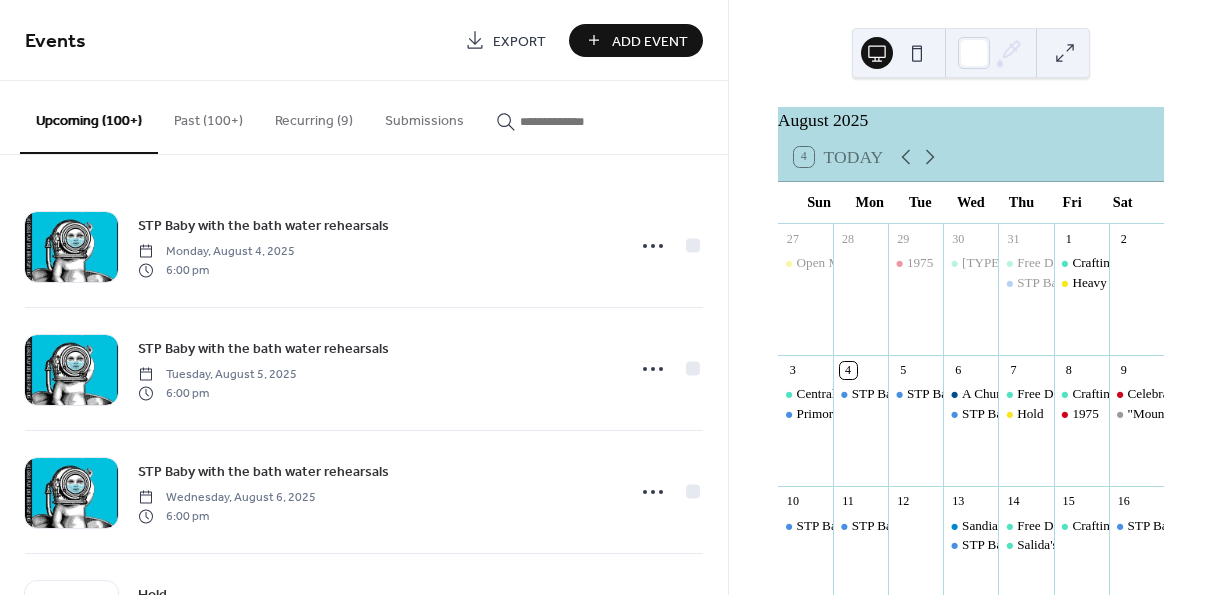 click at bounding box center (580, 121) 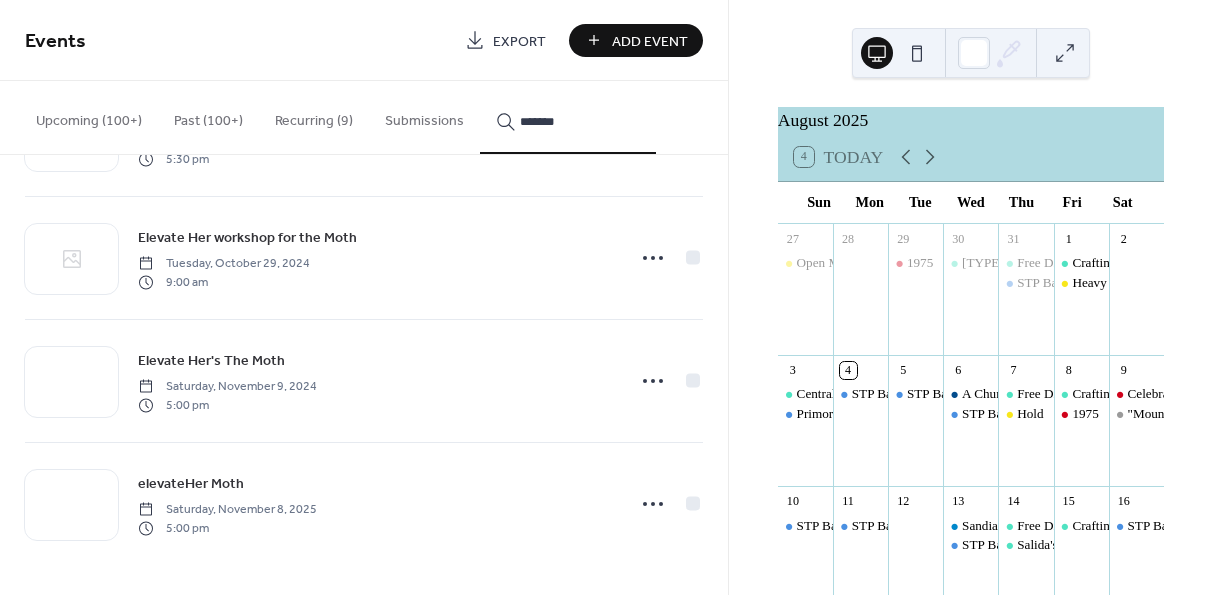 scroll, scrollTop: 113, scrollLeft: 0, axis: vertical 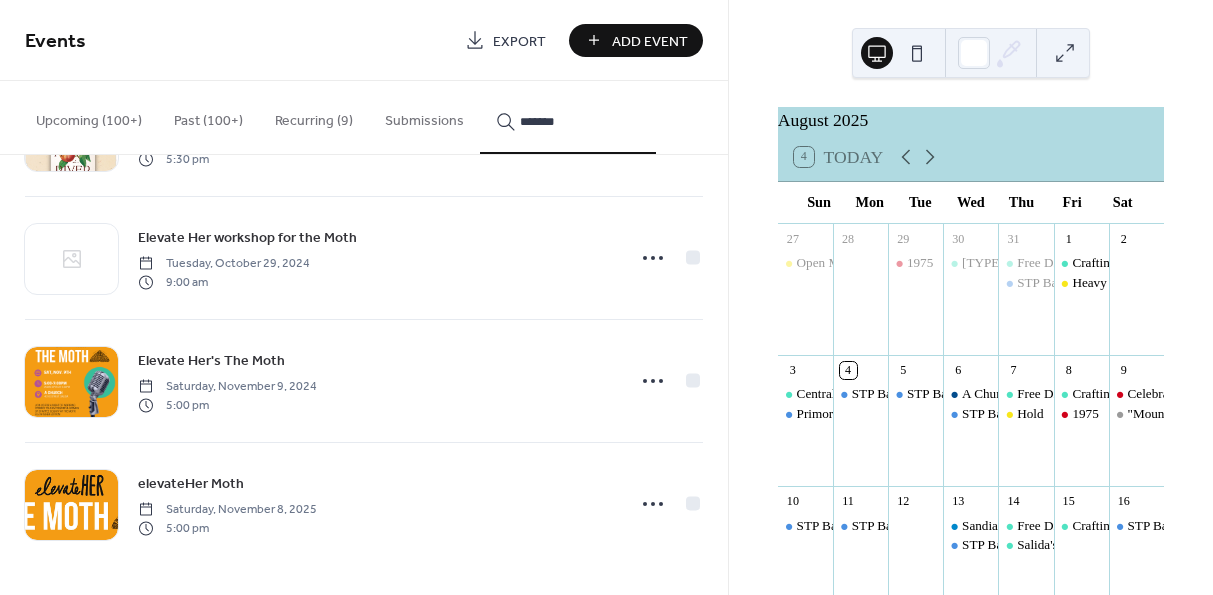 type on "*******" 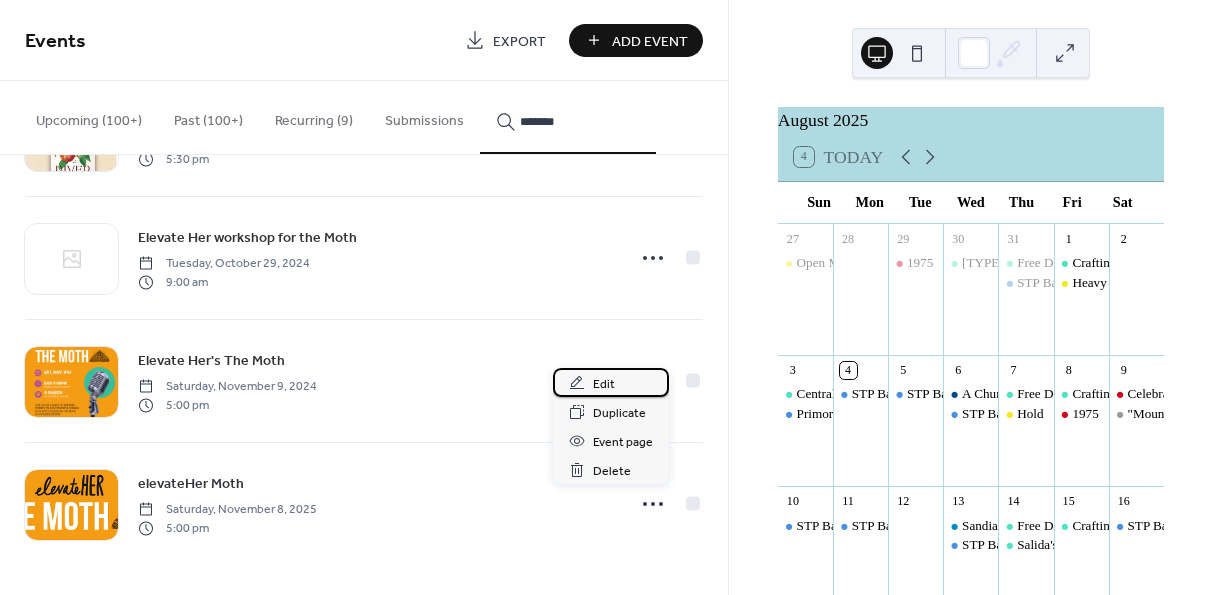 click on "Edit" at bounding box center (604, 384) 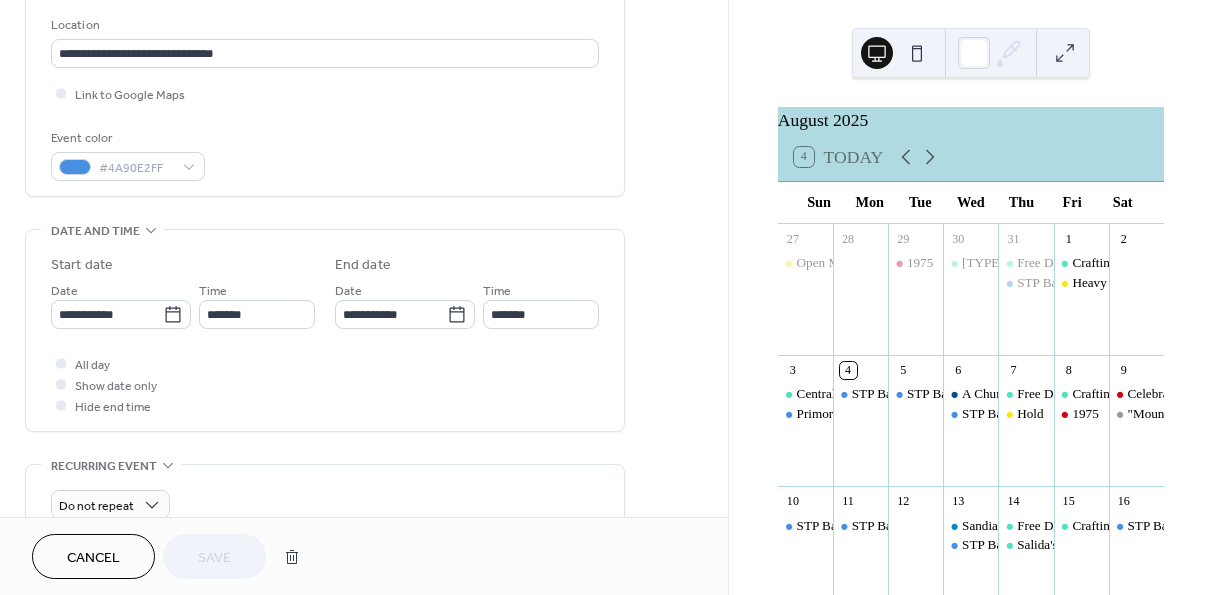 scroll, scrollTop: 450, scrollLeft: 0, axis: vertical 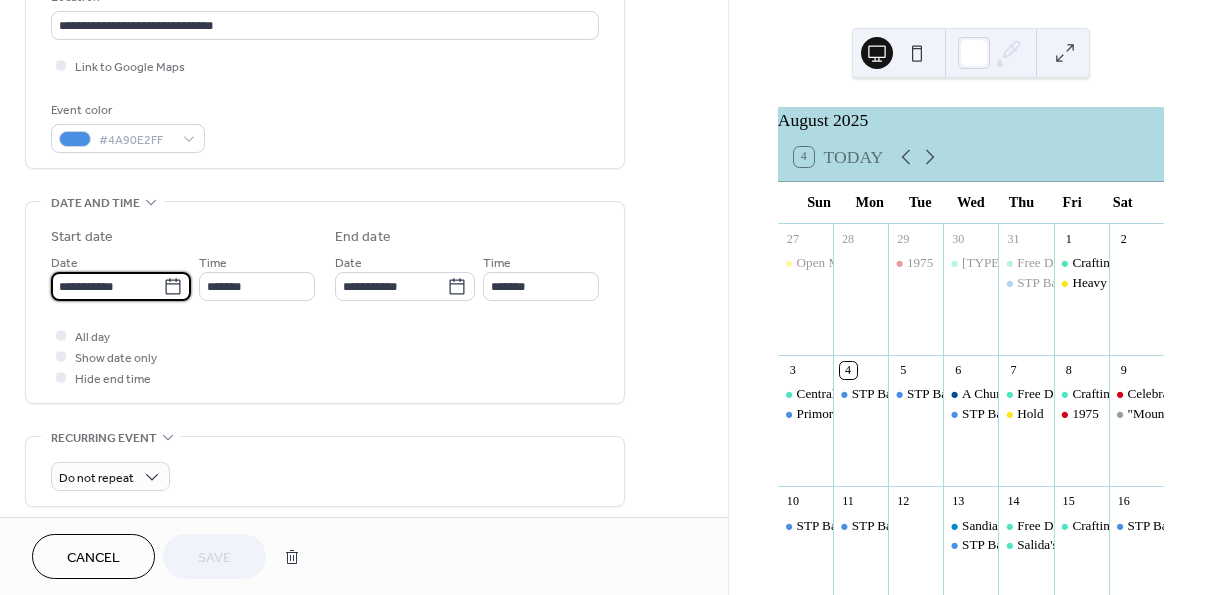 click on "**********" at bounding box center (107, 286) 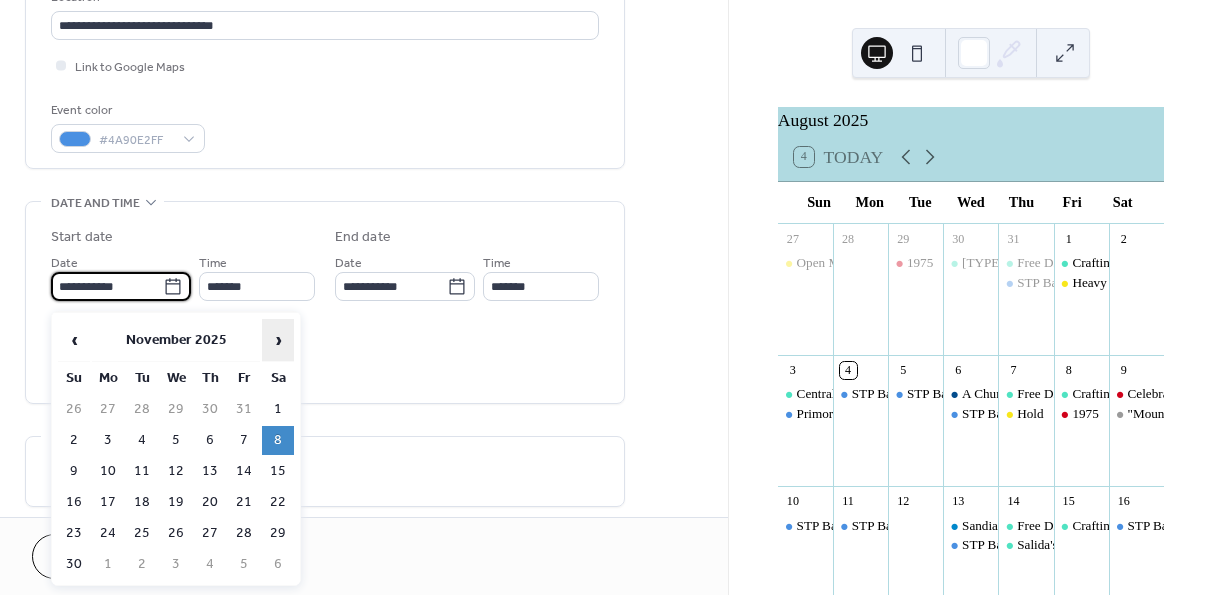 click on "›" at bounding box center [278, 340] 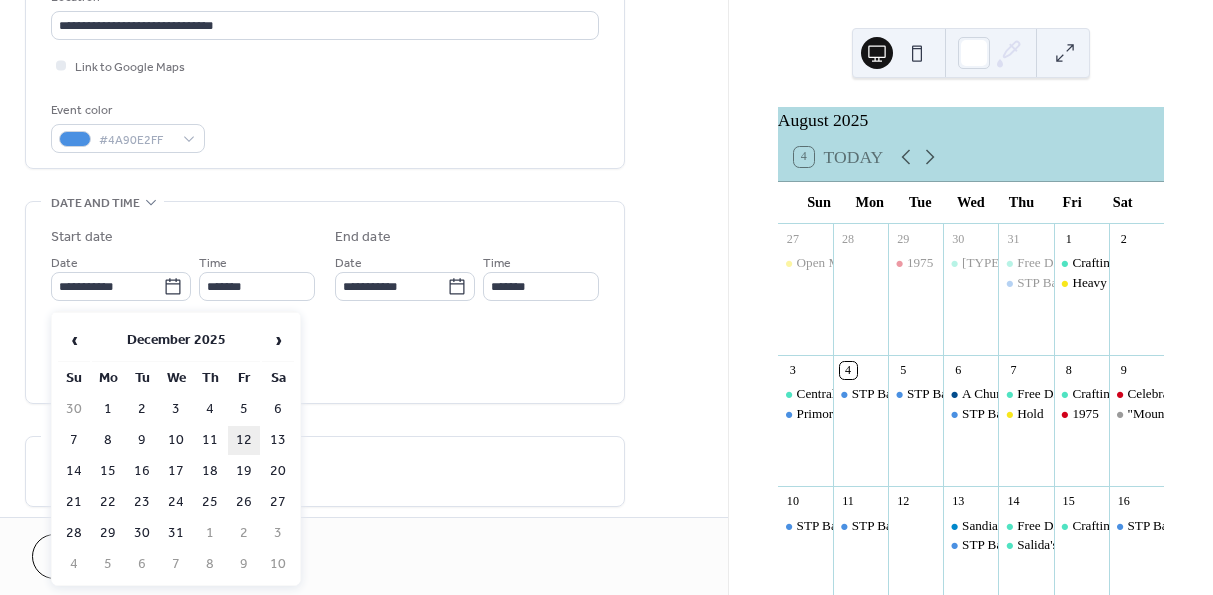 click on "12" at bounding box center (244, 440) 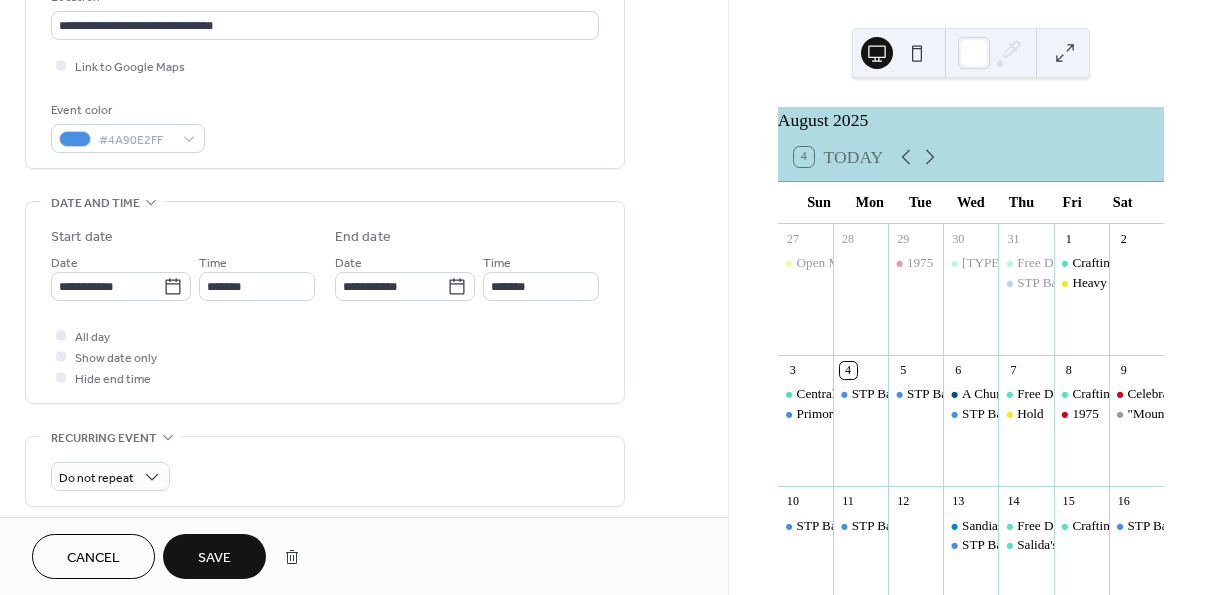 type on "**********" 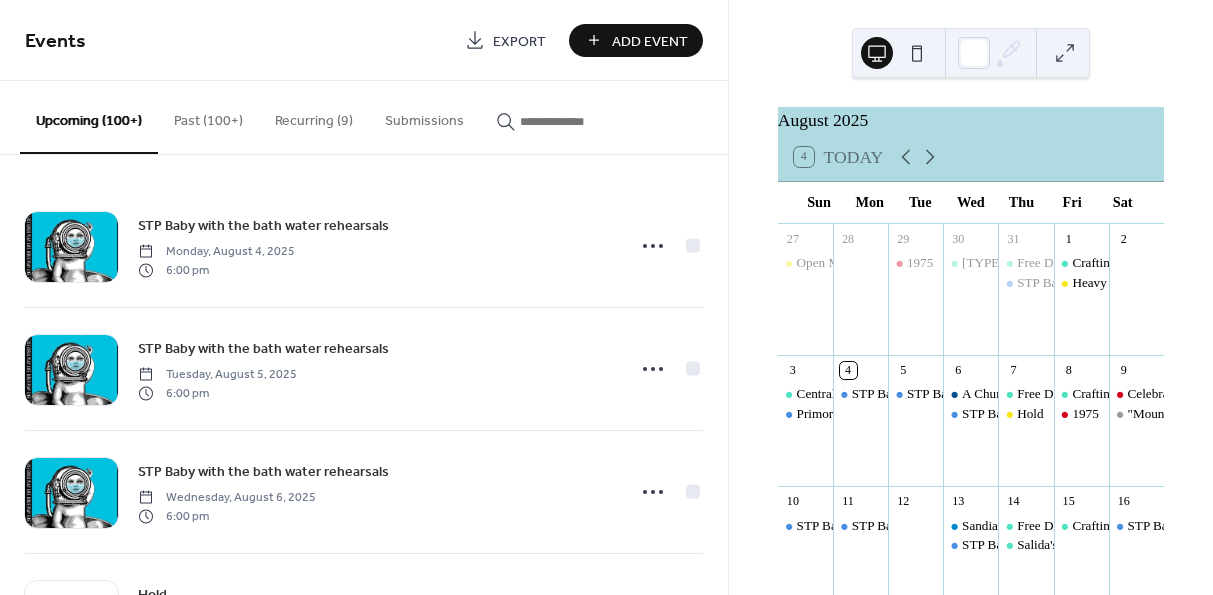 click at bounding box center (580, 121) 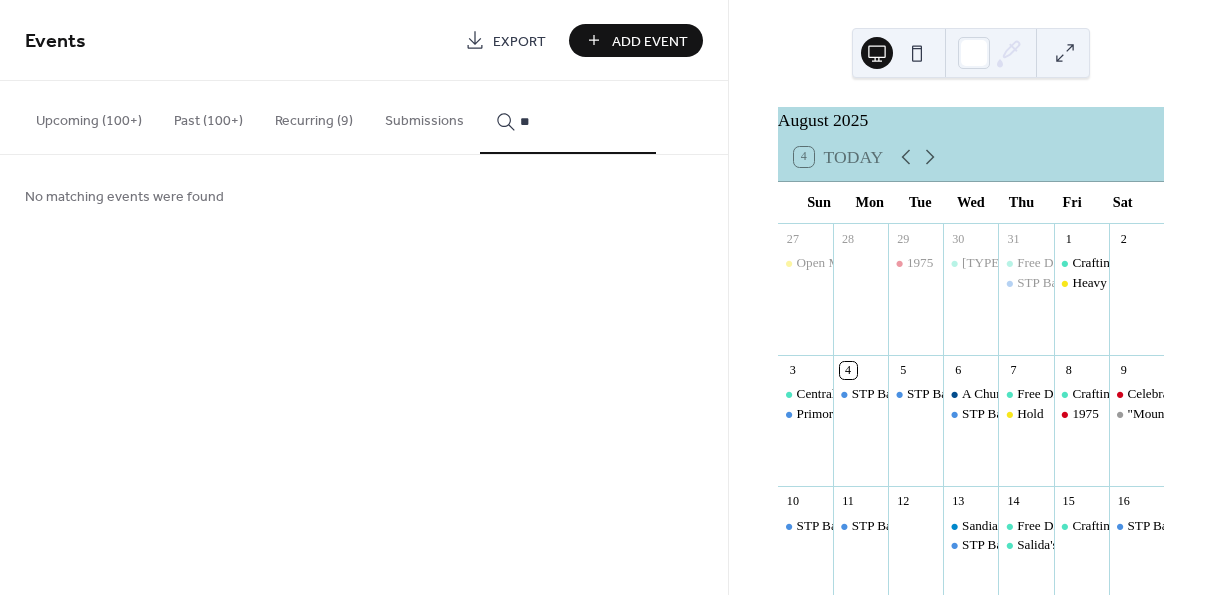 type on "*" 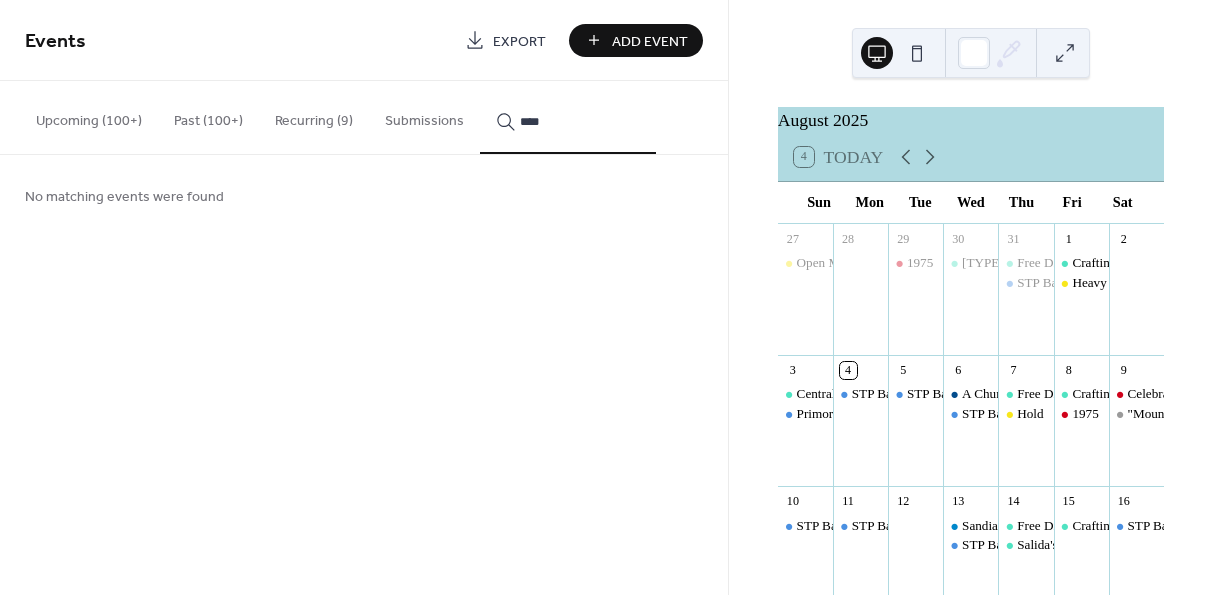 drag, startPoint x: 550, startPoint y: 125, endPoint x: 504, endPoint y: 125, distance: 46 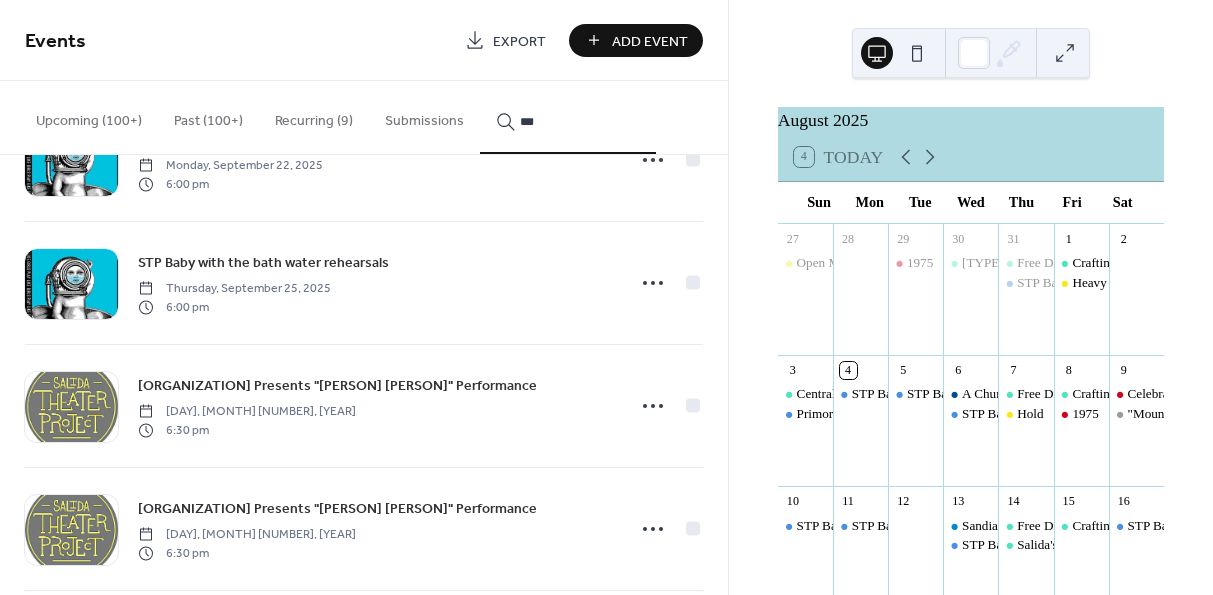 scroll, scrollTop: 7222, scrollLeft: 0, axis: vertical 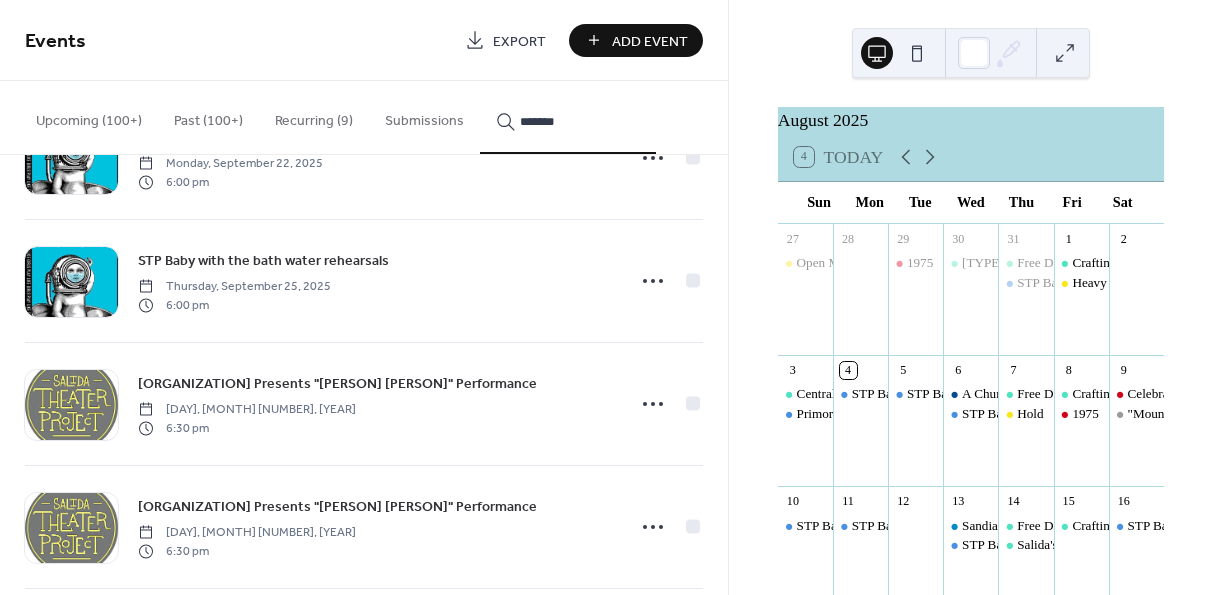 click on "******" at bounding box center (568, 117) 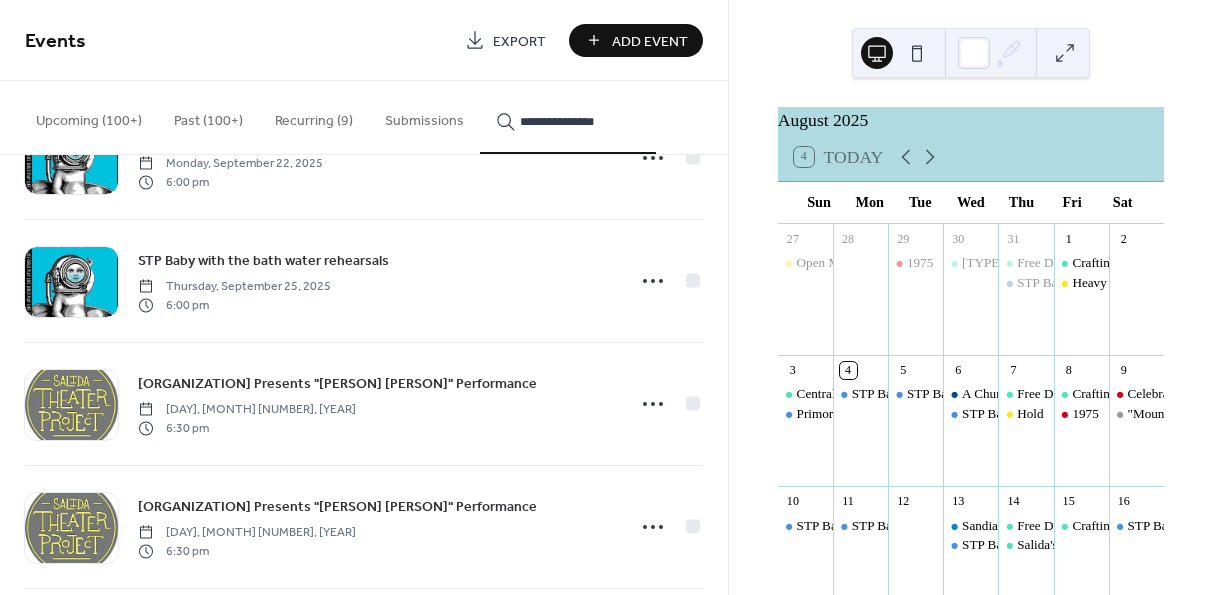 click on "**********" at bounding box center [568, 117] 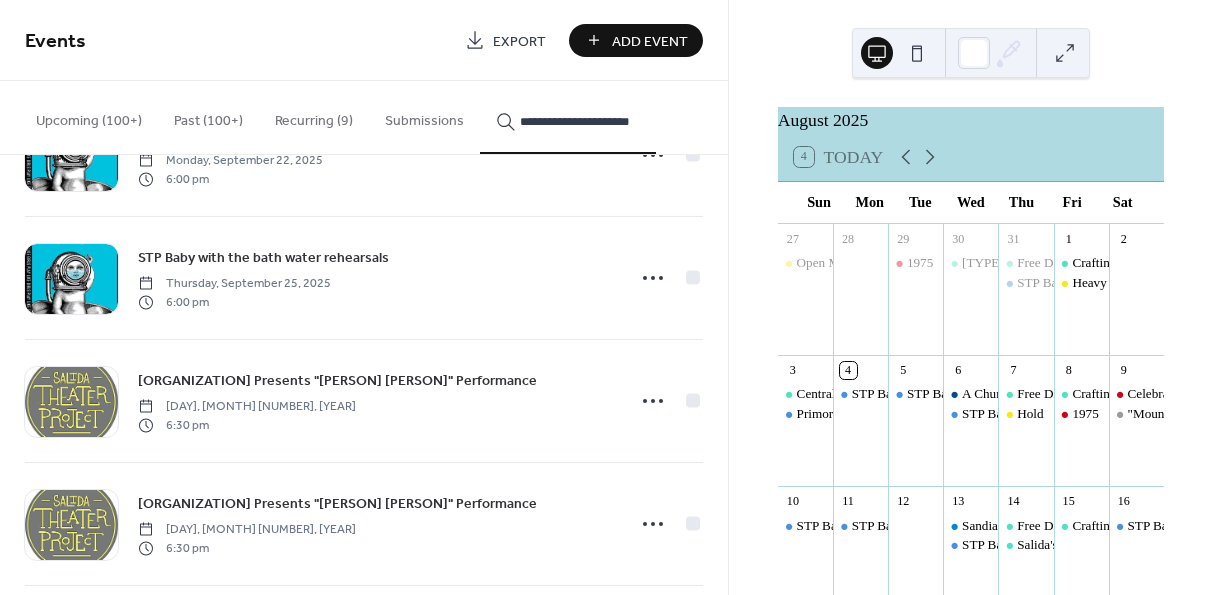scroll, scrollTop: 7245, scrollLeft: 0, axis: vertical 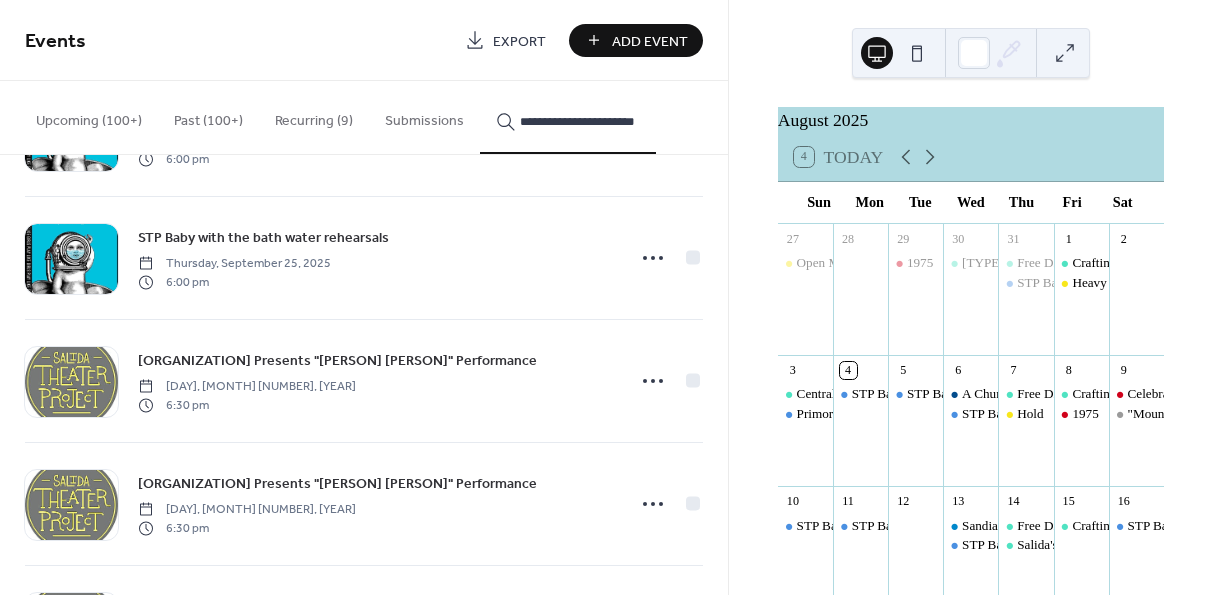 click on "**********" at bounding box center (568, 117) 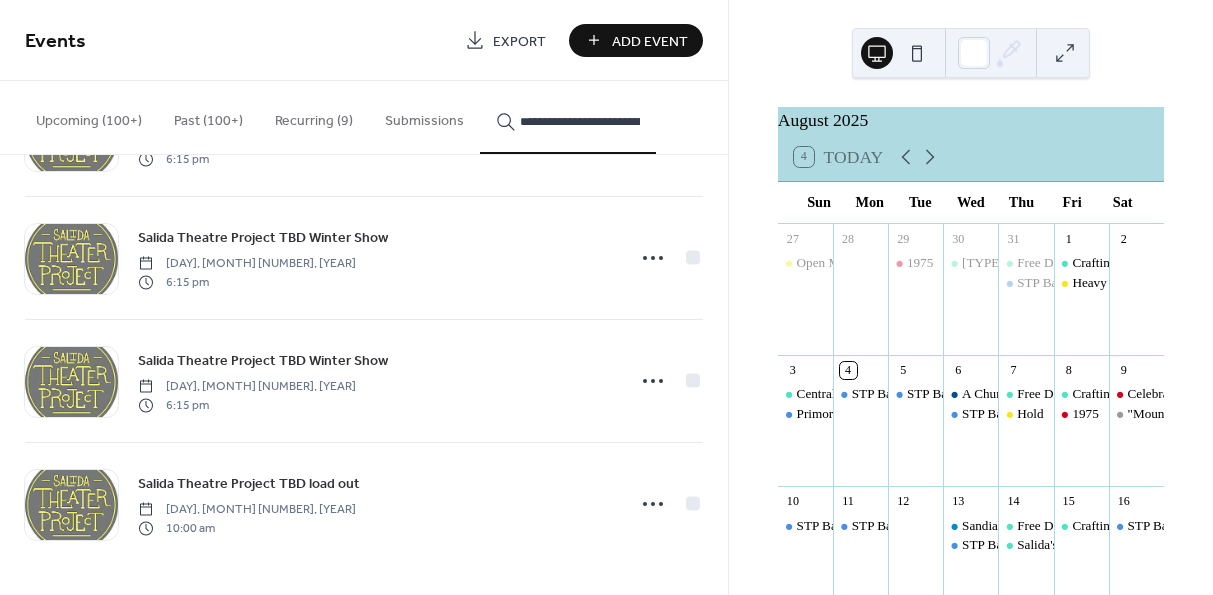 scroll, scrollTop: 12782, scrollLeft: 0, axis: vertical 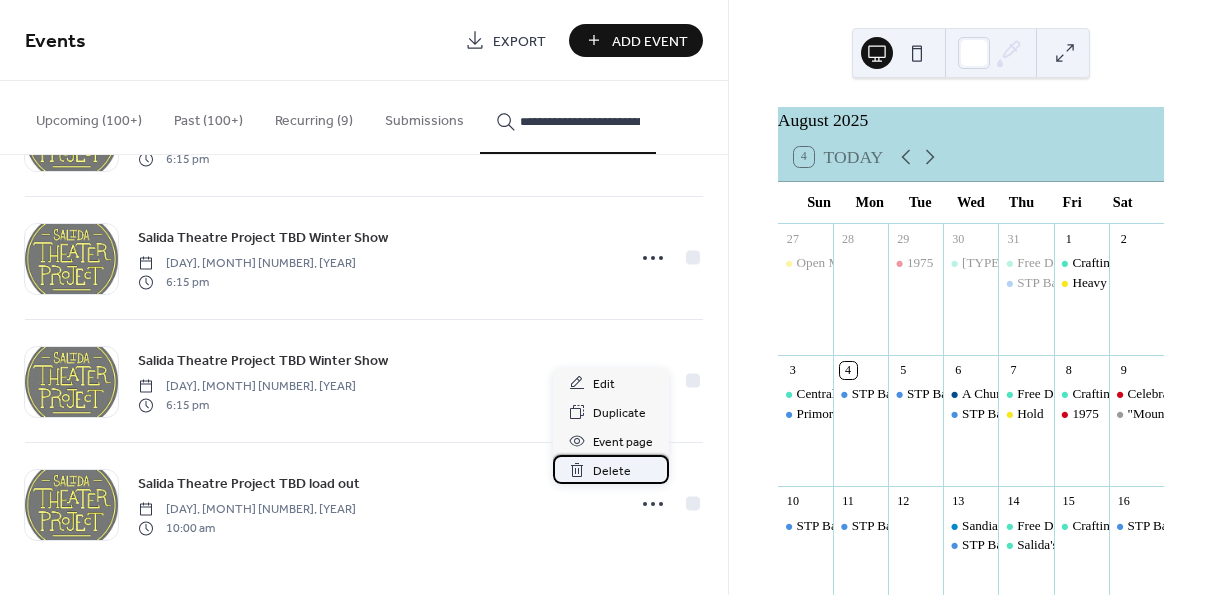 click on "Delete" at bounding box center (612, 471) 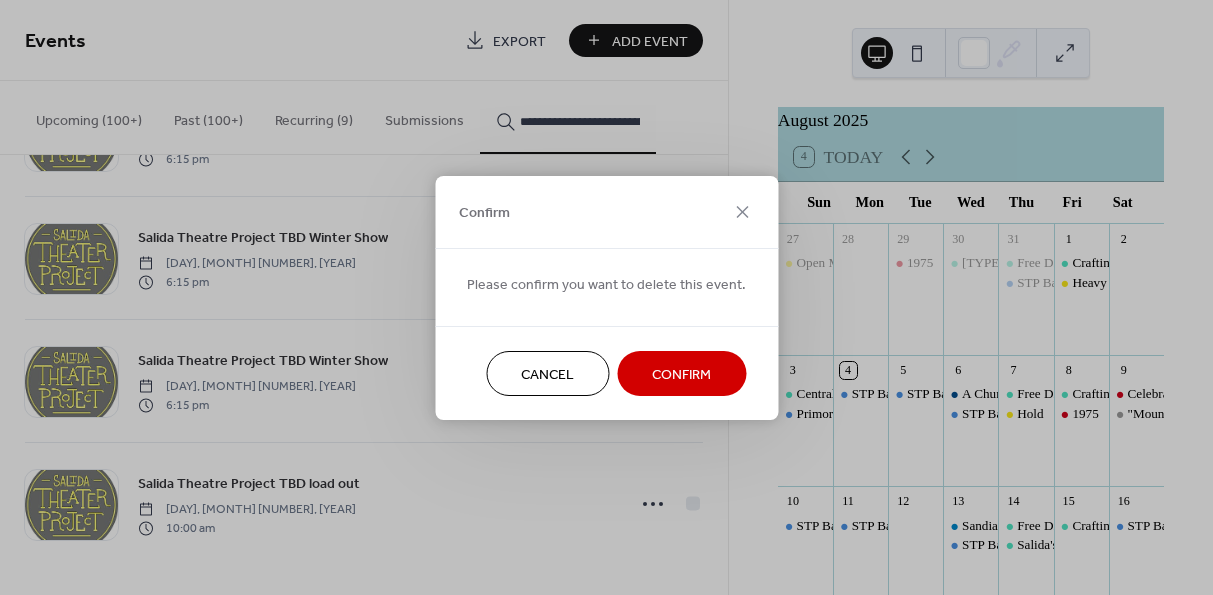 click on "Confirm" at bounding box center (681, 374) 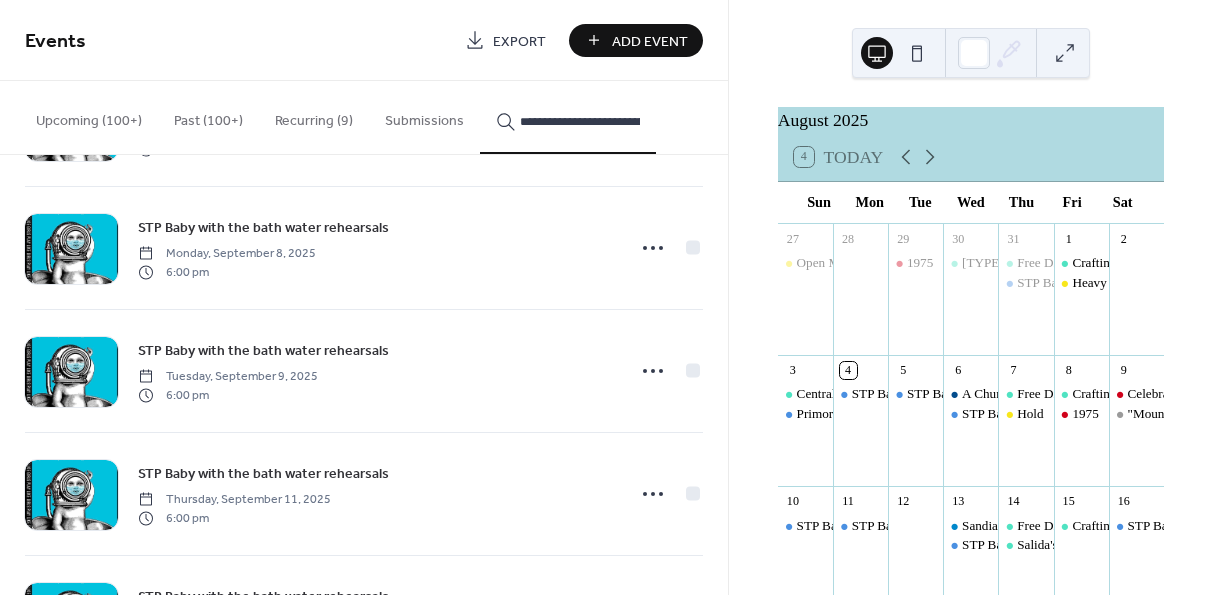scroll, scrollTop: 6086, scrollLeft: 0, axis: vertical 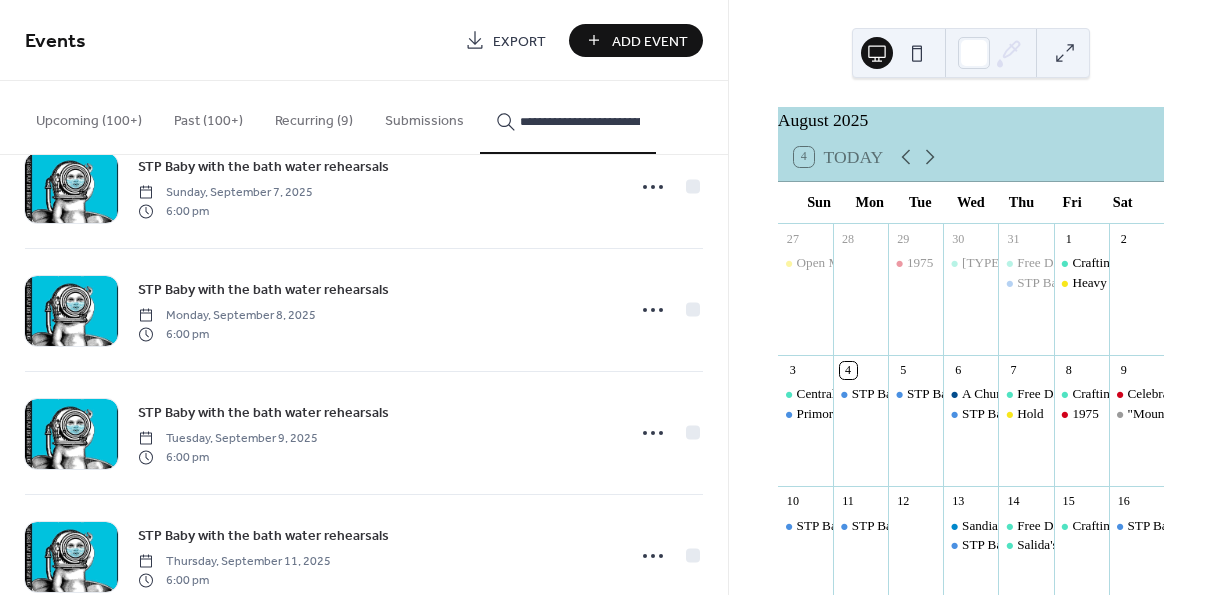 click on "**********" at bounding box center [580, 121] 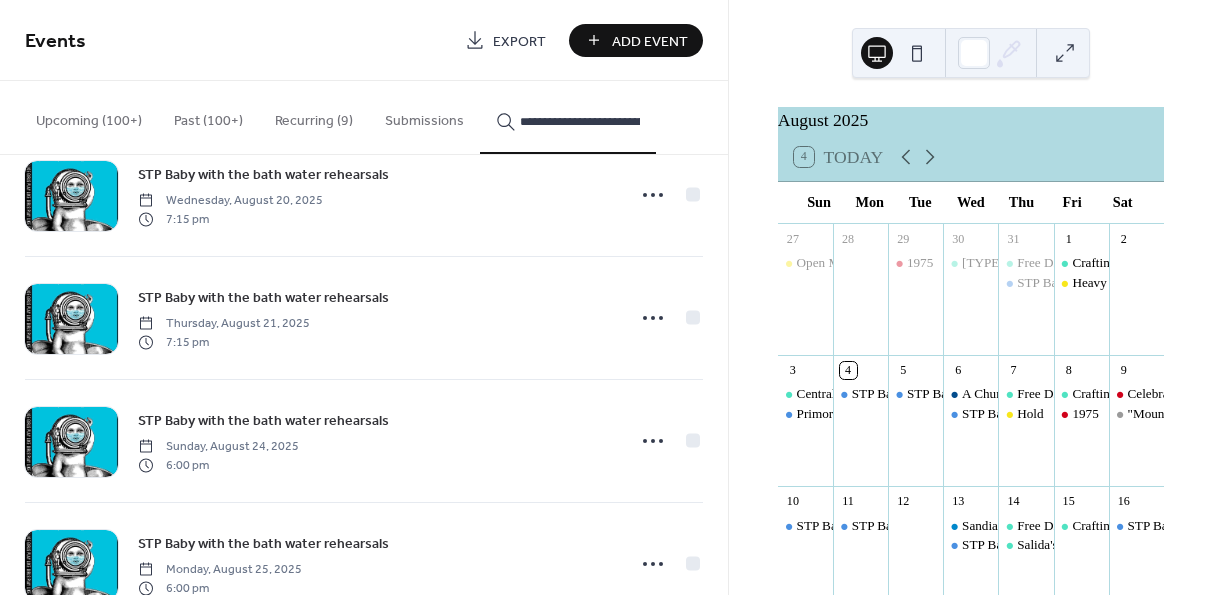 click on "**********" at bounding box center [580, 121] 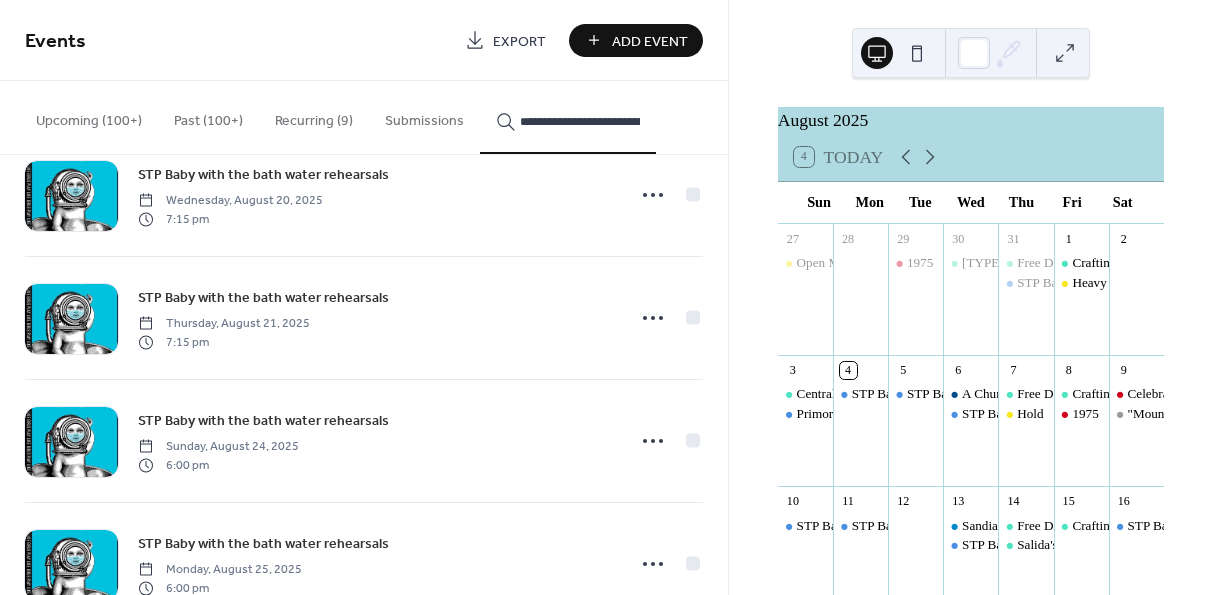 click on "**********" at bounding box center [580, 121] 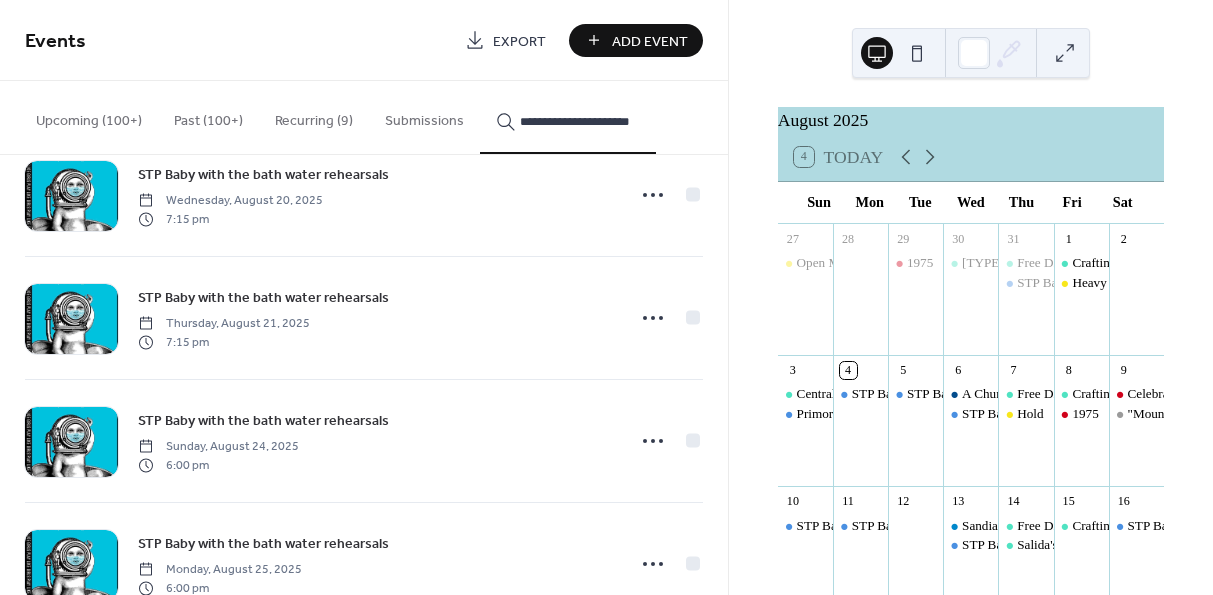 type on "**********" 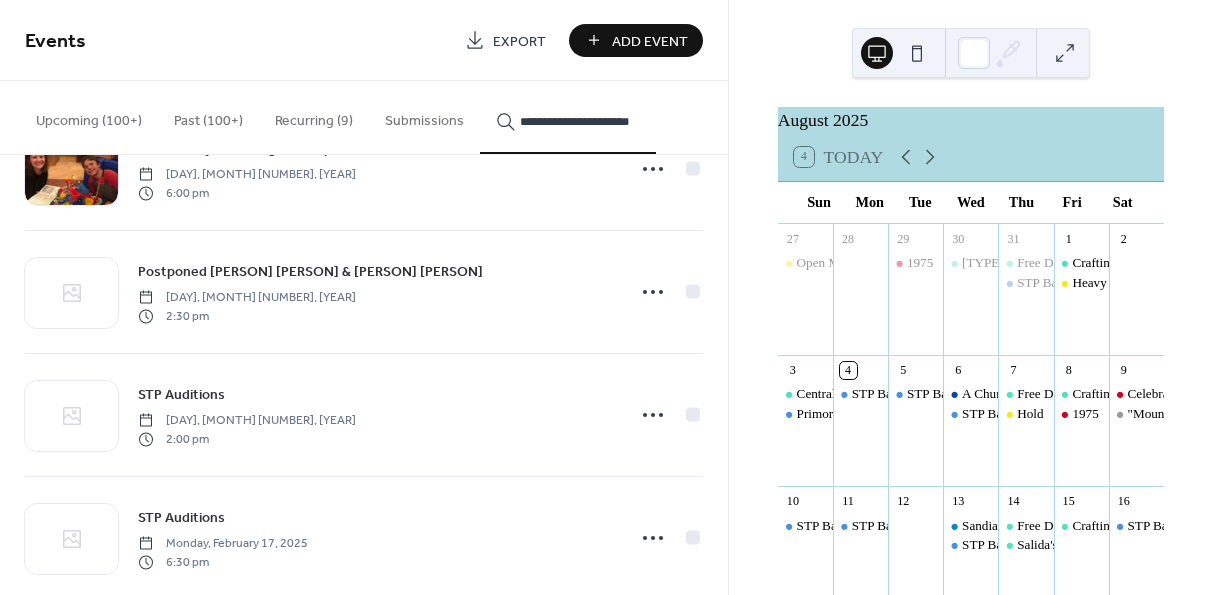 scroll, scrollTop: 1682, scrollLeft: 0, axis: vertical 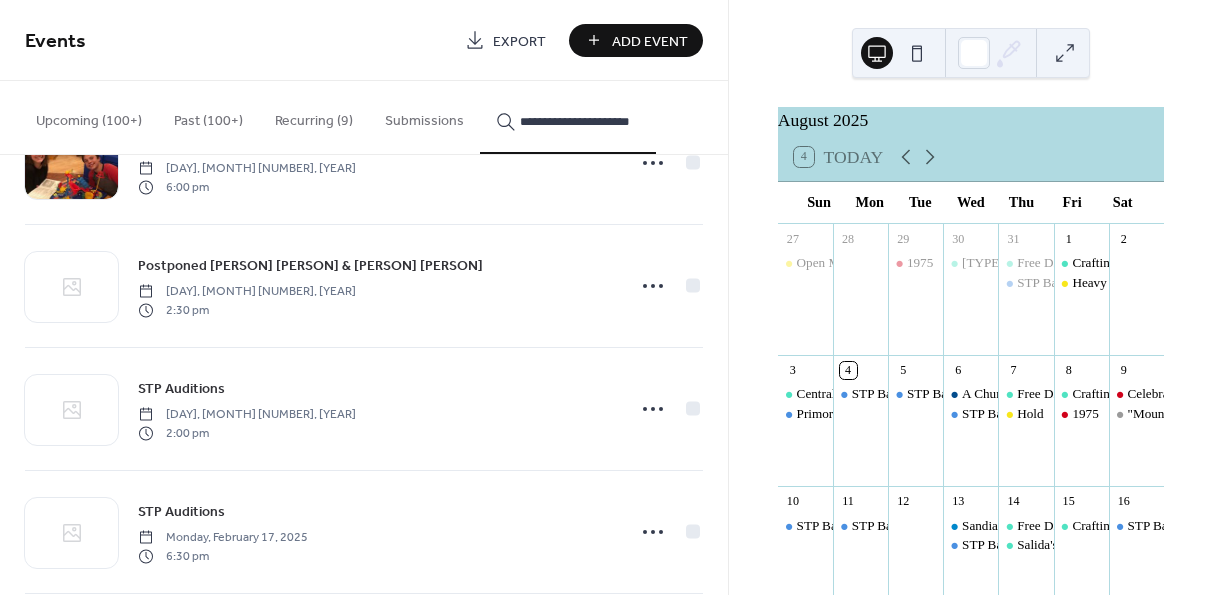 click on "**********" at bounding box center (568, 117) 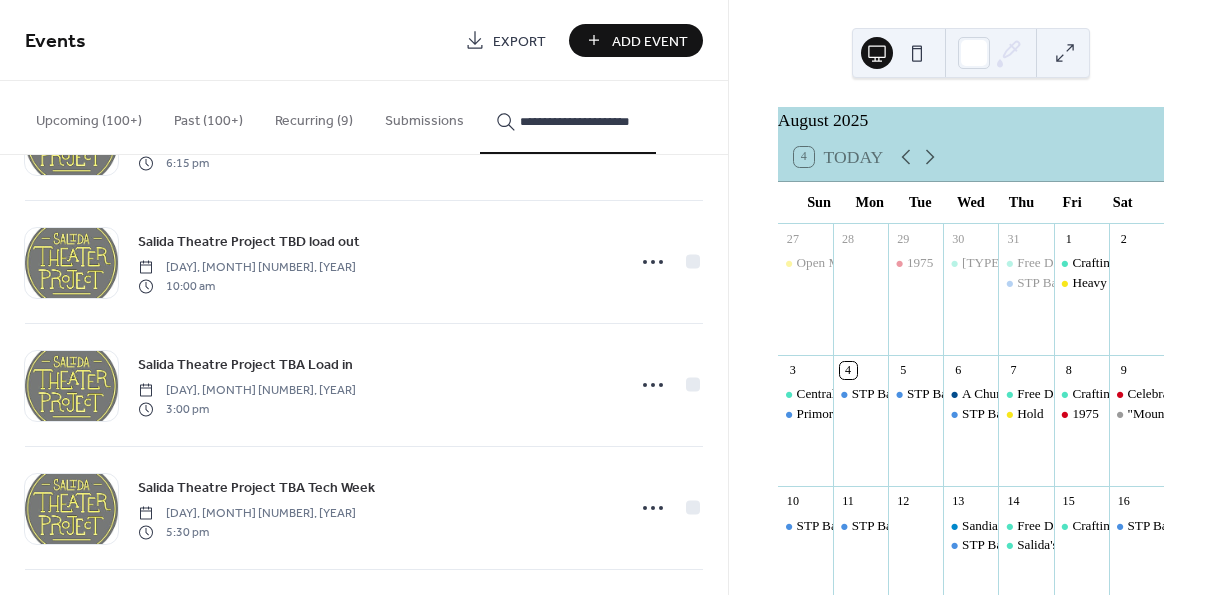 scroll, scrollTop: 20166, scrollLeft: 0, axis: vertical 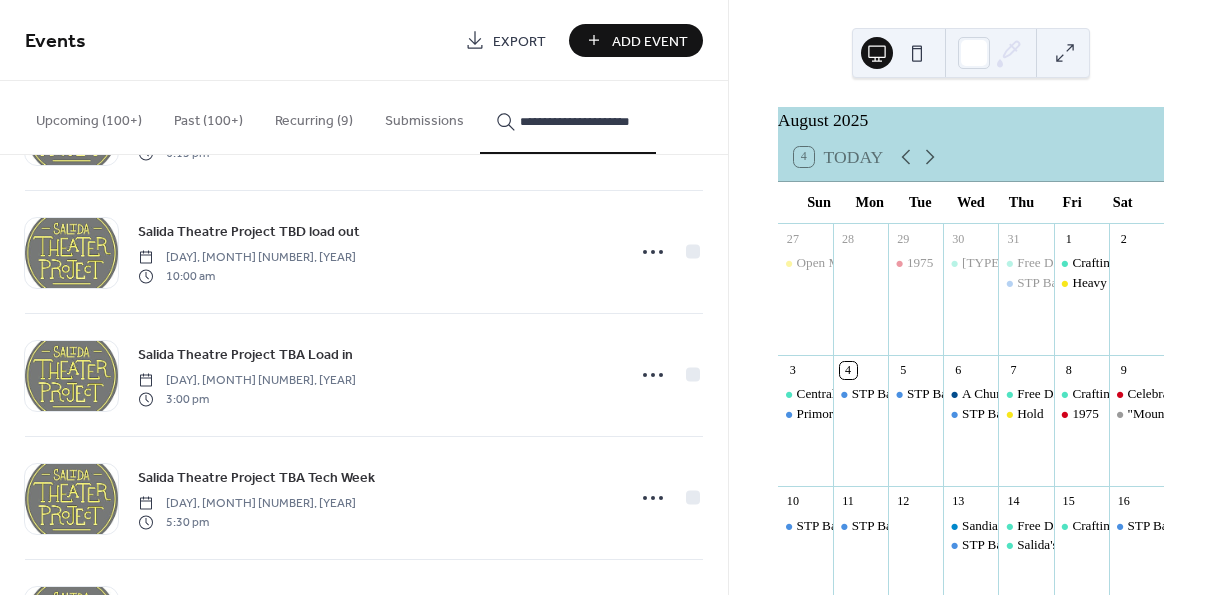 click 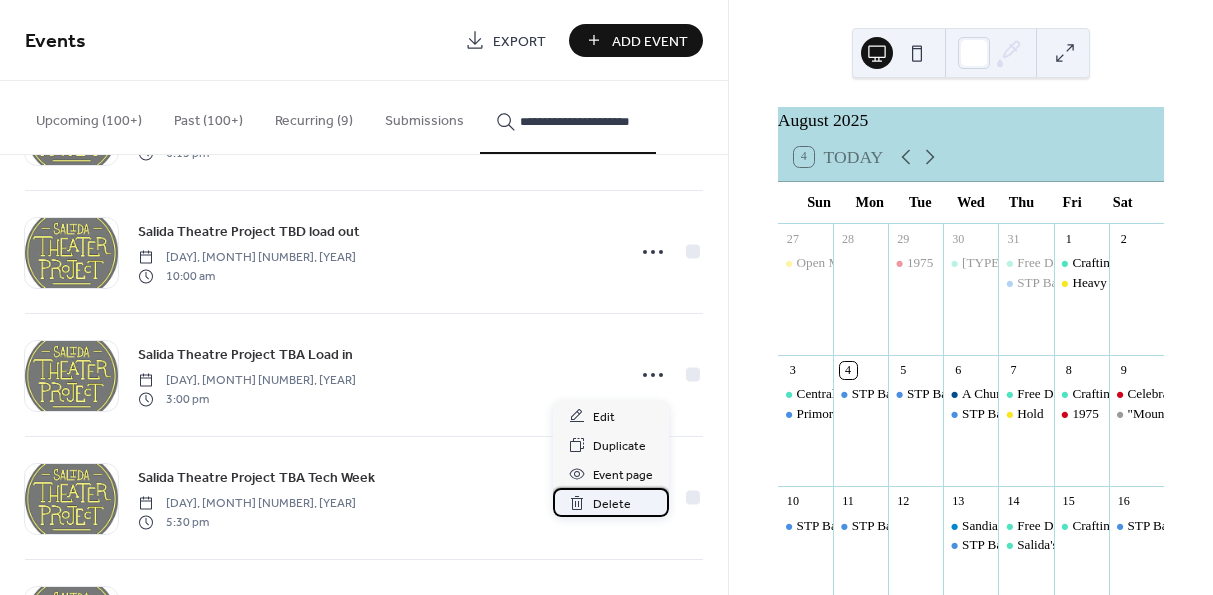 click on "Delete" at bounding box center [612, 504] 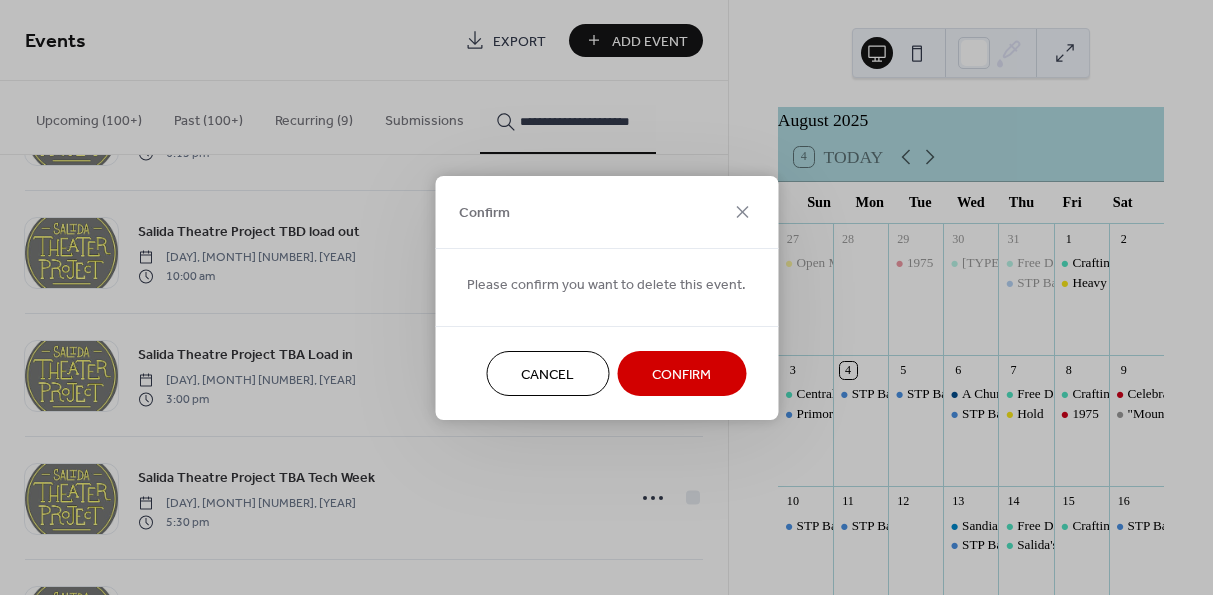 click on "Confirm" at bounding box center [681, 374] 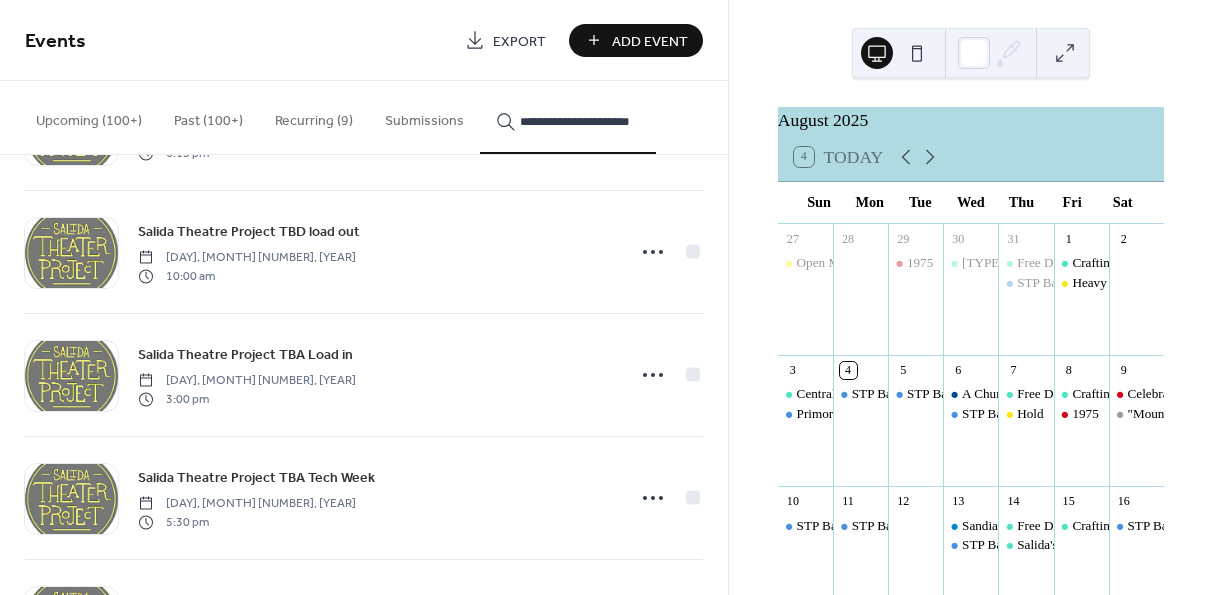 click 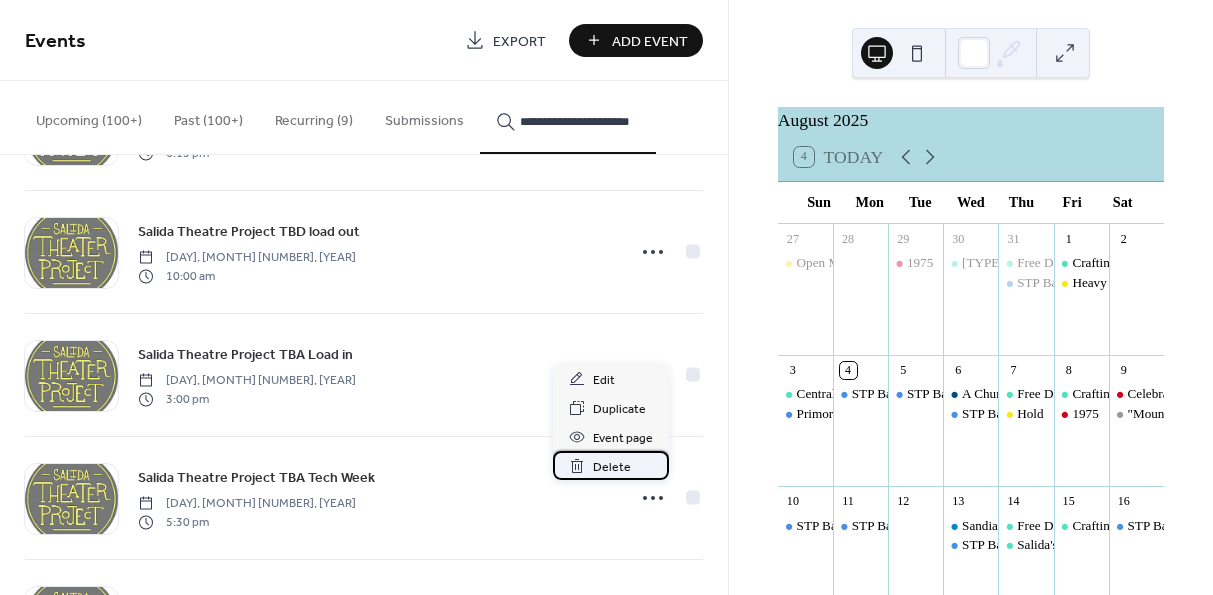 click on "Delete" at bounding box center [612, 467] 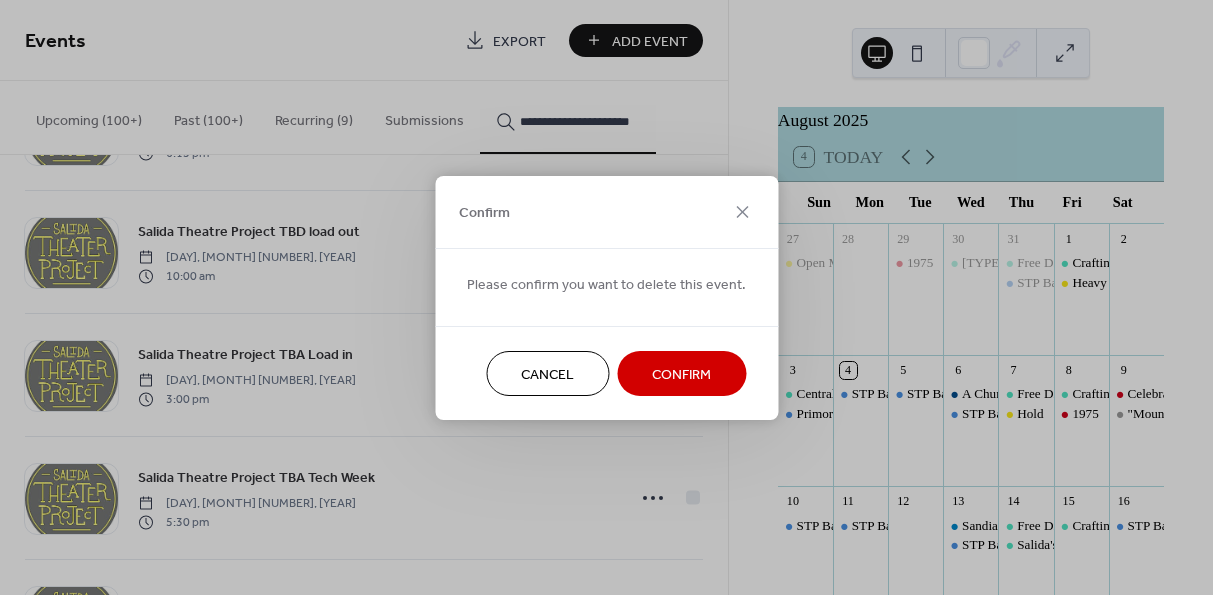 click on "Confirm" at bounding box center (681, 374) 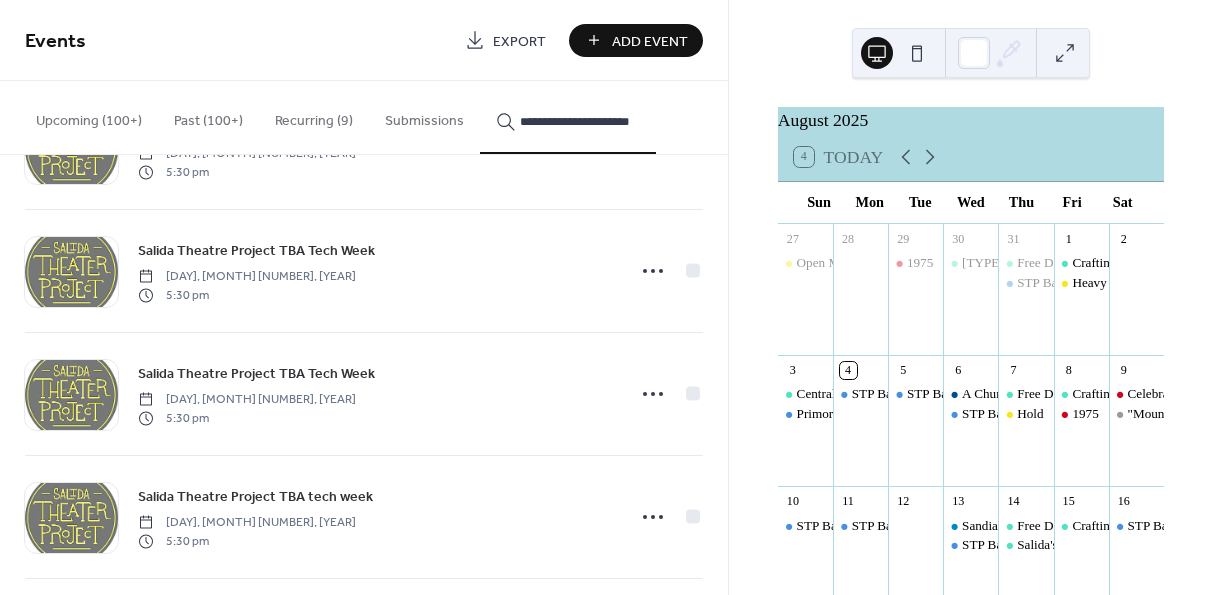 scroll, scrollTop: 20545, scrollLeft: 0, axis: vertical 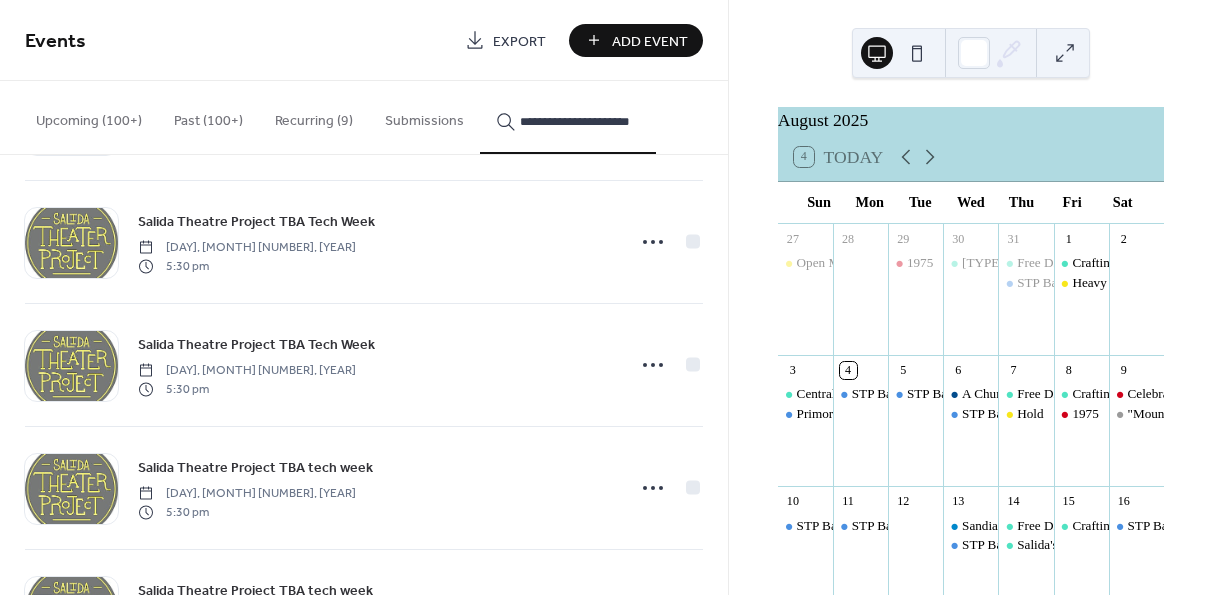 click 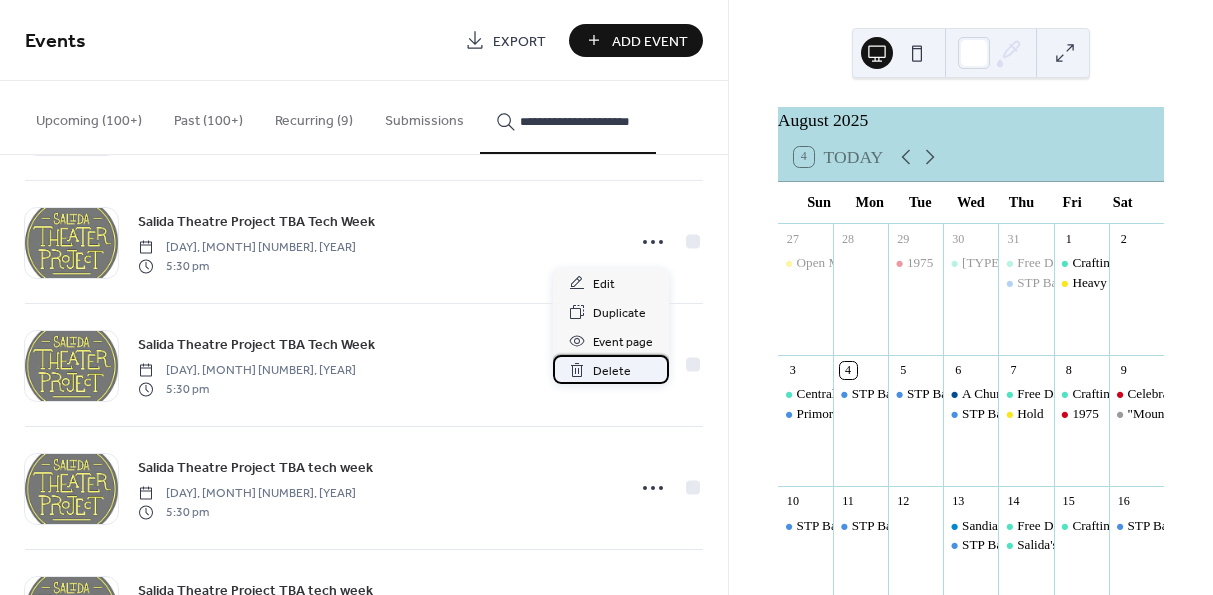 click on "Delete" at bounding box center [612, 371] 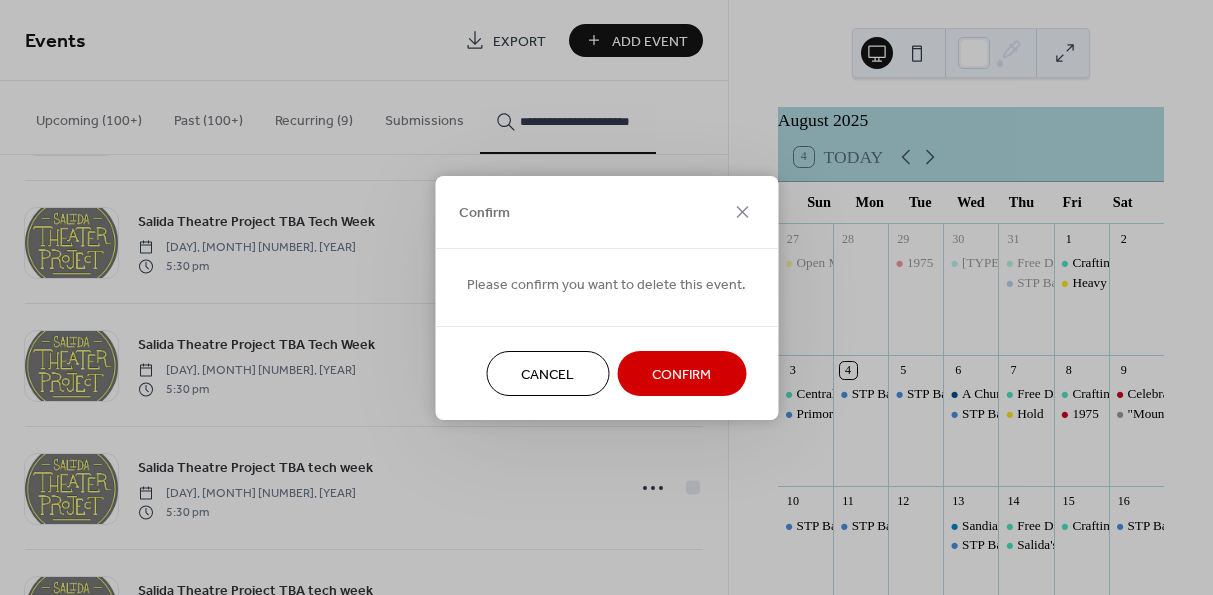 click on "Confirm" at bounding box center (681, 374) 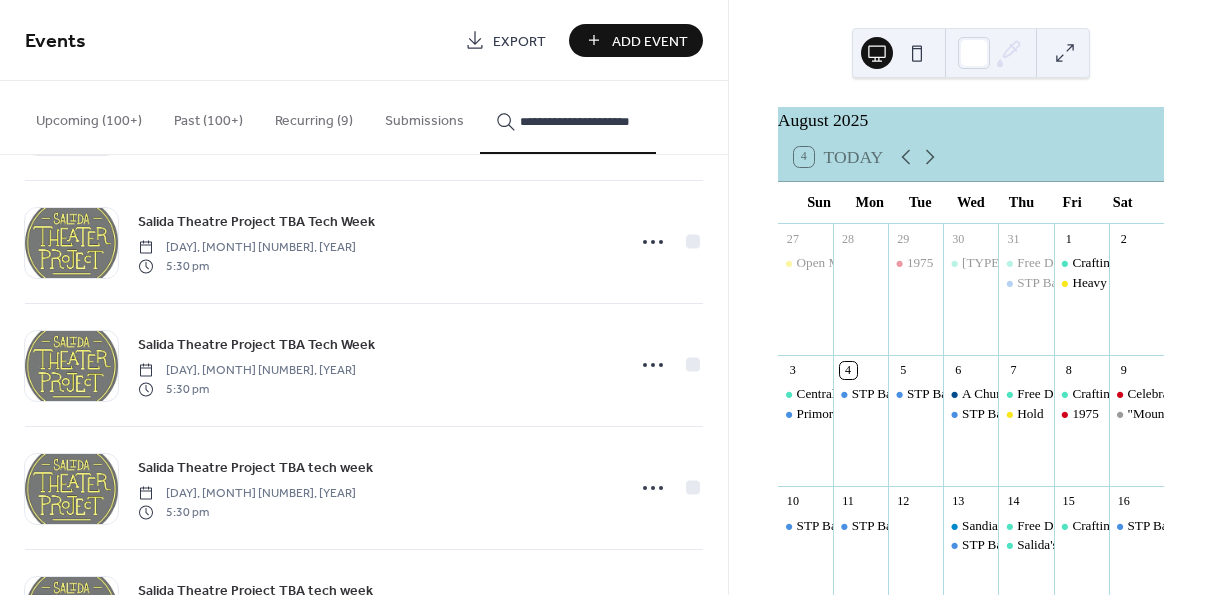 click 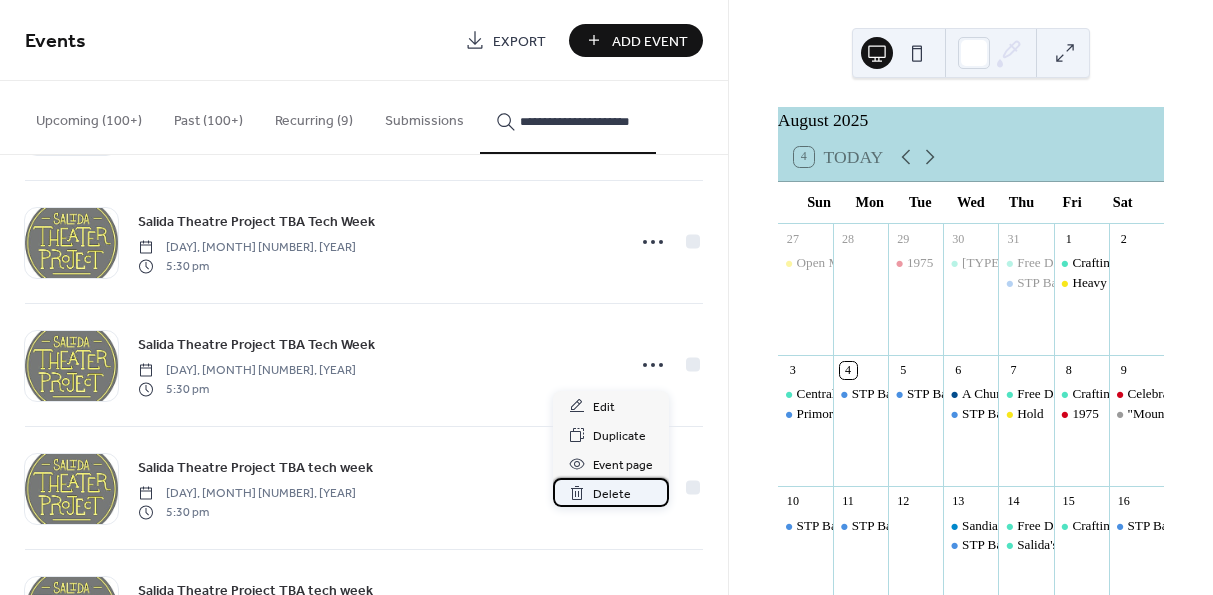 click on "Delete" at bounding box center (612, 494) 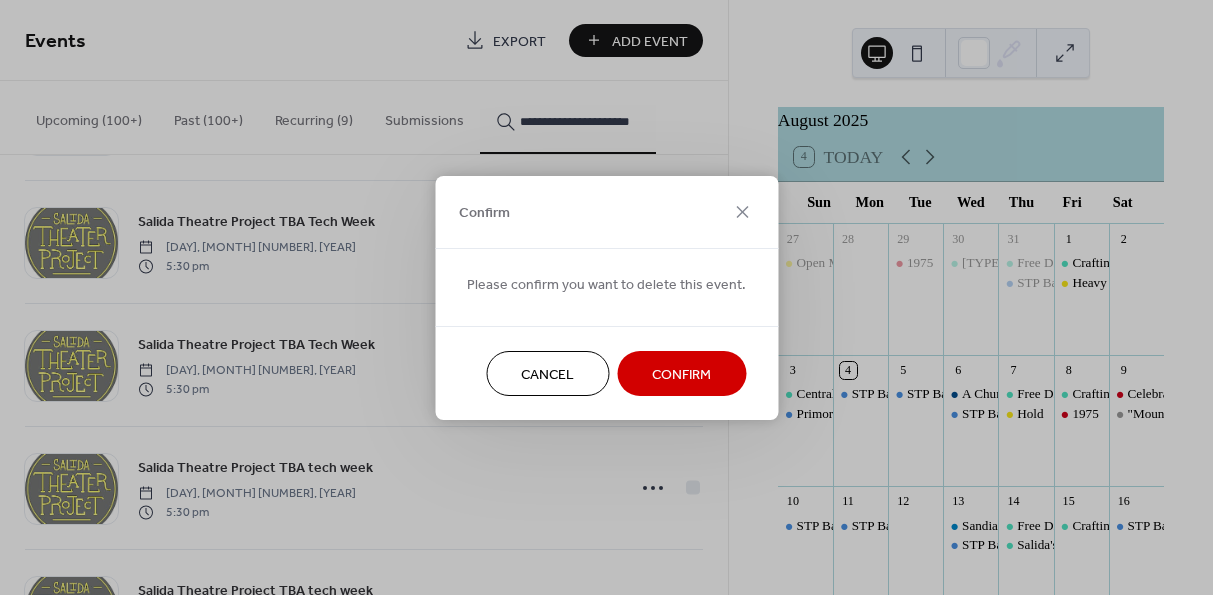 click on "Confirm" at bounding box center [681, 374] 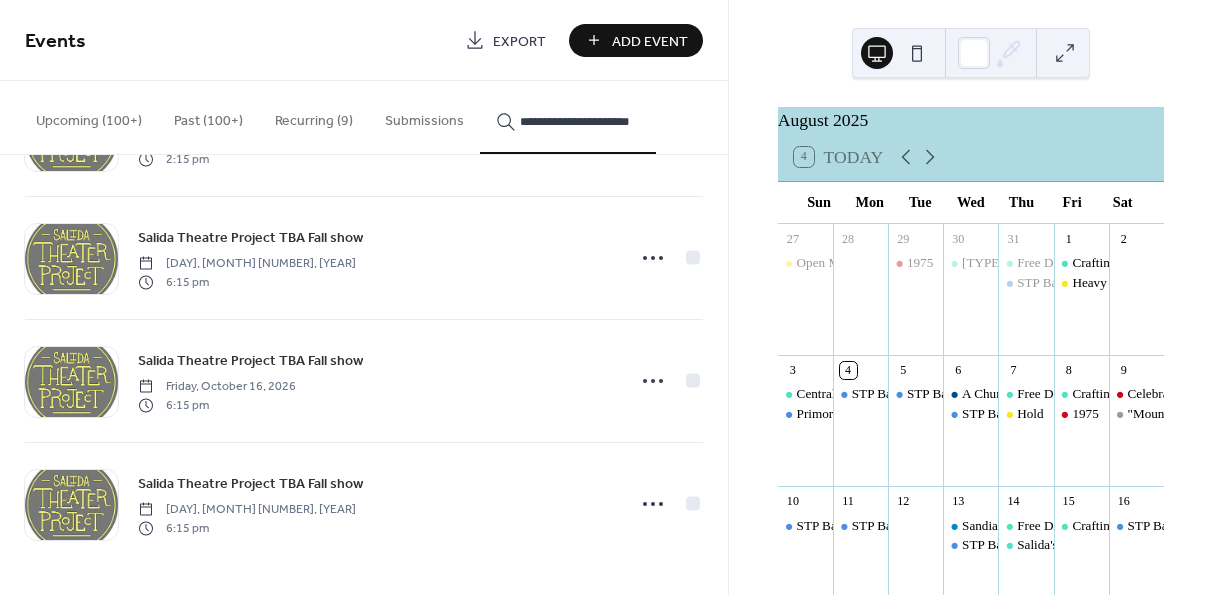 scroll, scrollTop: 22376, scrollLeft: 0, axis: vertical 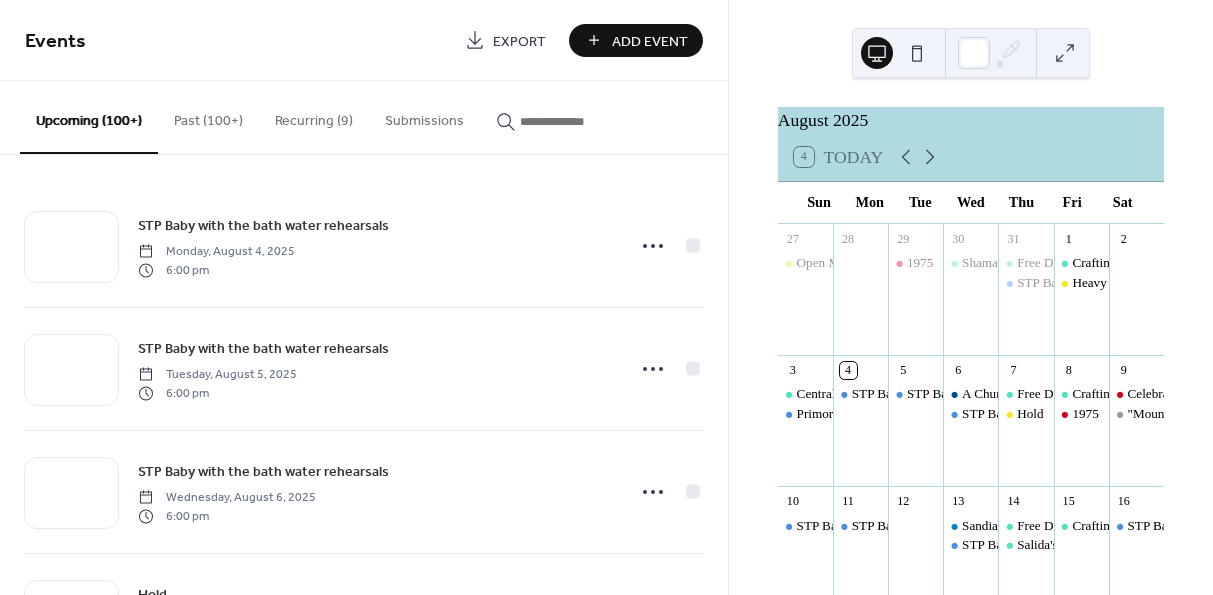 click at bounding box center (580, 121) 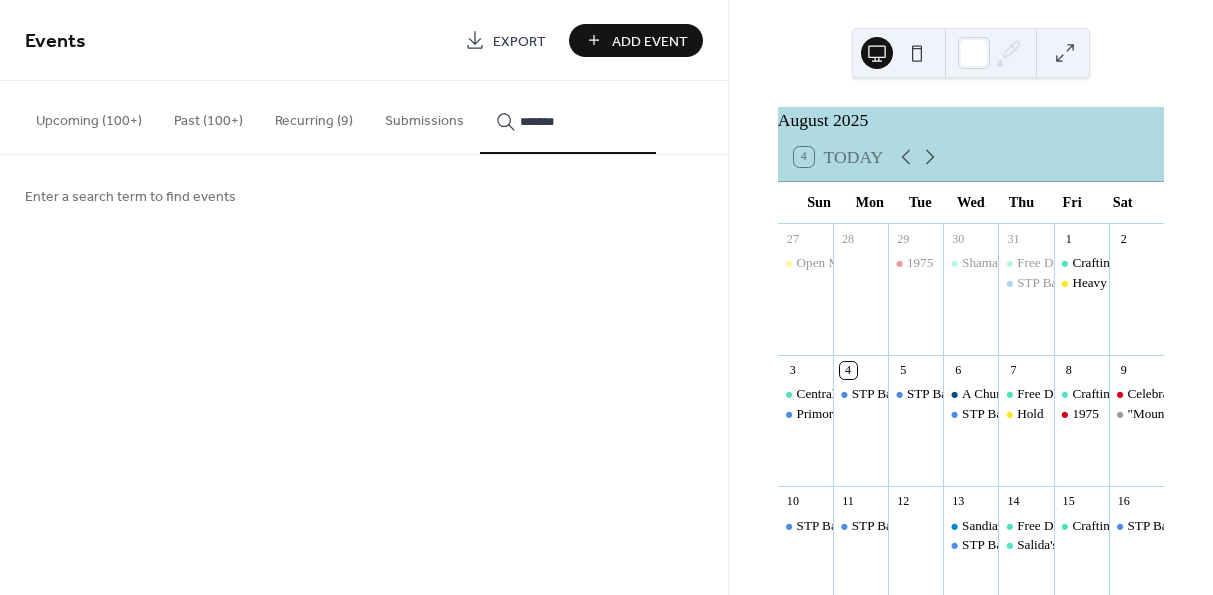click on "******" at bounding box center (568, 117) 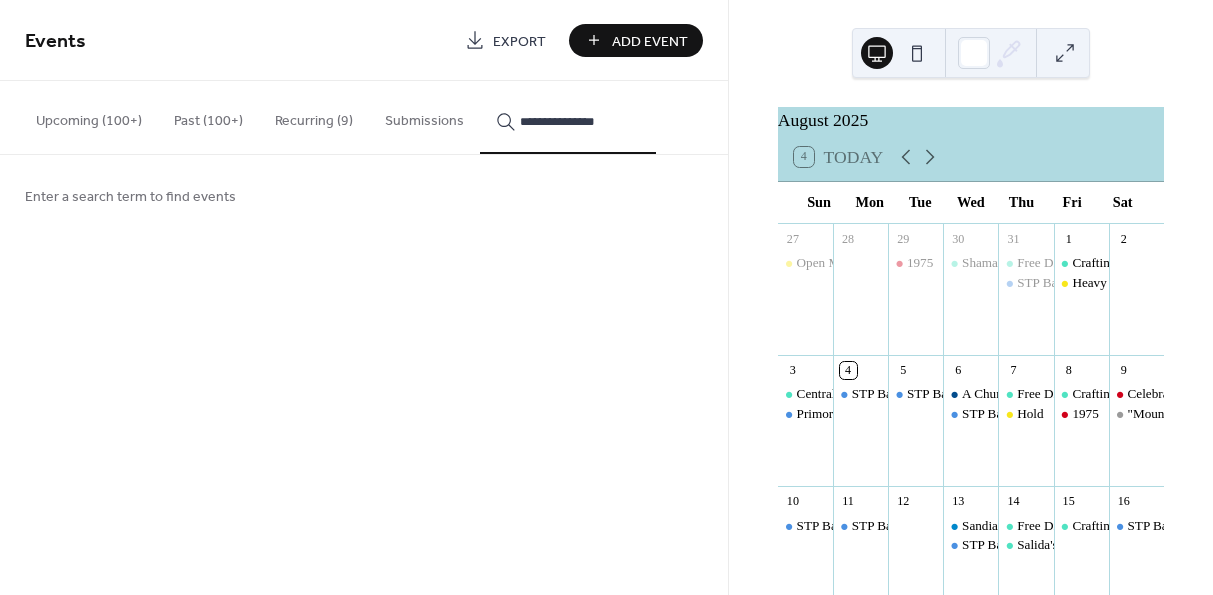 click on "**********" at bounding box center [568, 117] 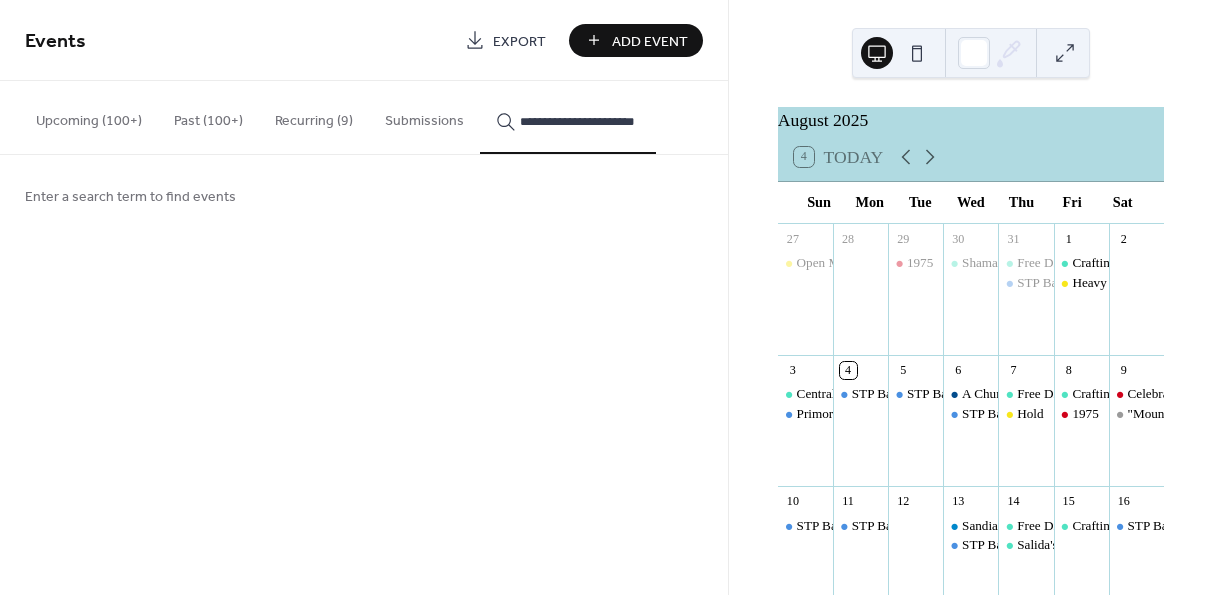 click on "**********" at bounding box center (568, 117) 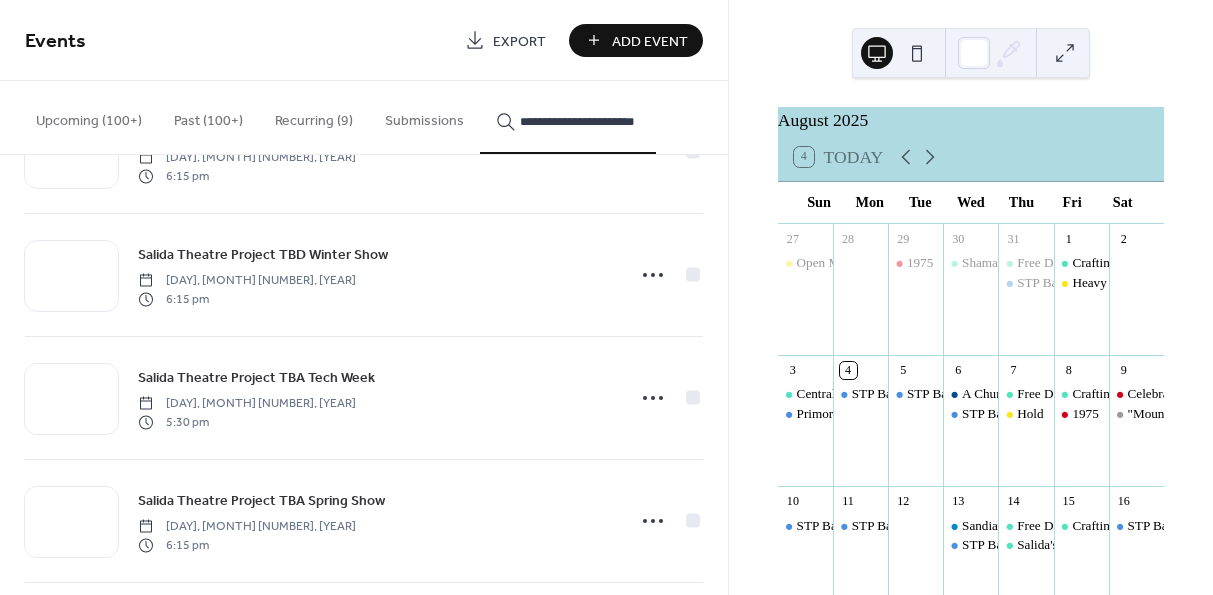 scroll, scrollTop: 3320, scrollLeft: 0, axis: vertical 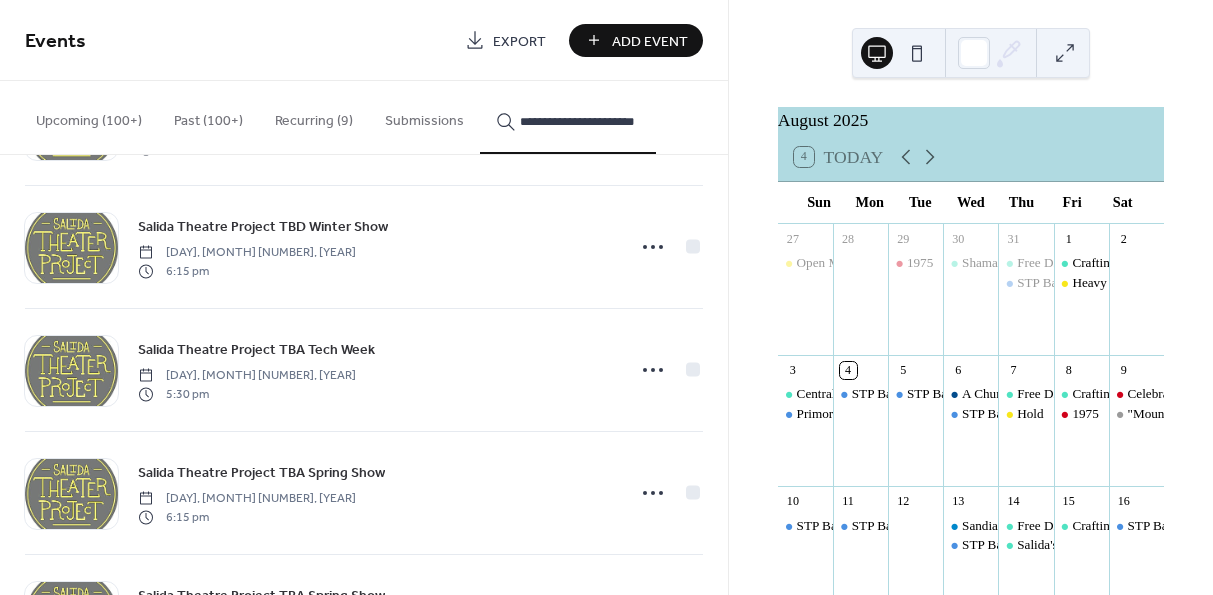 type on "**********" 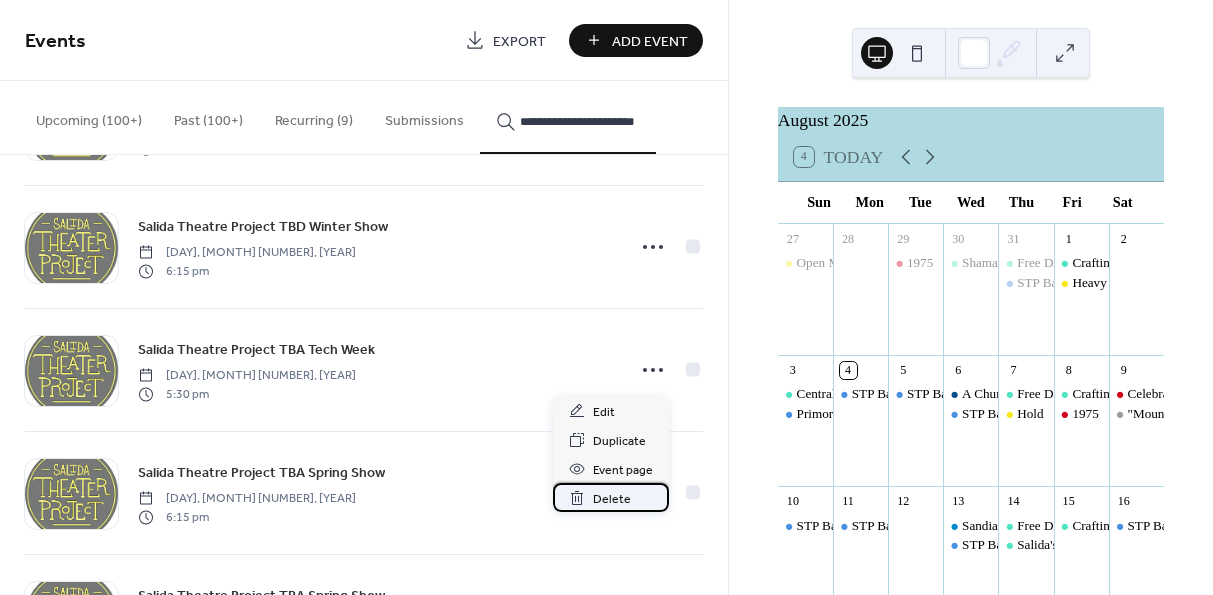 click on "Delete" at bounding box center [612, 499] 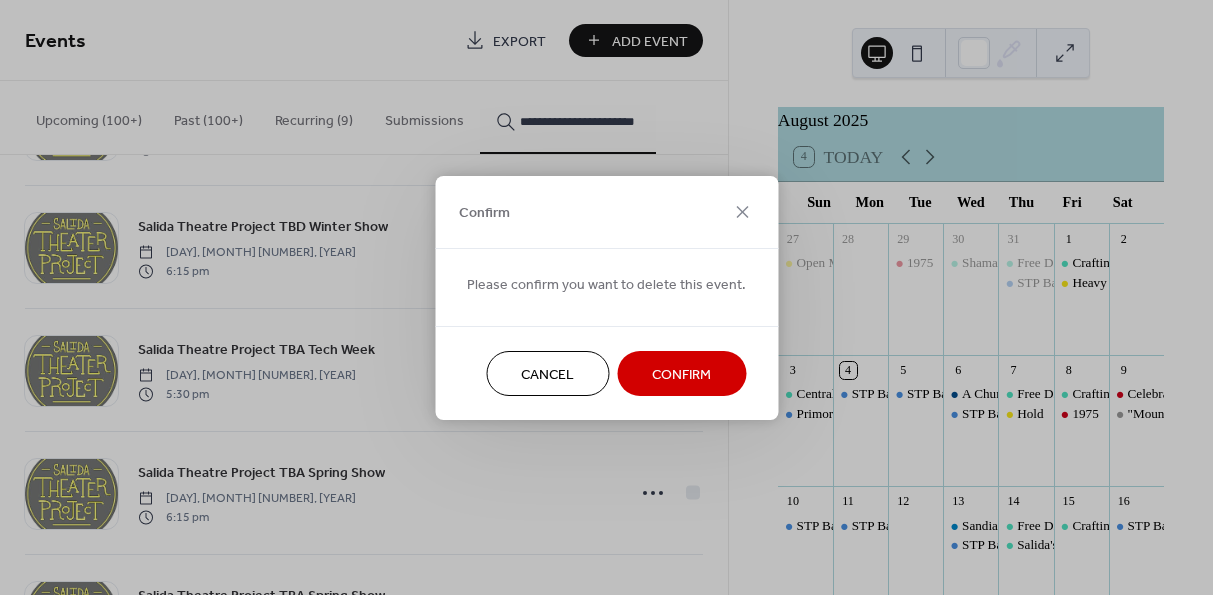 click on "Confirm" at bounding box center (681, 374) 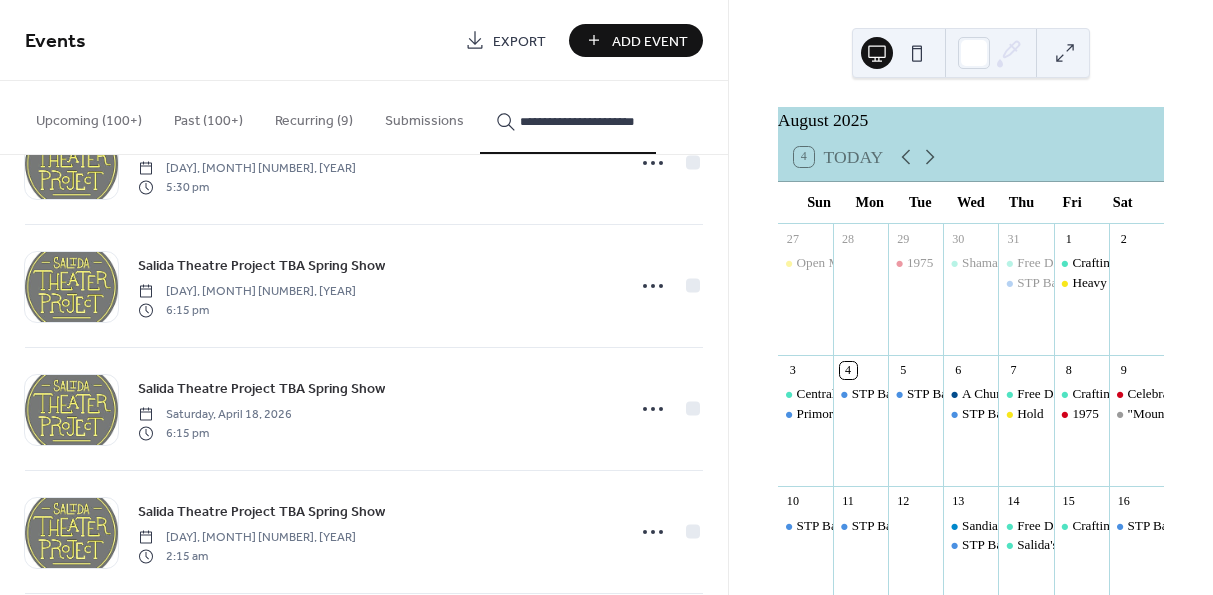 scroll, scrollTop: 3564, scrollLeft: 0, axis: vertical 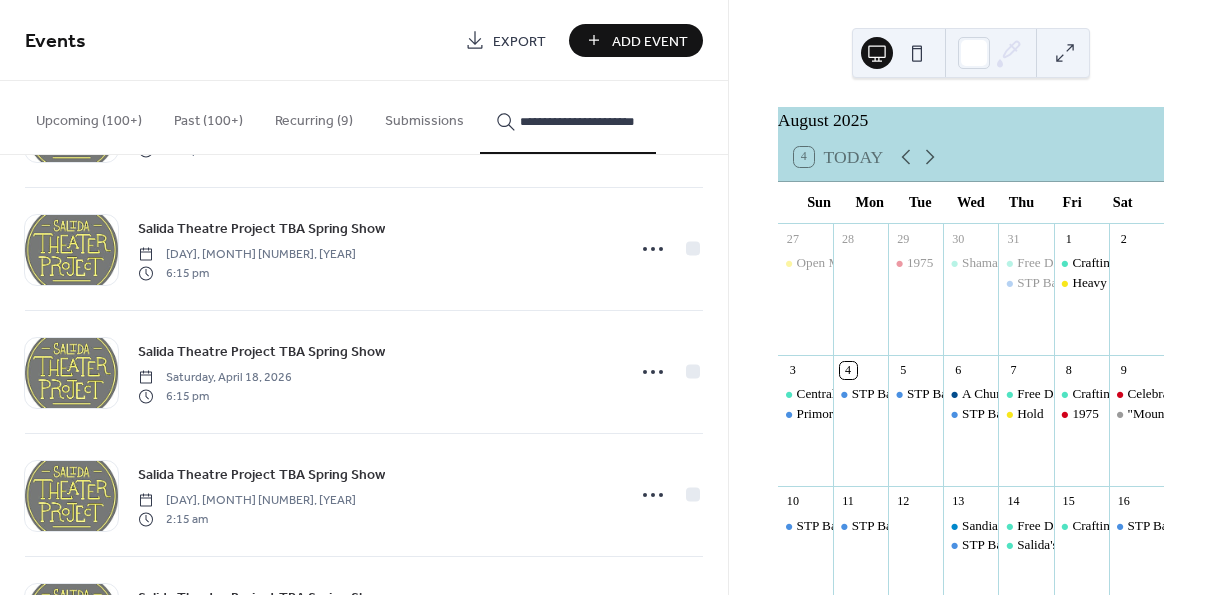 click 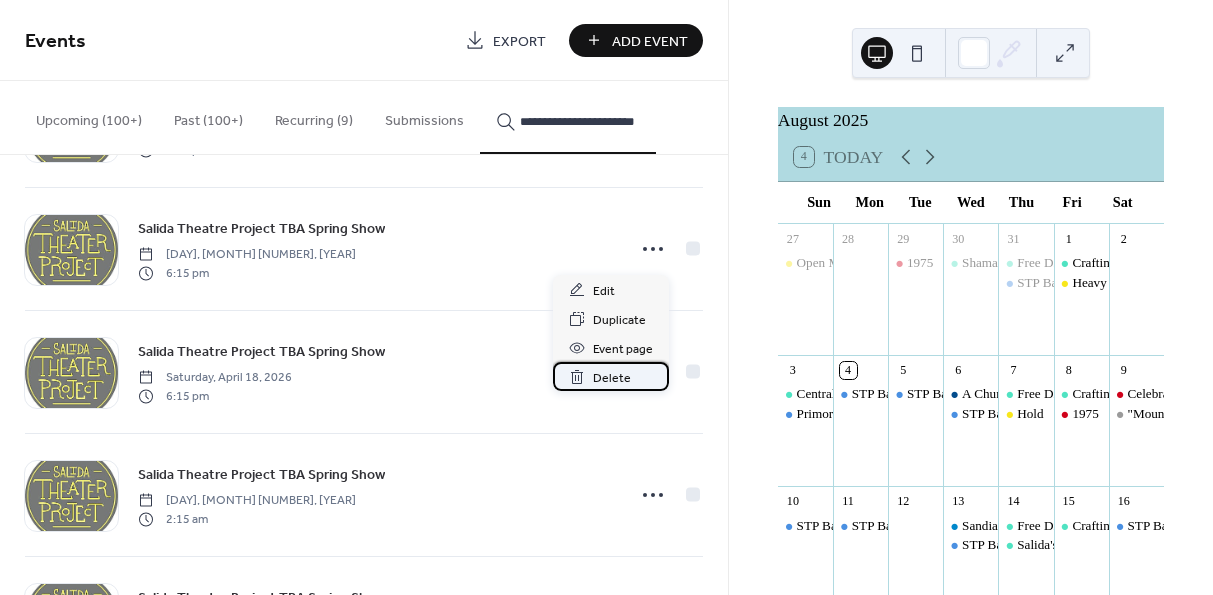 click on "Delete" at bounding box center (612, 378) 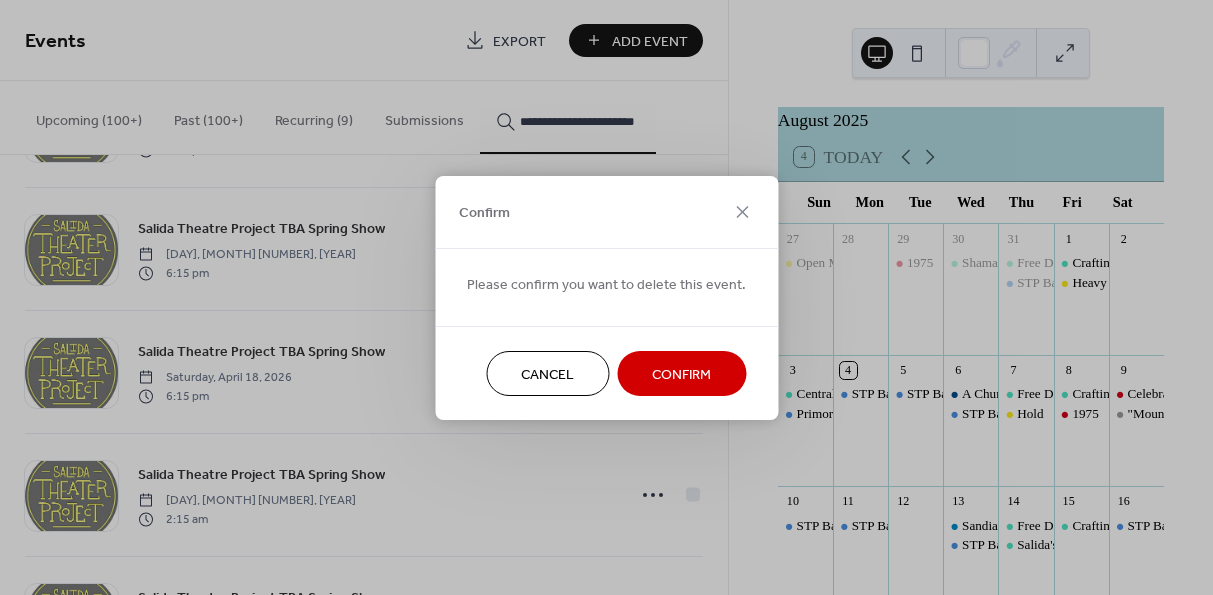 click on "Confirm" at bounding box center (681, 374) 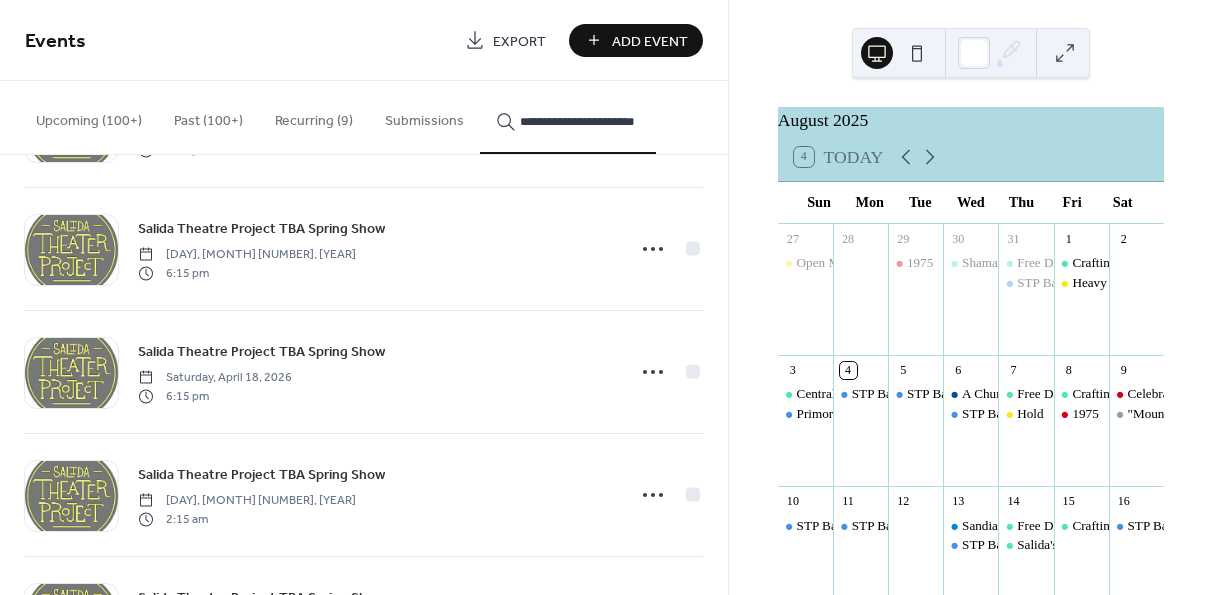 click 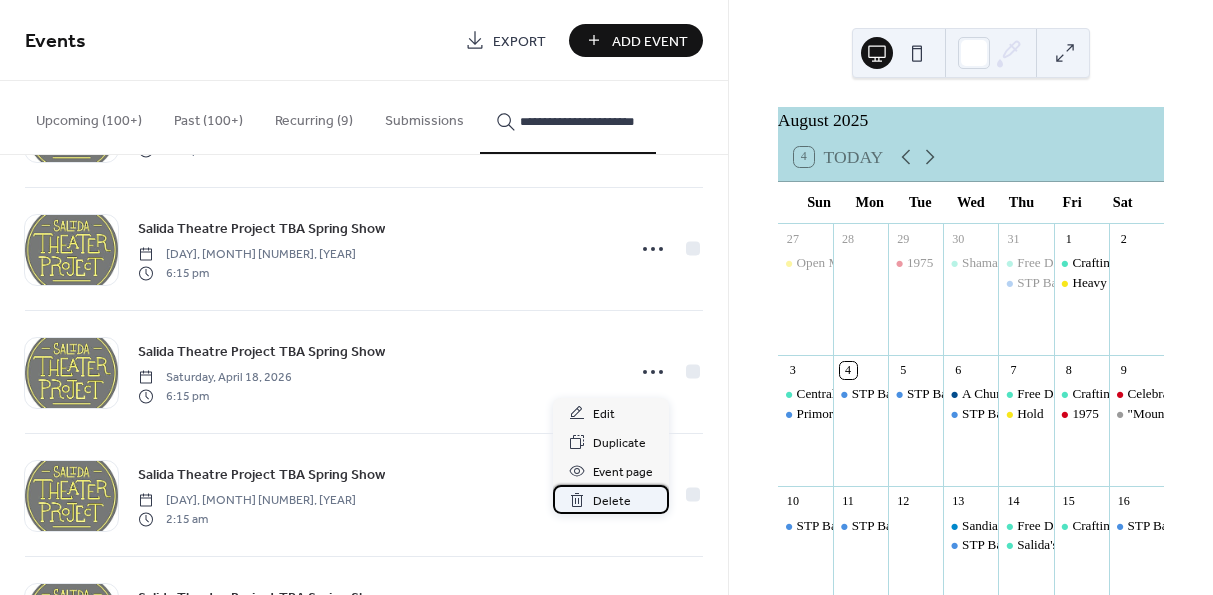 click on "Delete" at bounding box center [612, 501] 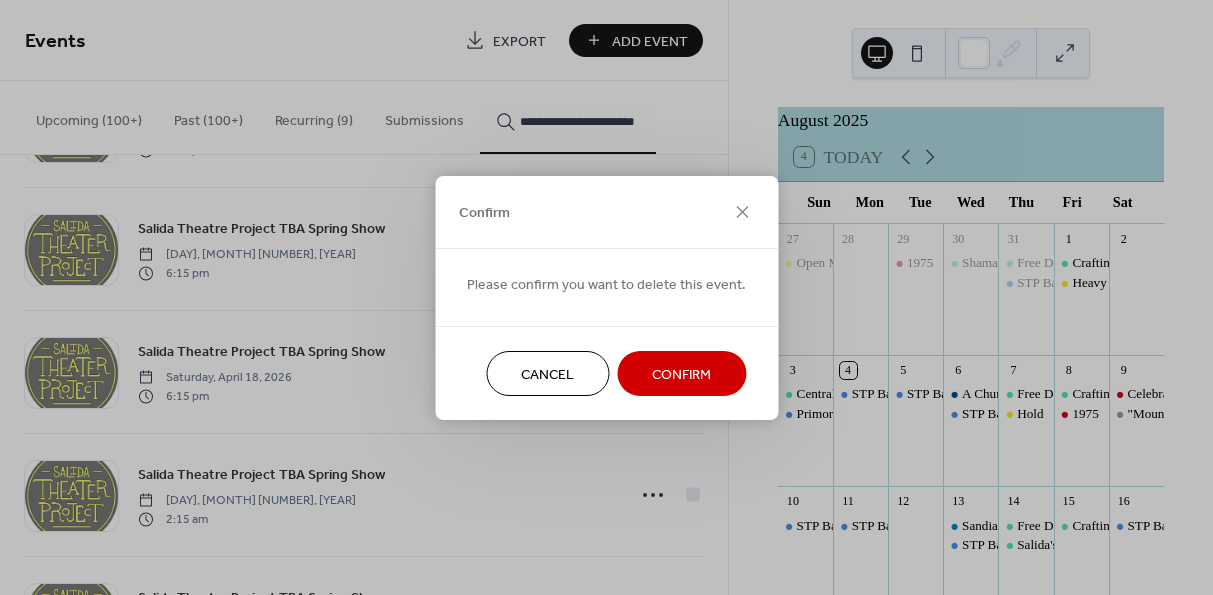 click on "Confirm" at bounding box center (681, 374) 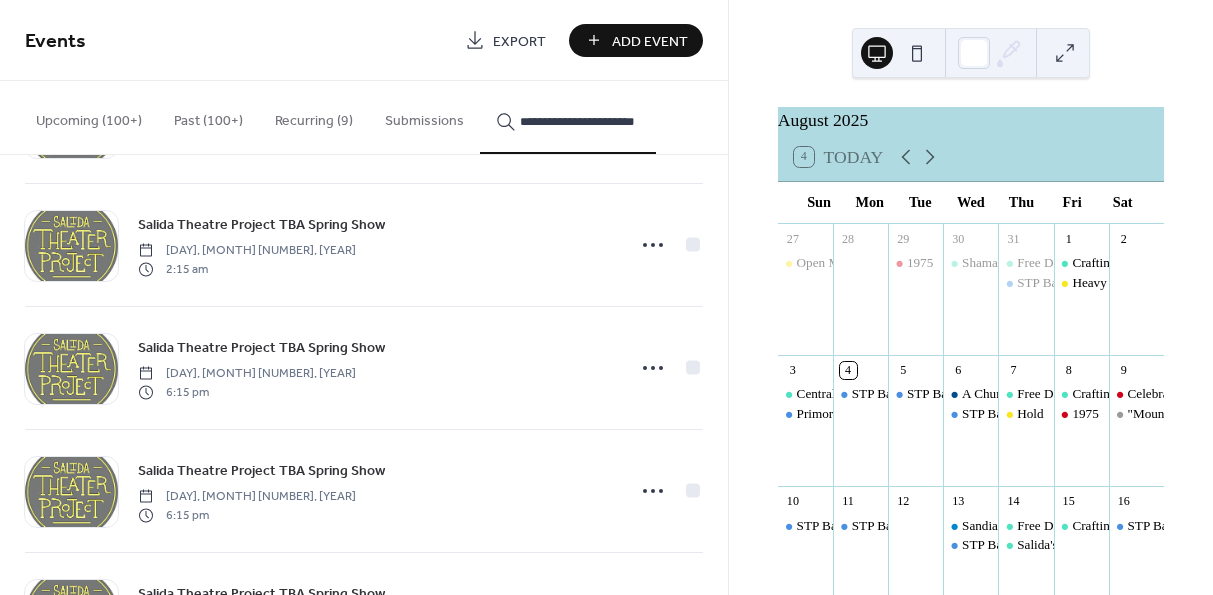 scroll, scrollTop: 3834, scrollLeft: 0, axis: vertical 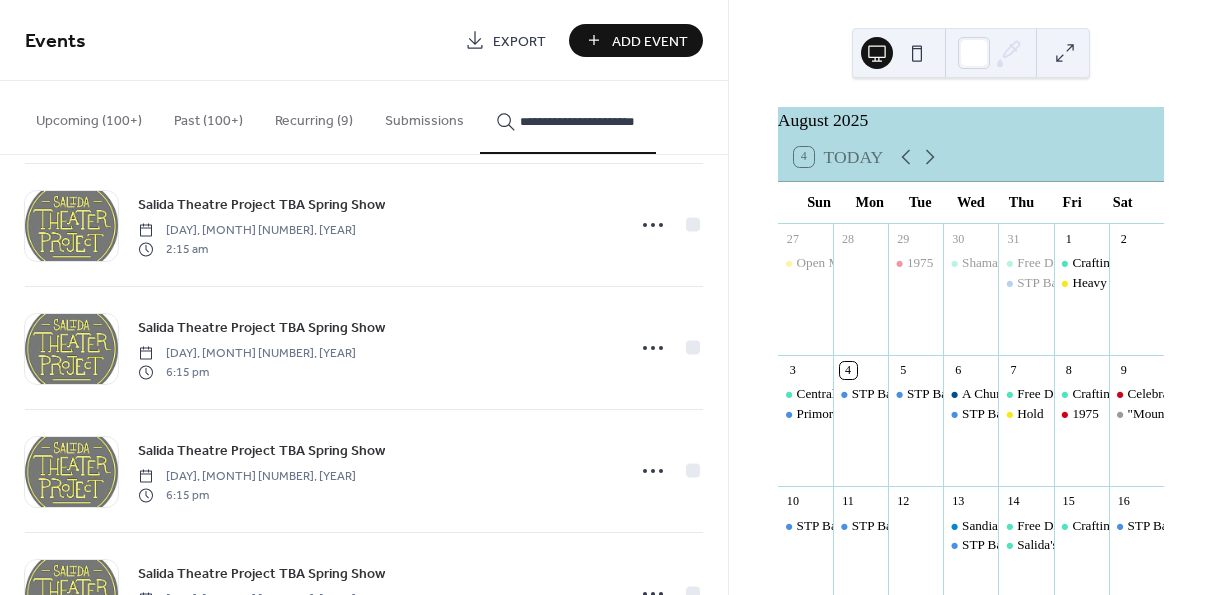 click 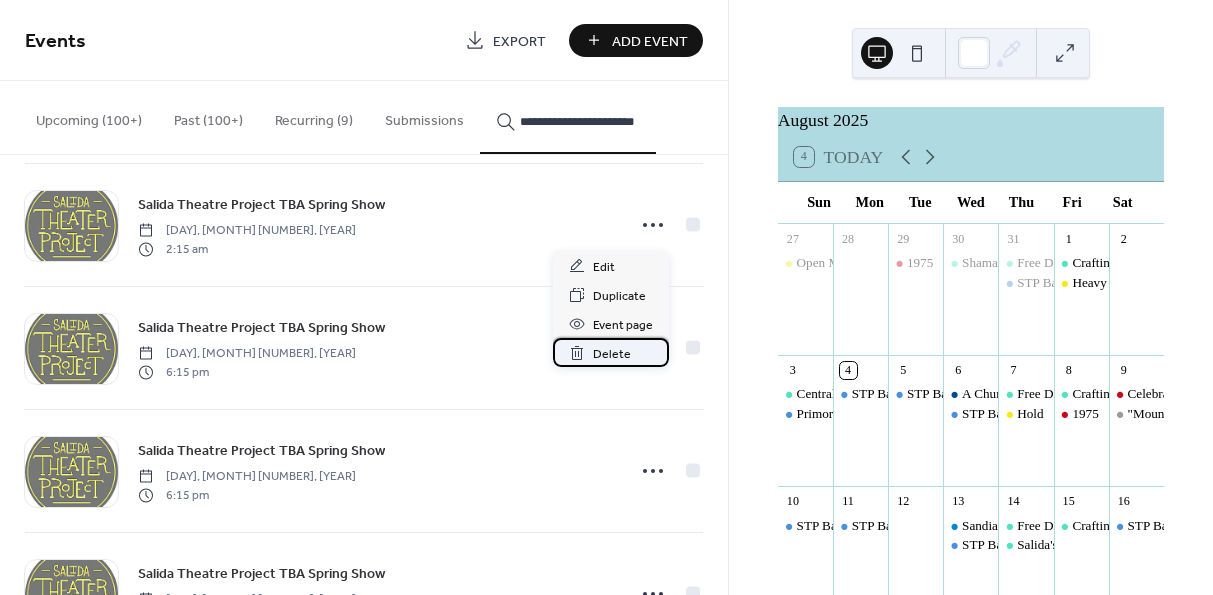 click on "Delete" at bounding box center (612, 354) 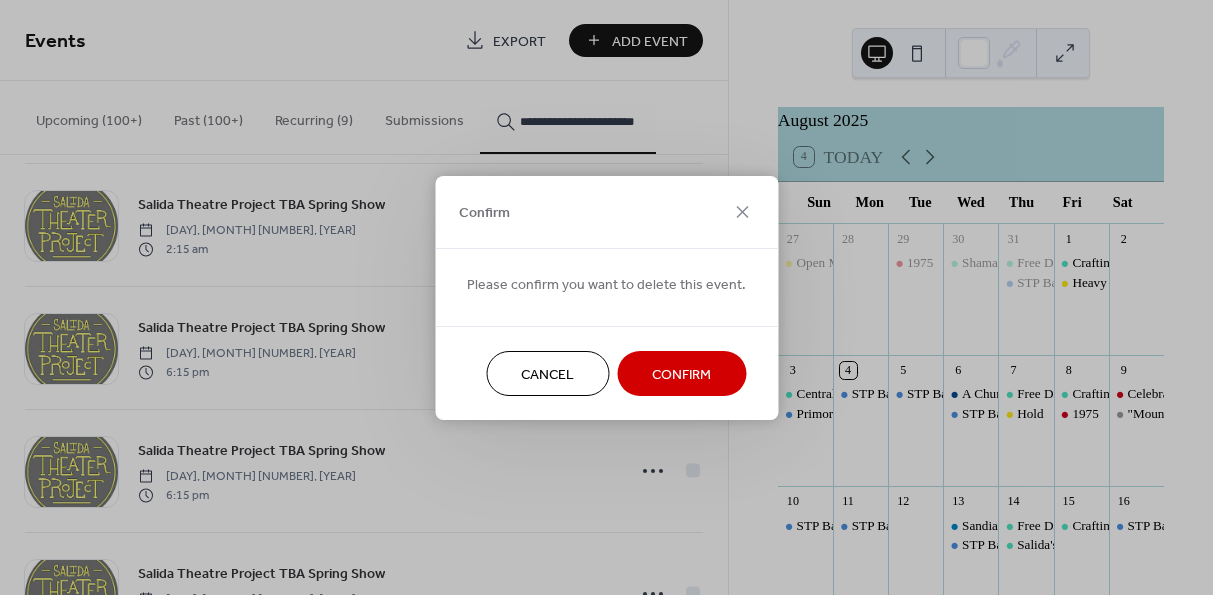 click on "Confirm" at bounding box center [681, 374] 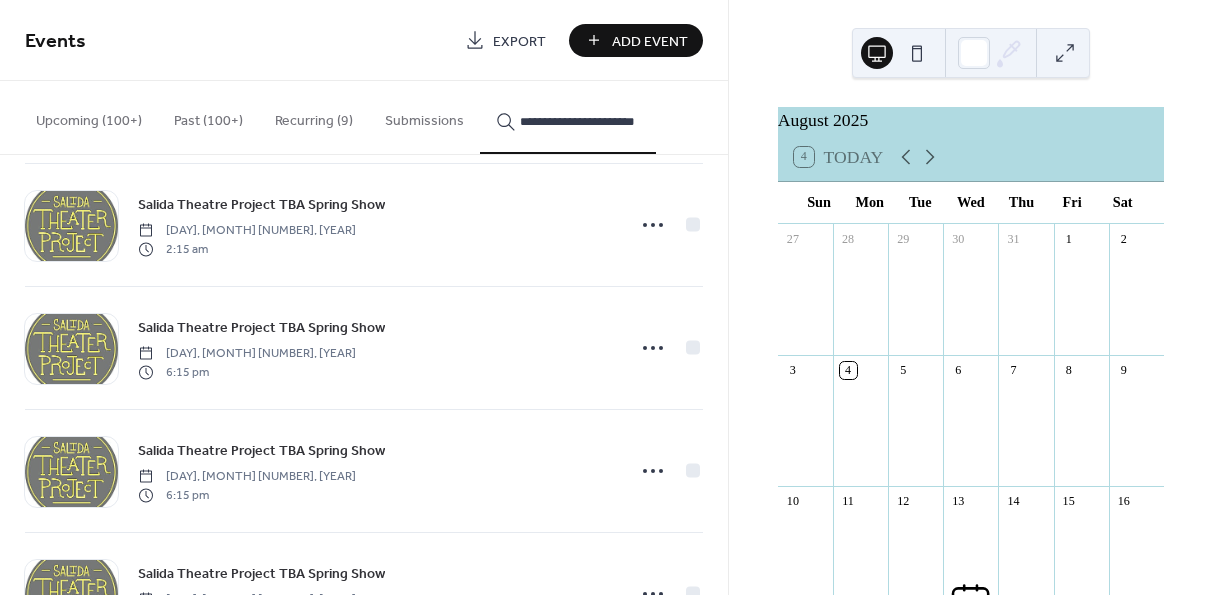 click 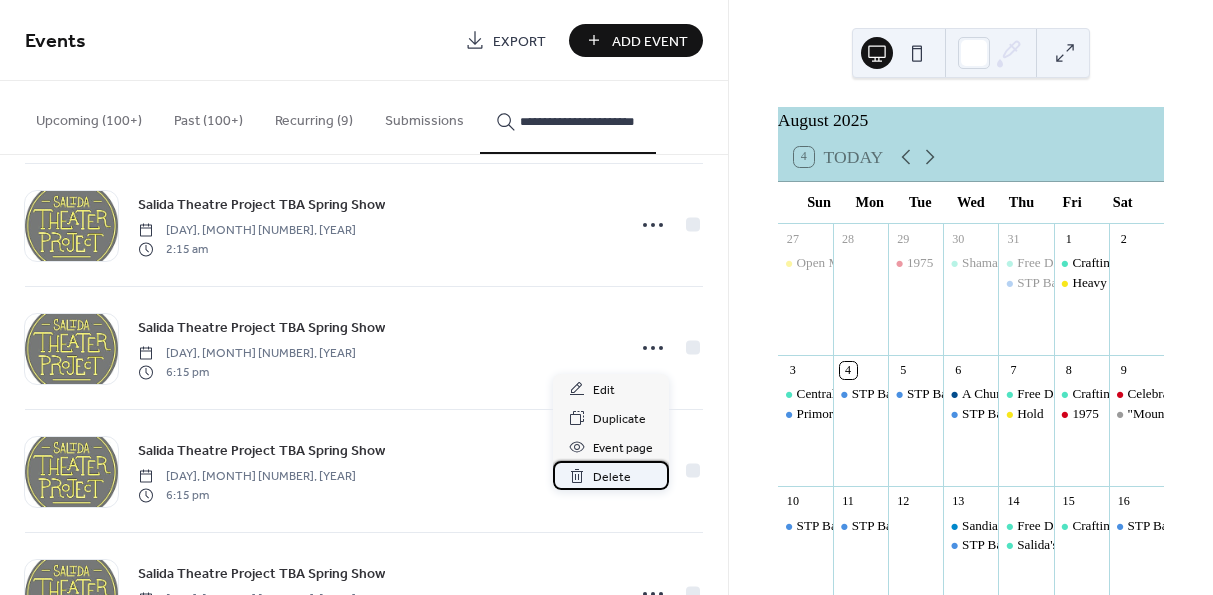 click on "Delete" at bounding box center [612, 477] 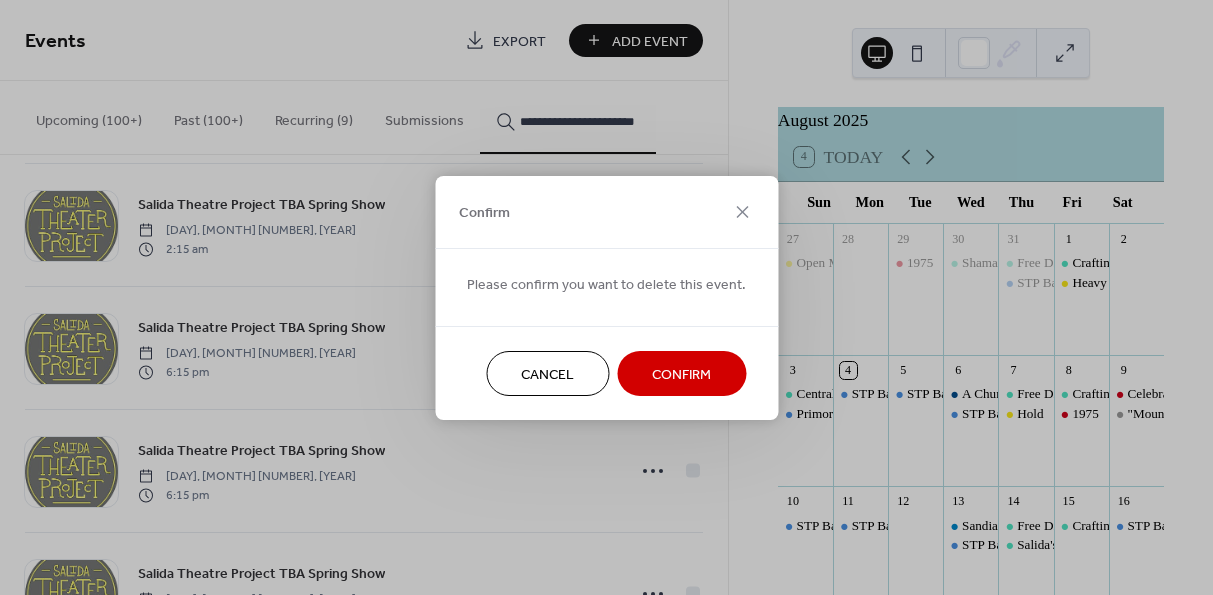 click on "Confirm" at bounding box center (681, 374) 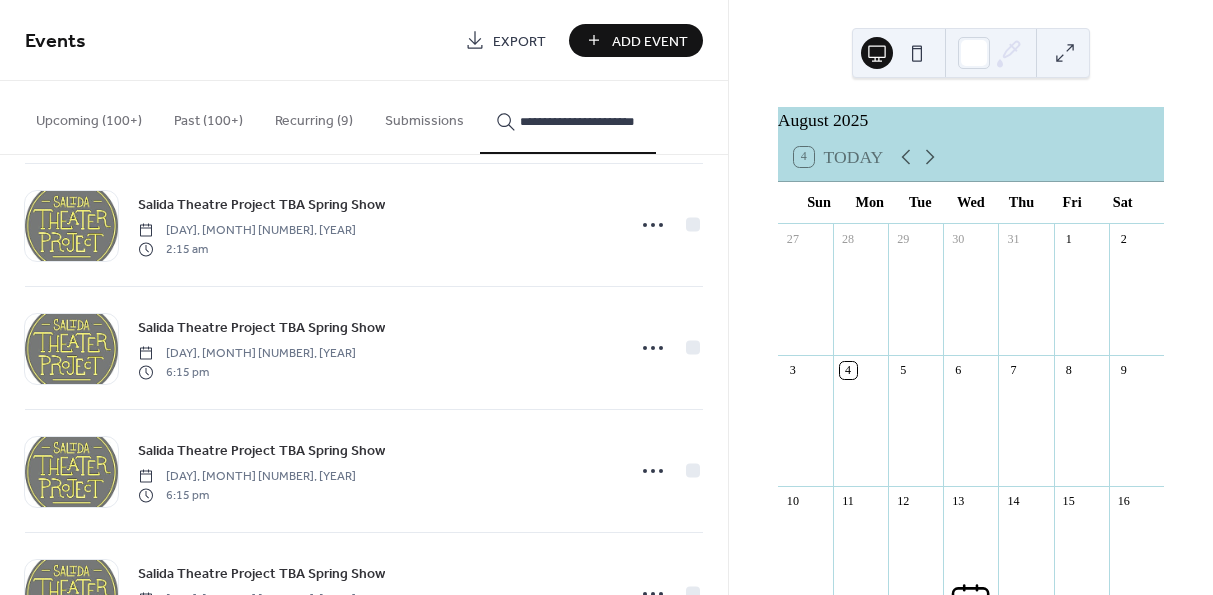 click 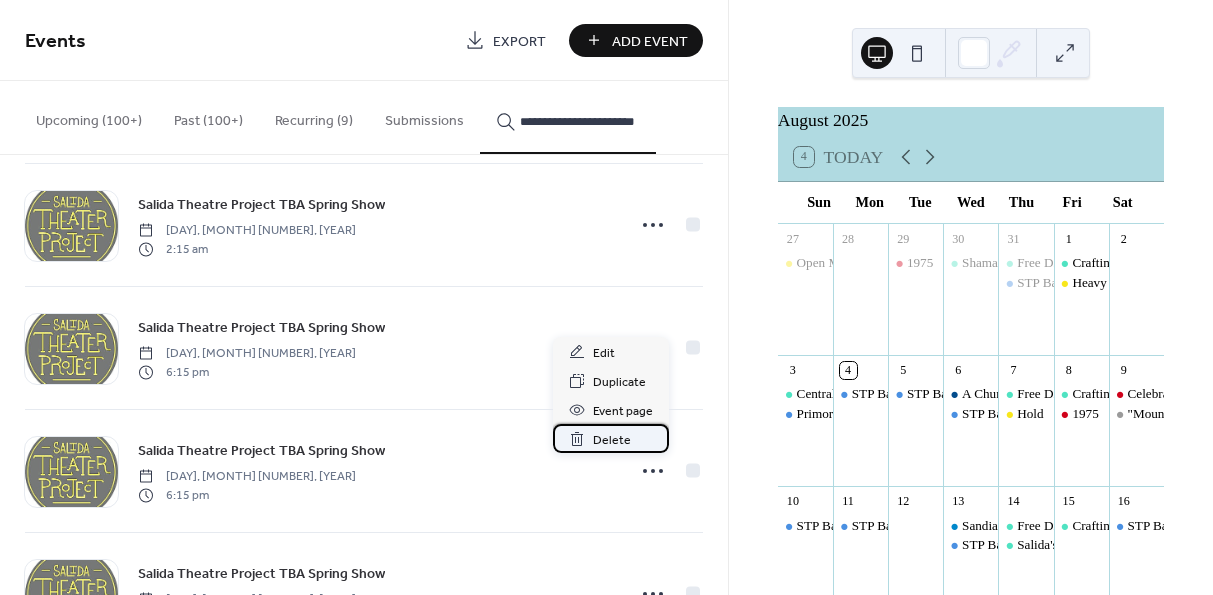 click on "Delete" at bounding box center [612, 440] 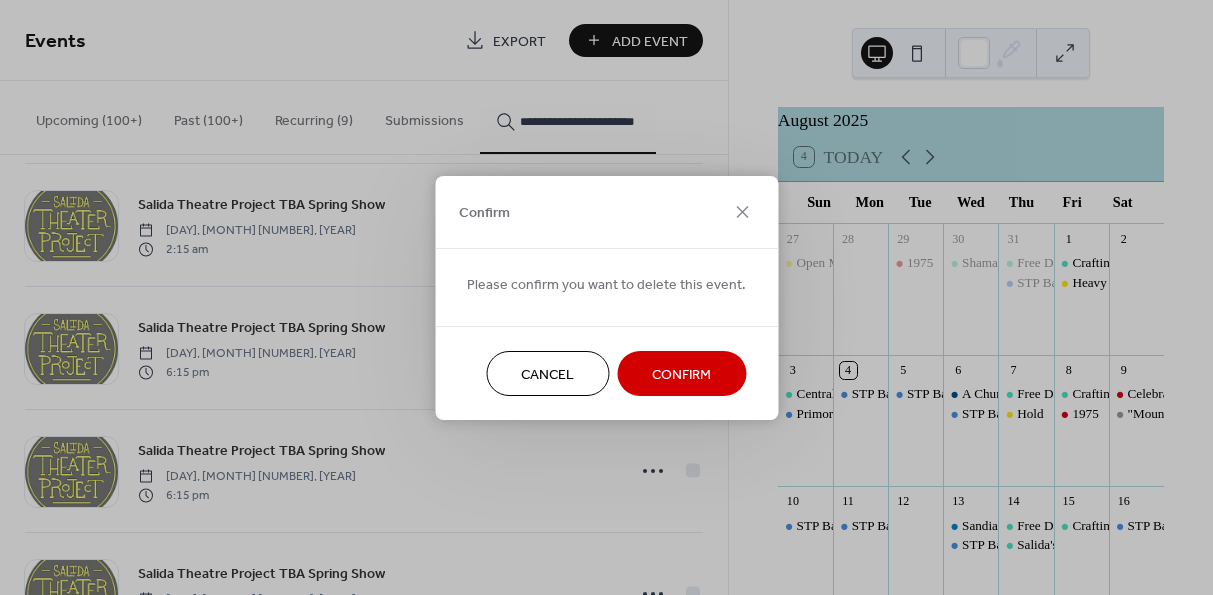 click on "Confirm" at bounding box center [681, 374] 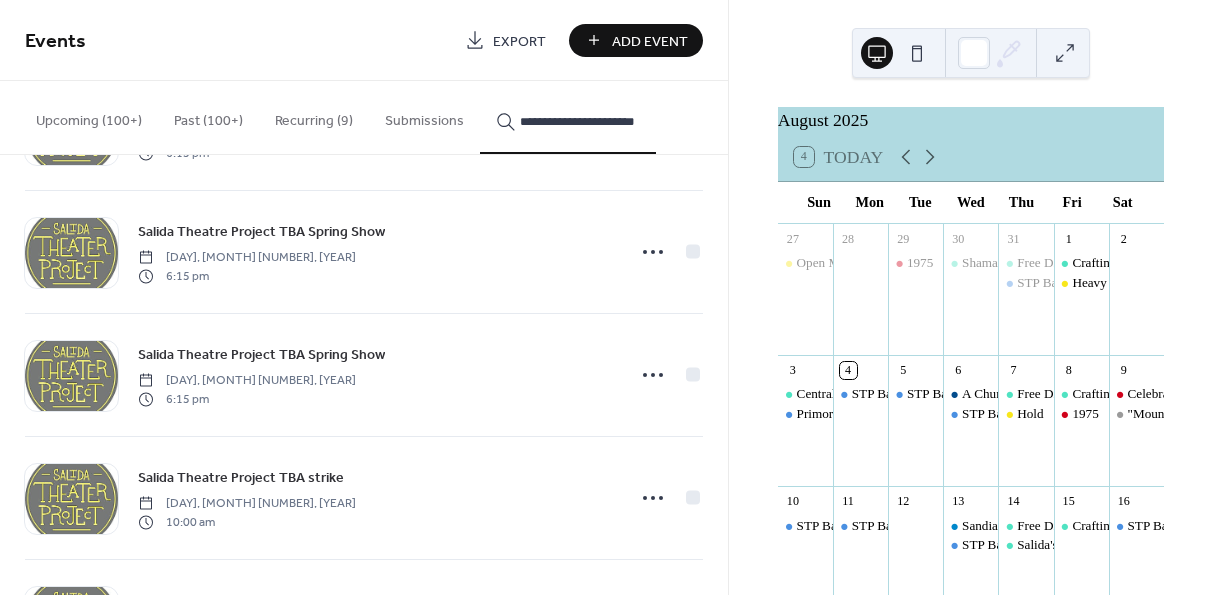 scroll, scrollTop: 4087, scrollLeft: 0, axis: vertical 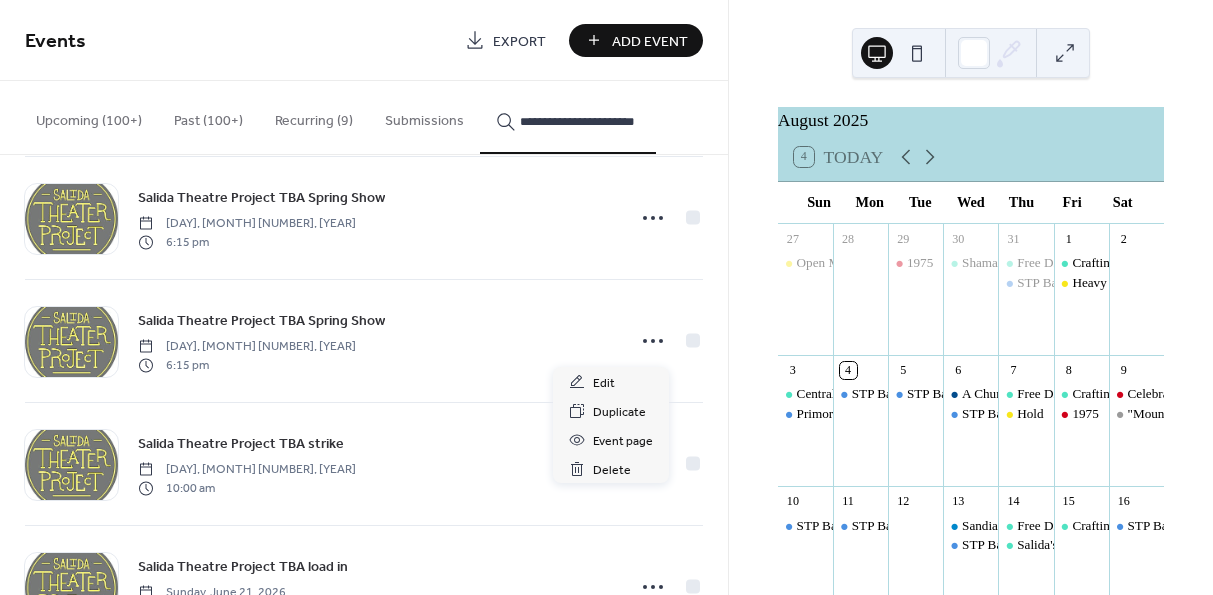 click 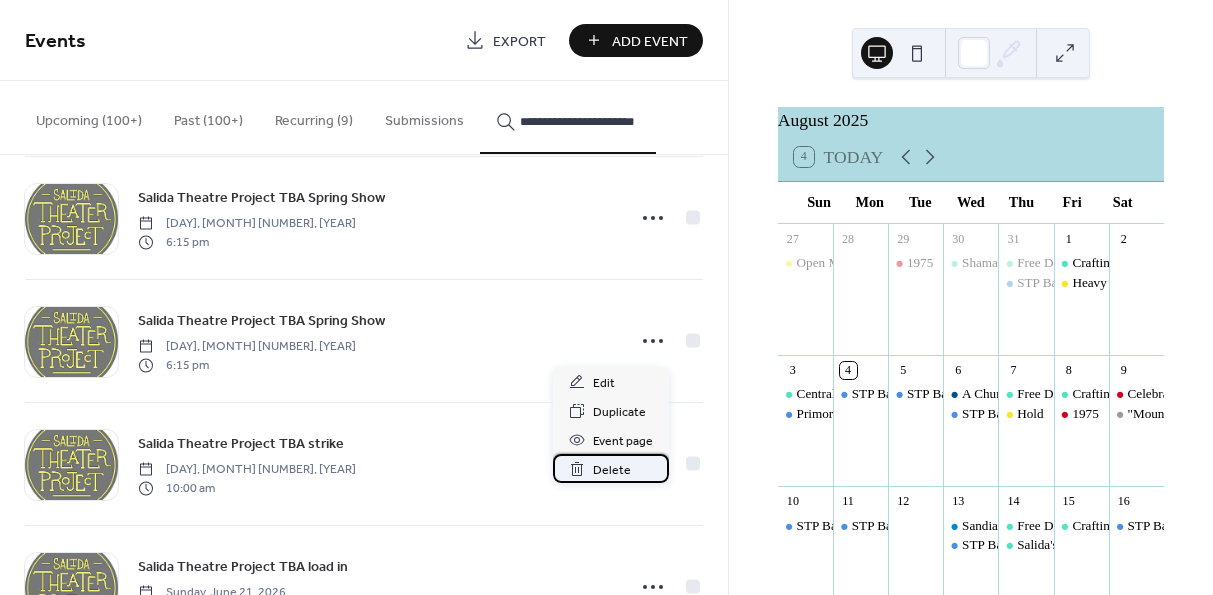 click on "Delete" at bounding box center (612, 470) 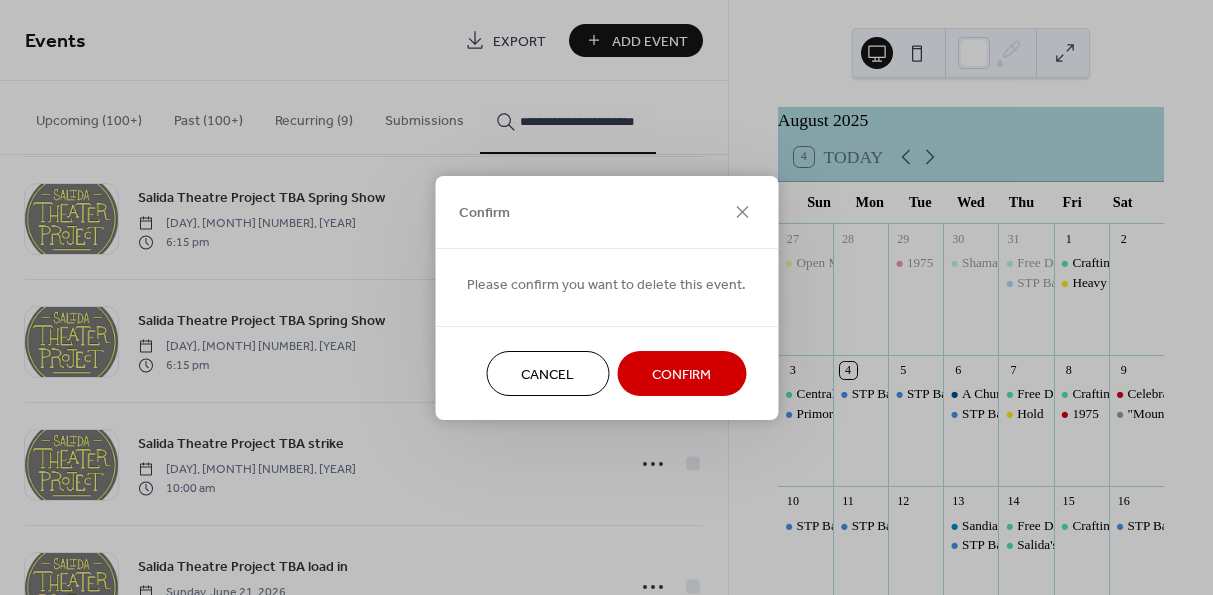 click on "Confirm" at bounding box center (681, 374) 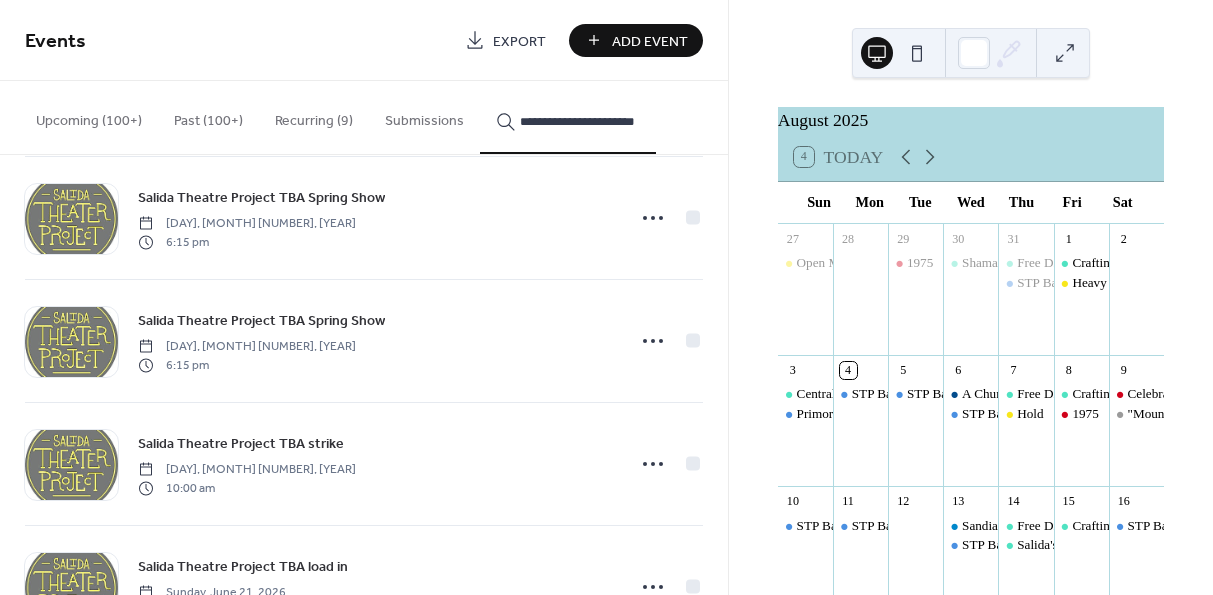 click 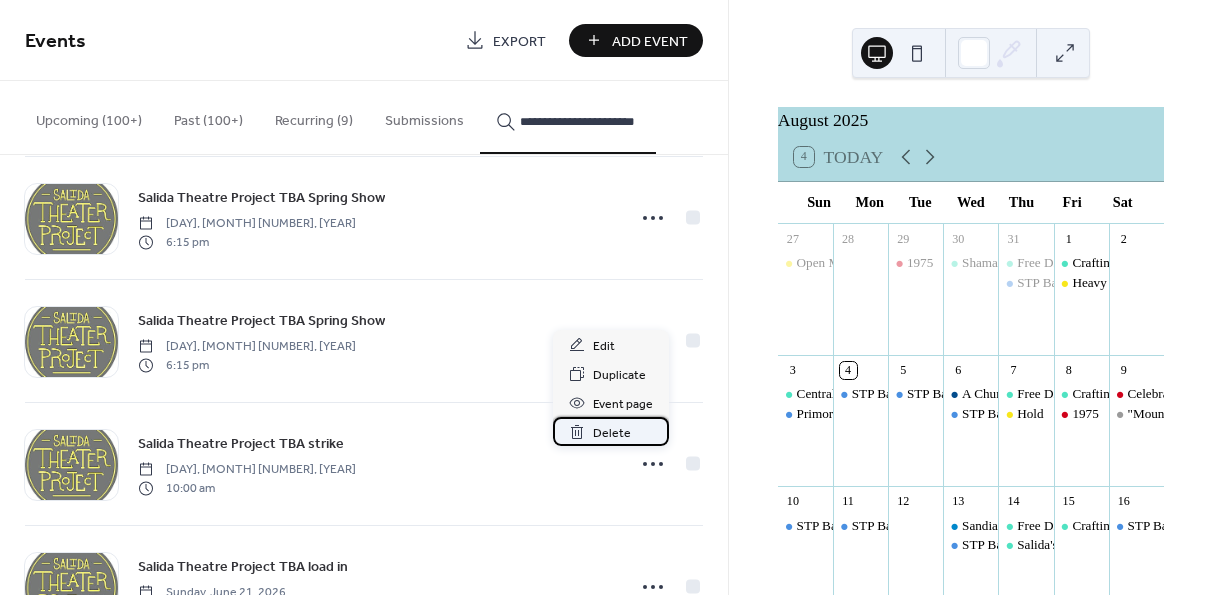 click on "Delete" at bounding box center [612, 433] 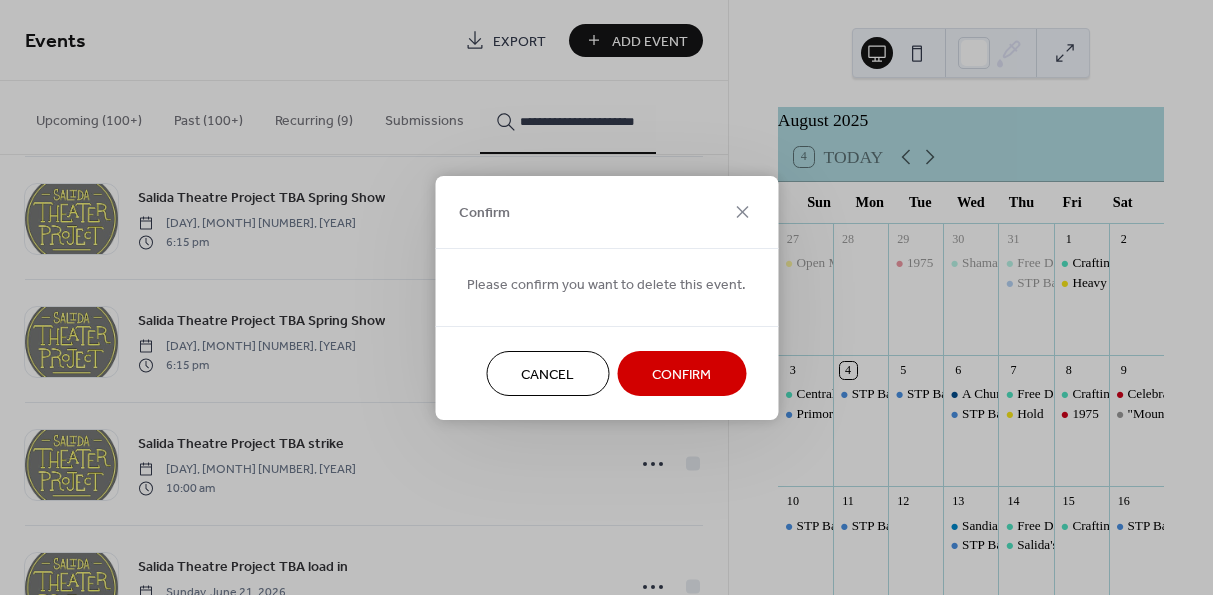 click on "Confirm" at bounding box center [681, 374] 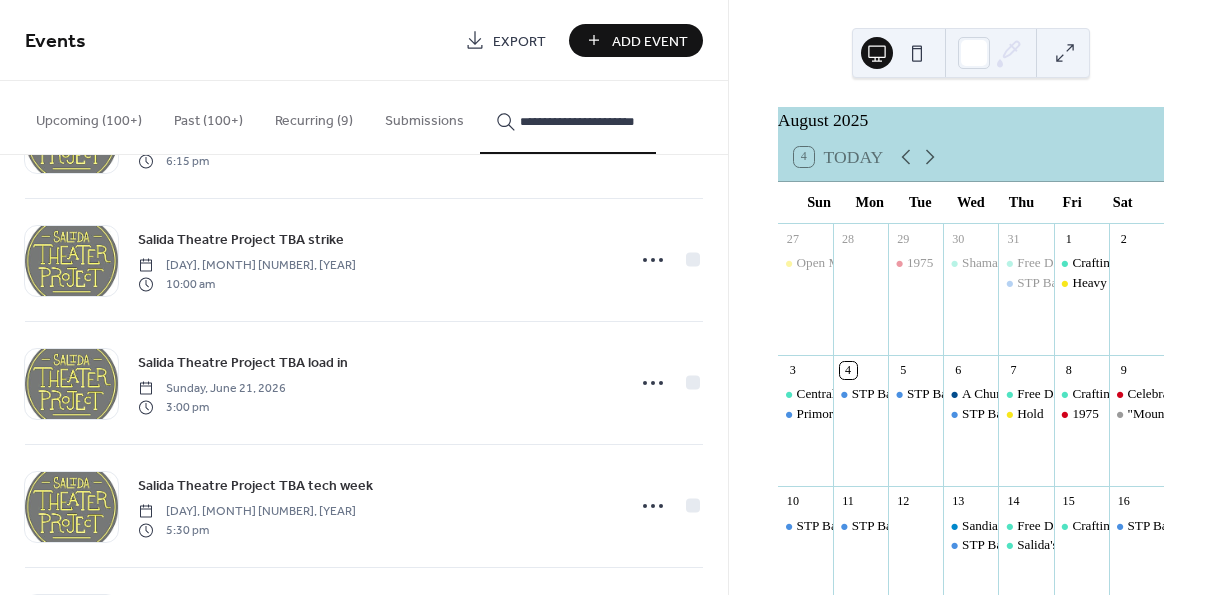 scroll, scrollTop: 4300, scrollLeft: 0, axis: vertical 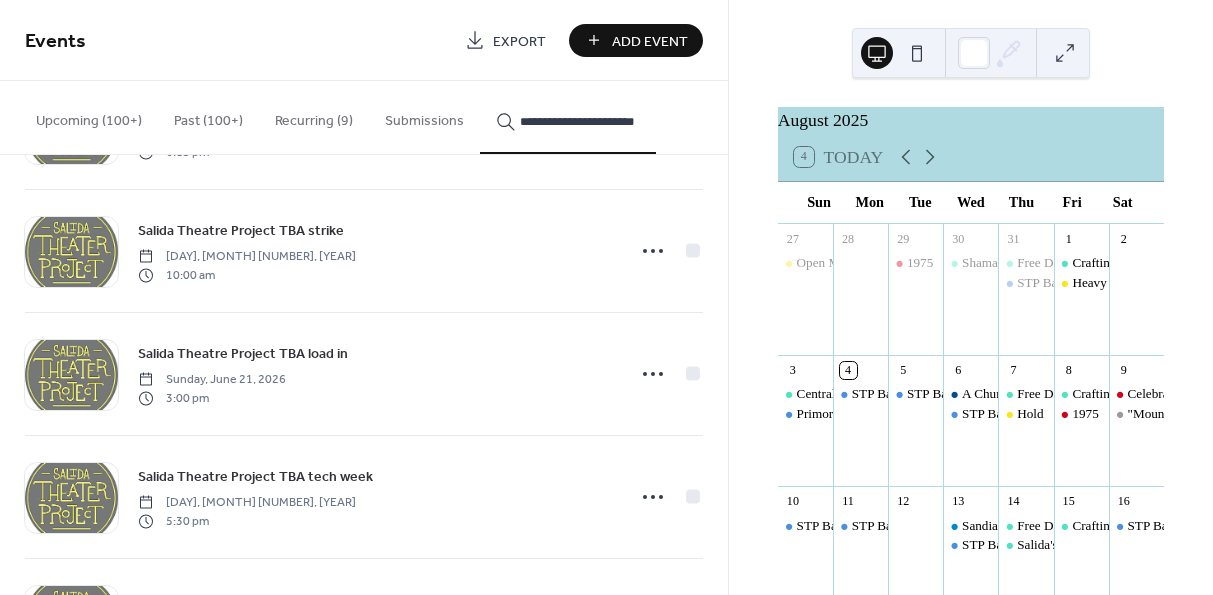 click 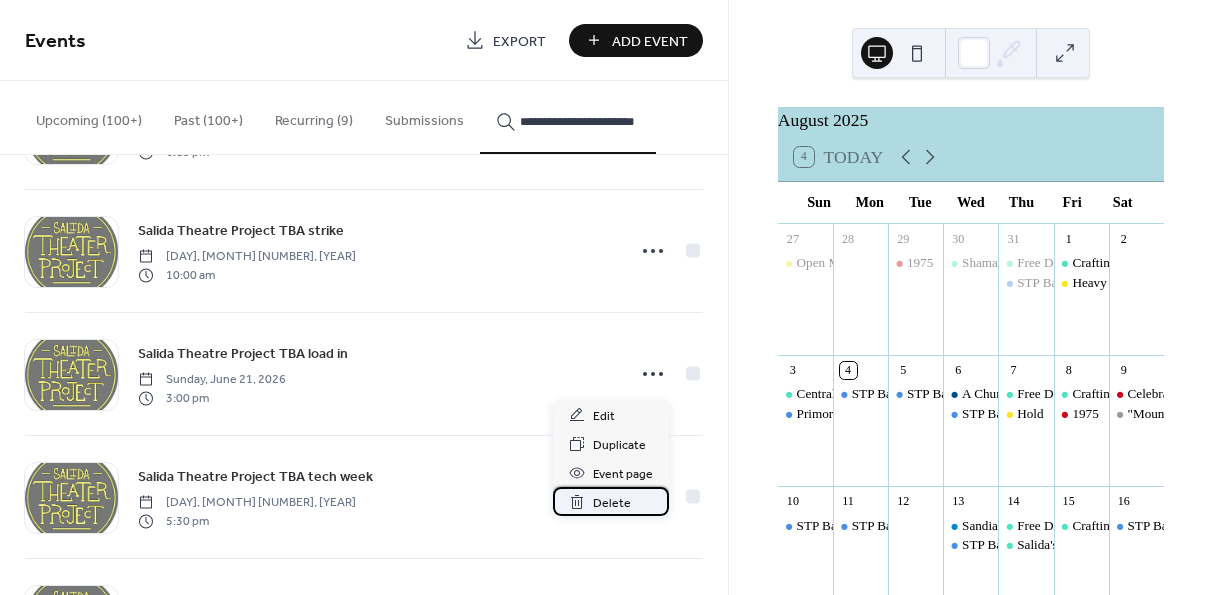 click on "Delete" at bounding box center [612, 503] 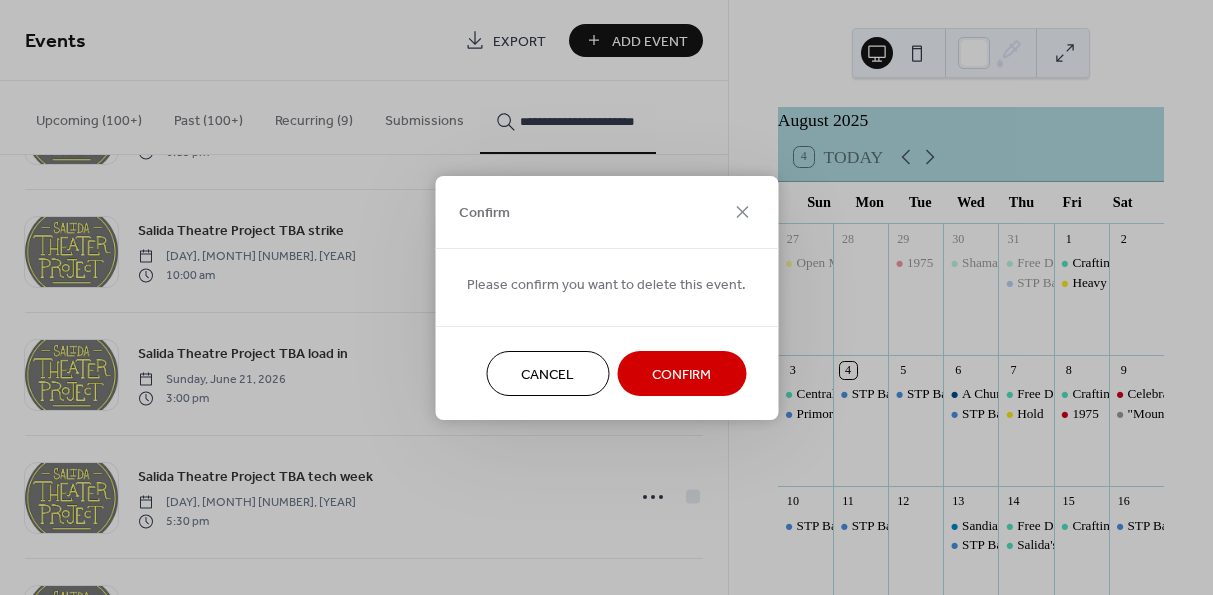 click on "Confirm" at bounding box center [681, 374] 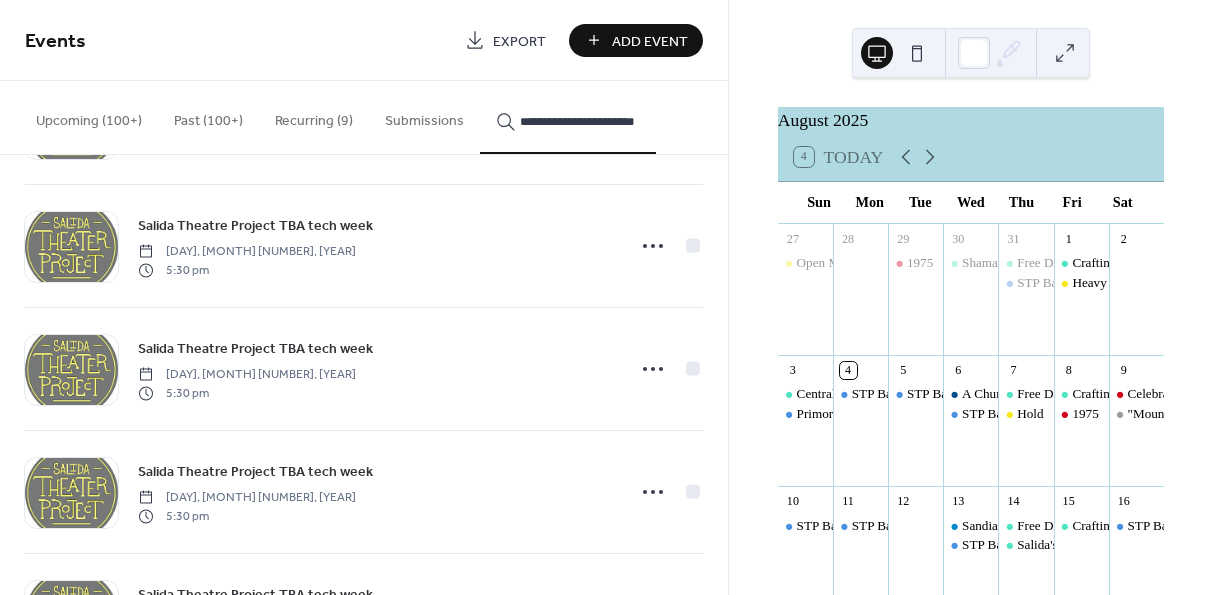 scroll, scrollTop: 4567, scrollLeft: 0, axis: vertical 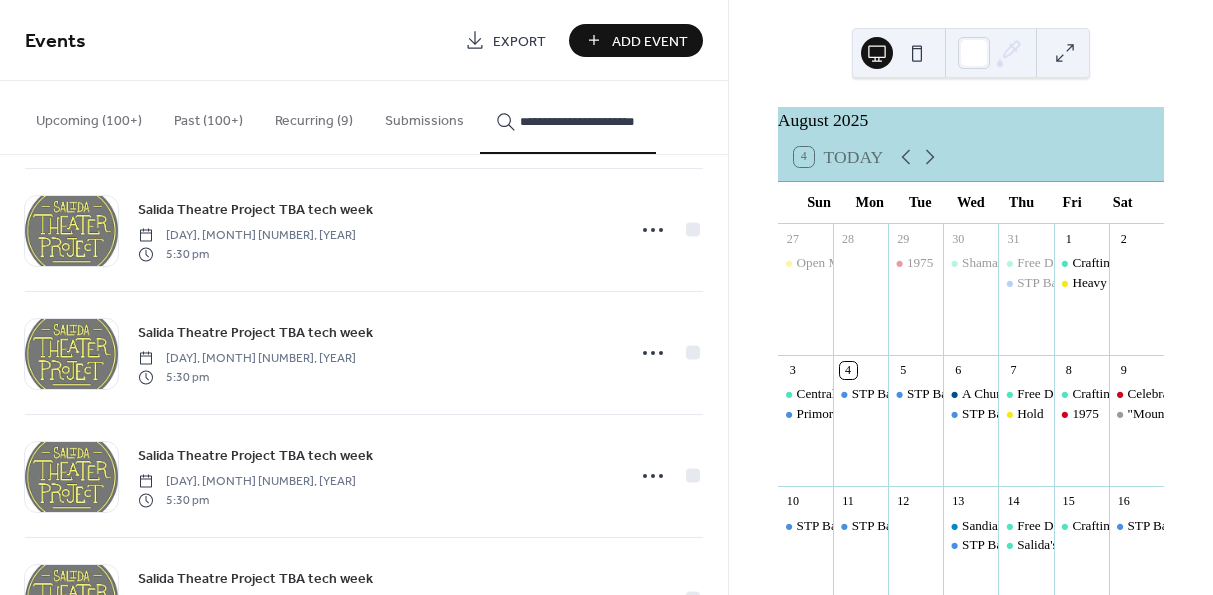 click 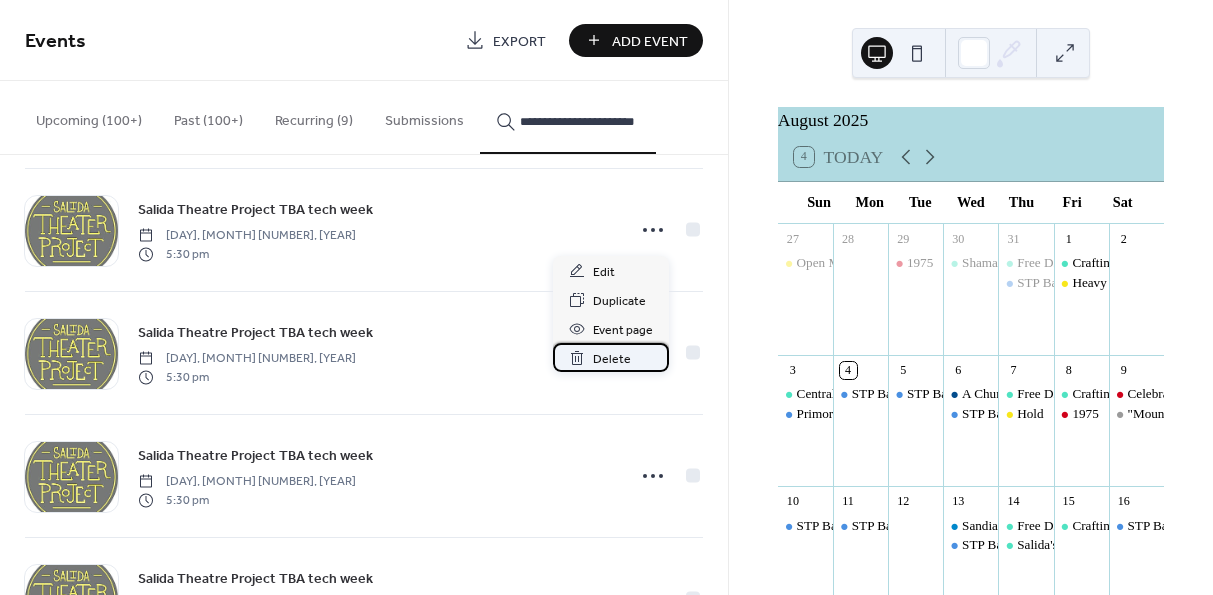 click on "Delete" at bounding box center (612, 359) 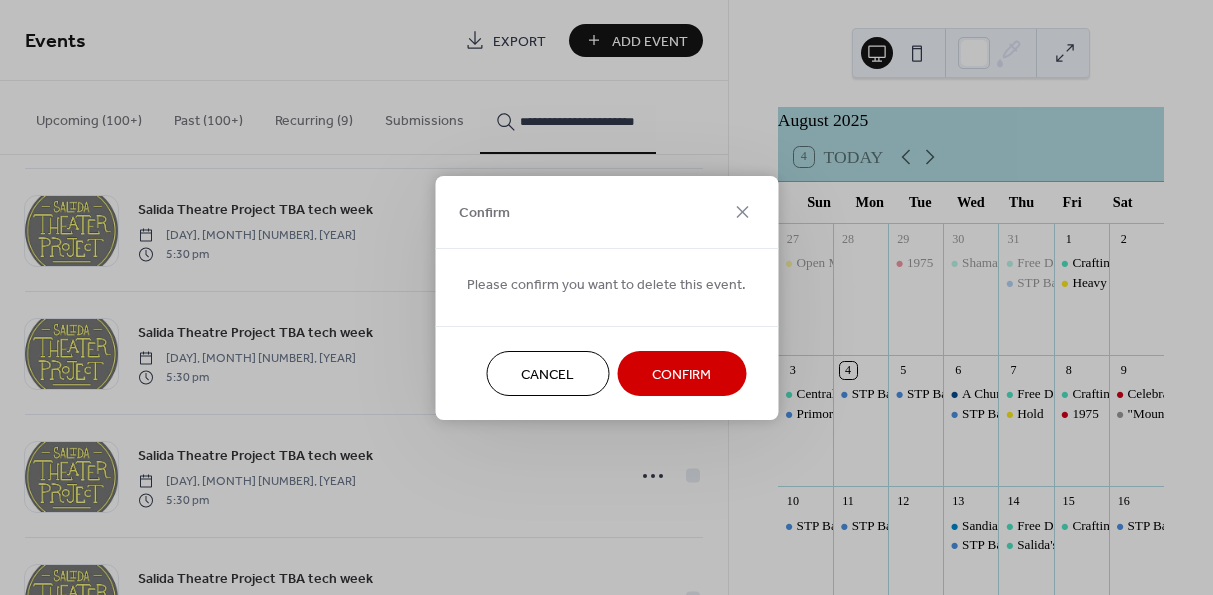 click on "Confirm" at bounding box center [681, 374] 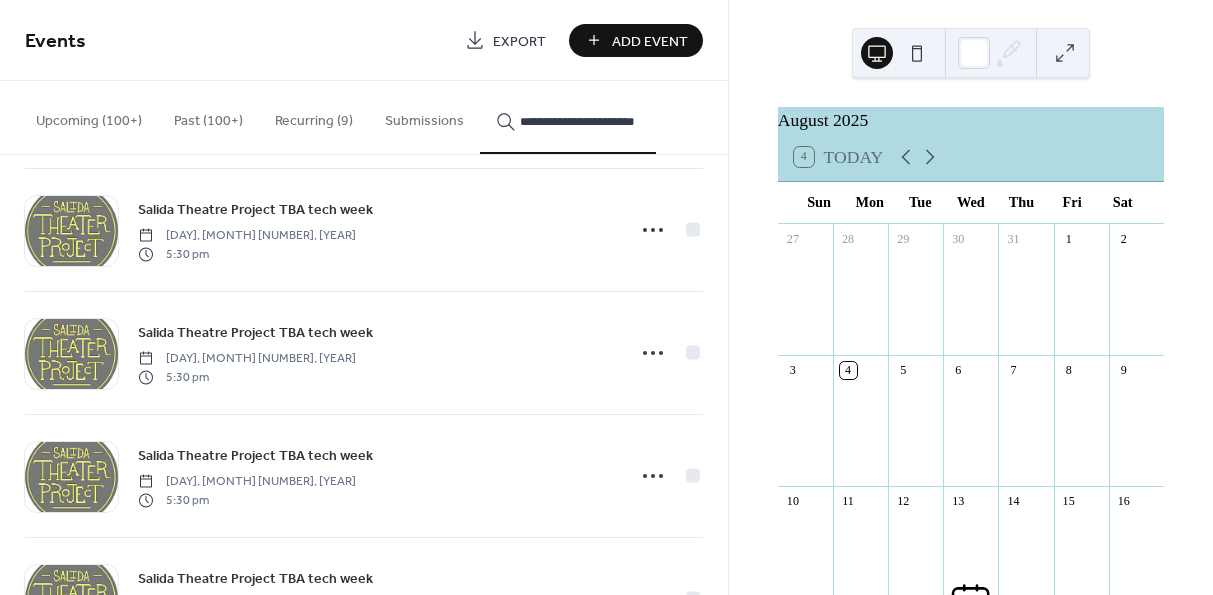 click 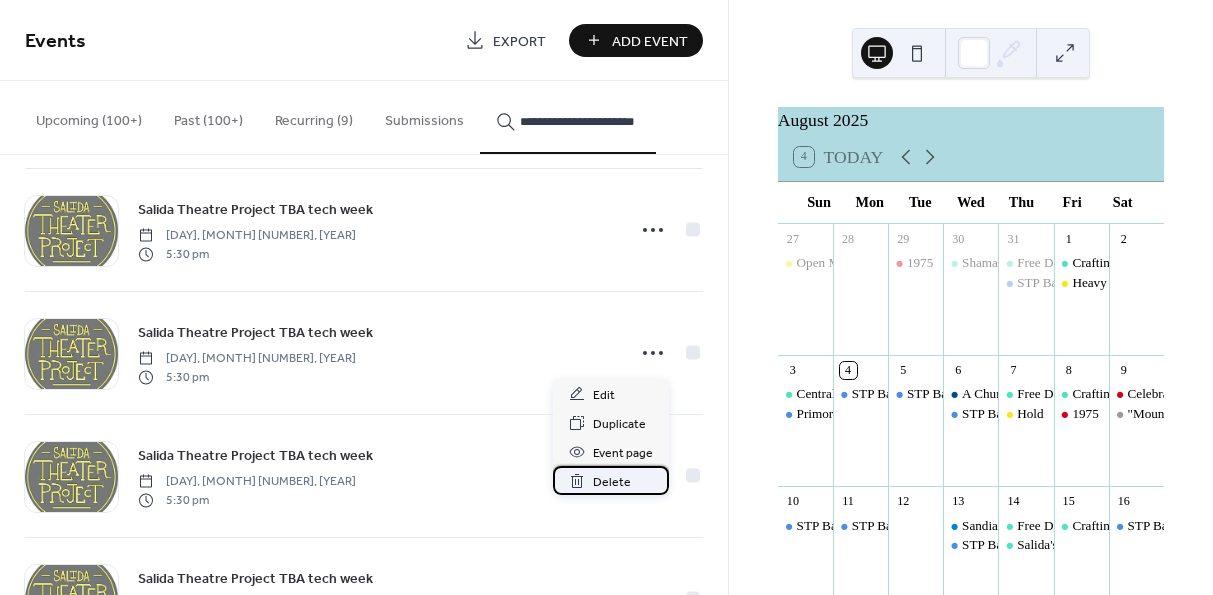click on "Delete" at bounding box center [612, 482] 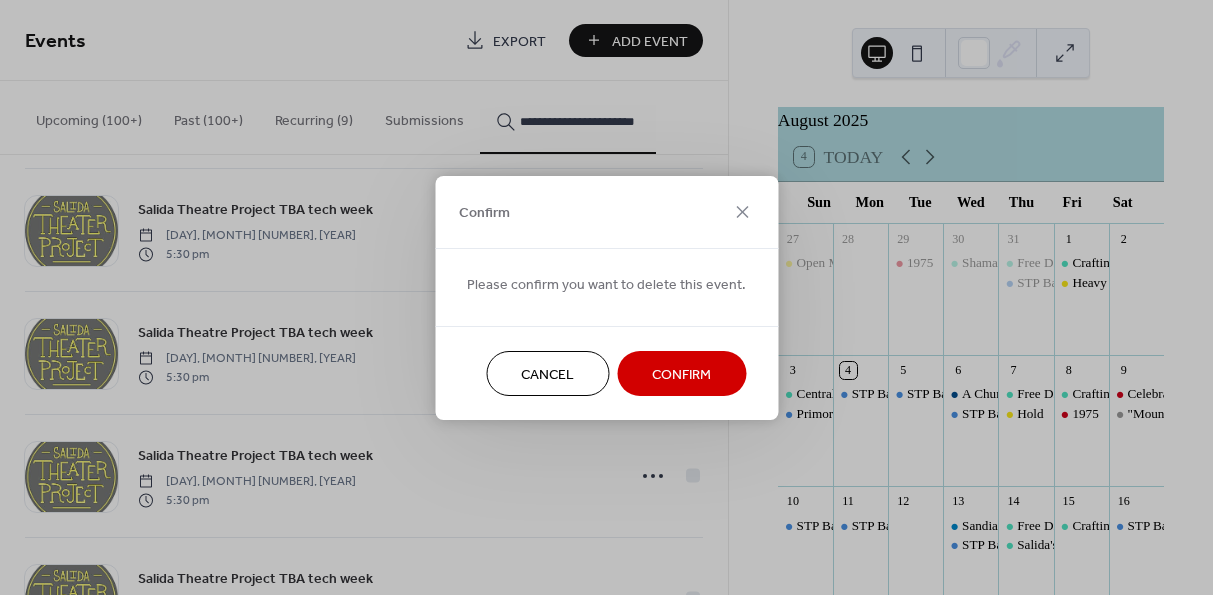 click on "Confirm" at bounding box center (681, 373) 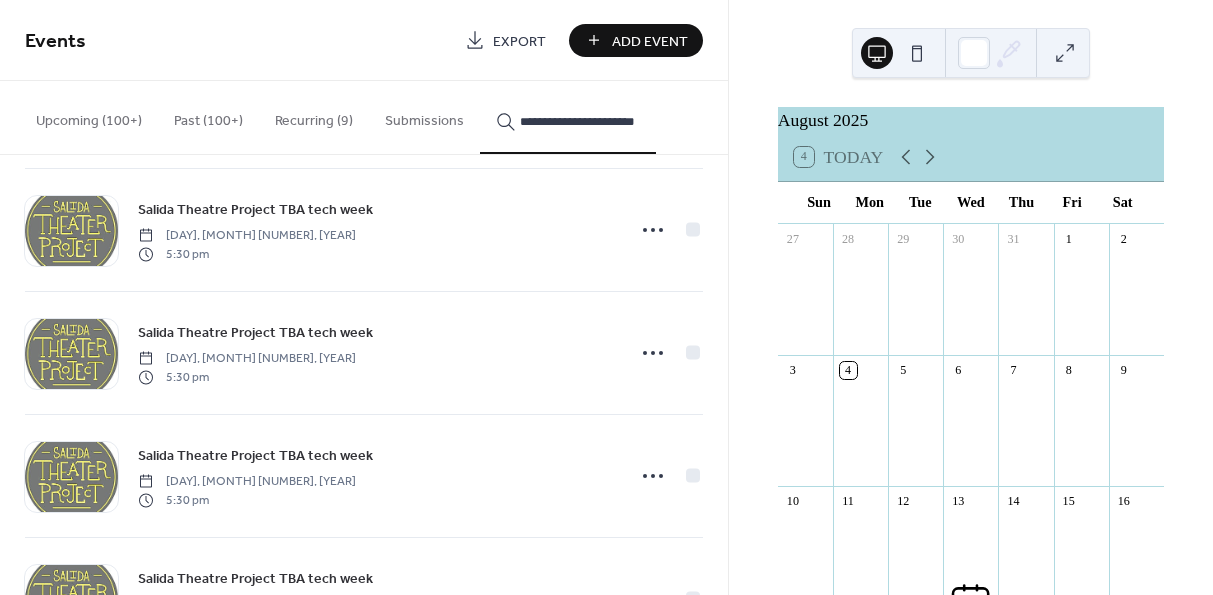 click on "Salida Theatre Project TBA tech week Wednesday, June 24, 2026 5:30 pm" at bounding box center (375, 476) 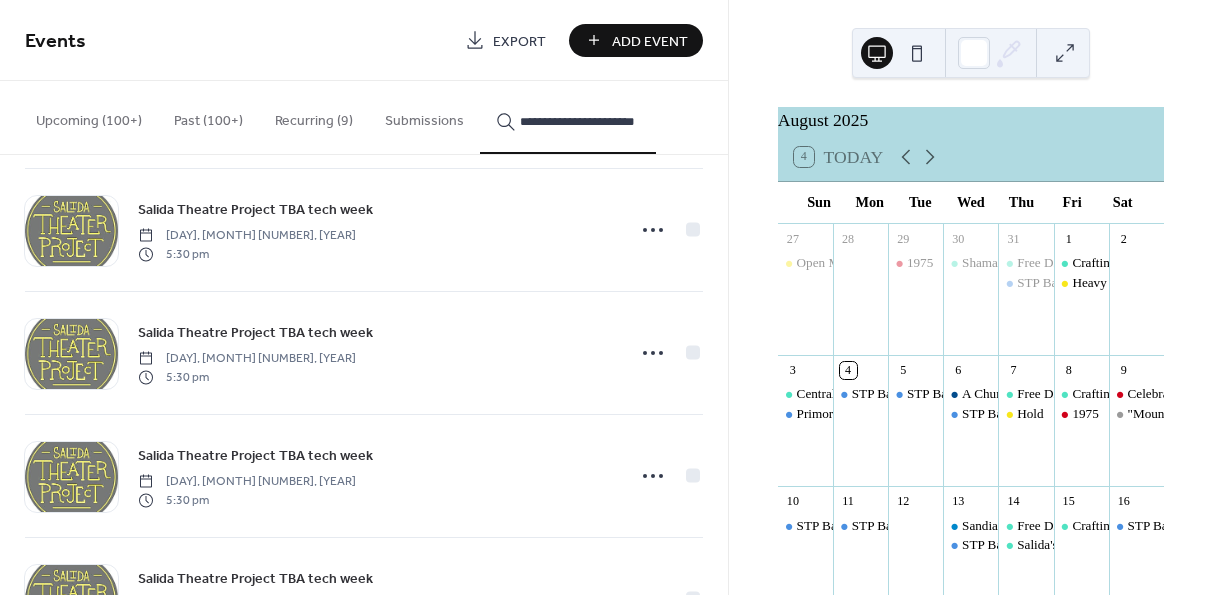 click 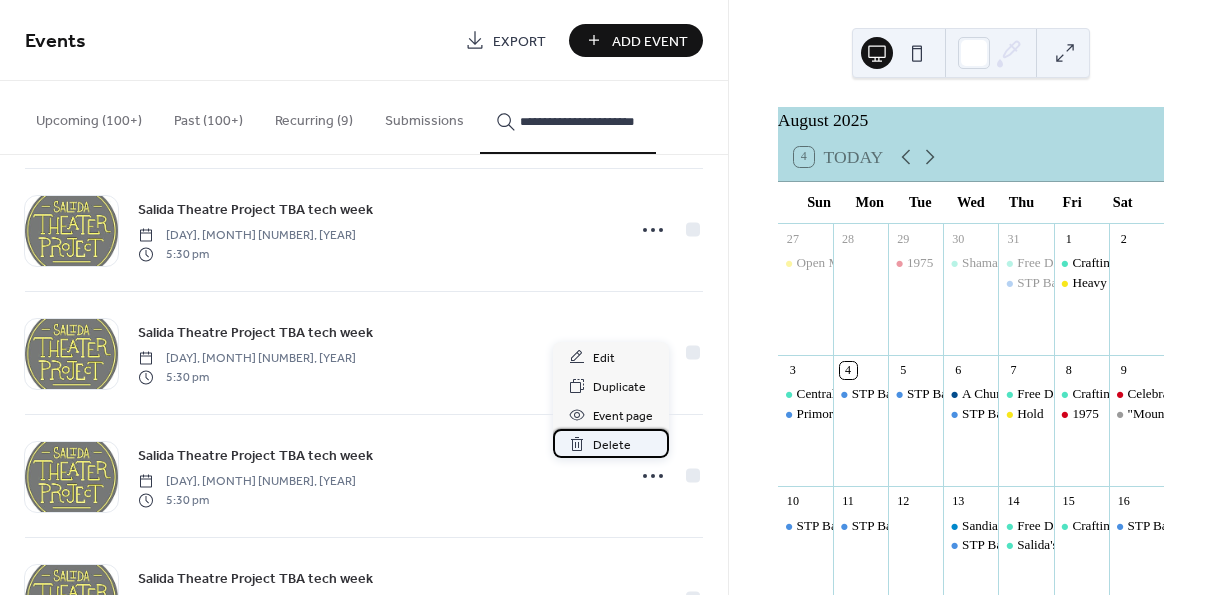 click on "Delete" at bounding box center [612, 445] 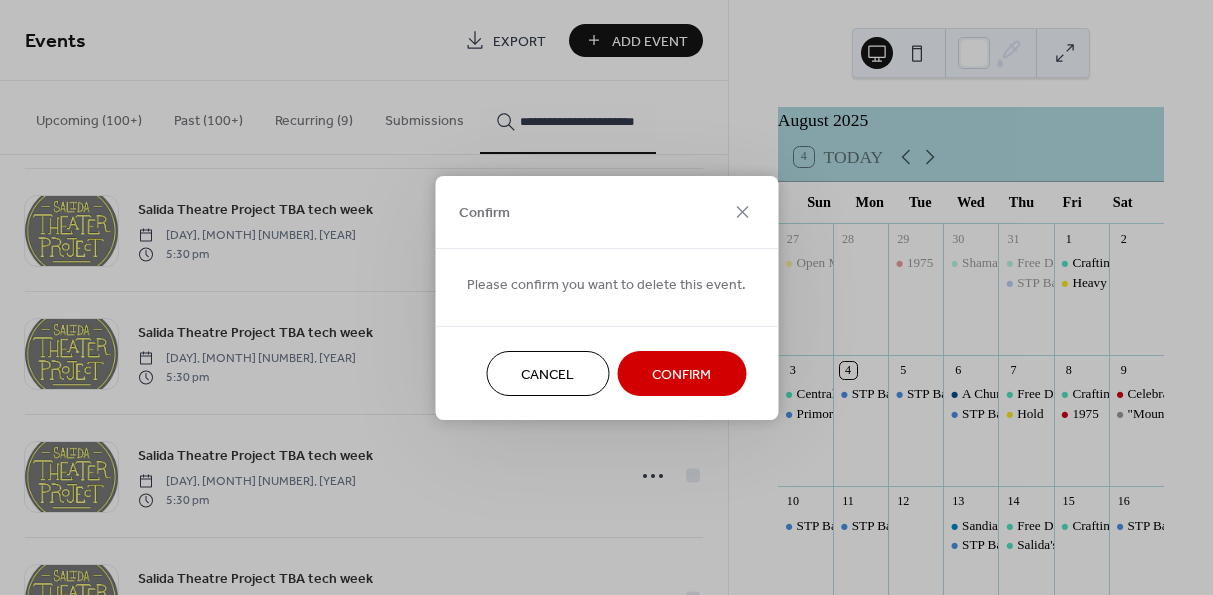 click on "Confirm" at bounding box center (681, 374) 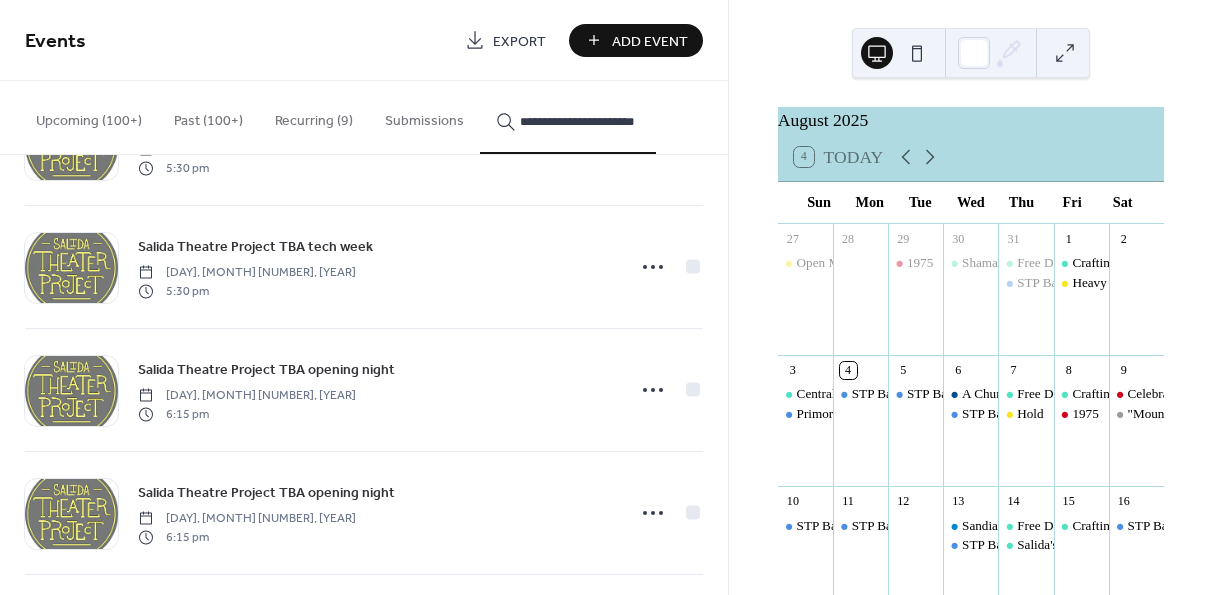 scroll, scrollTop: 4925, scrollLeft: 0, axis: vertical 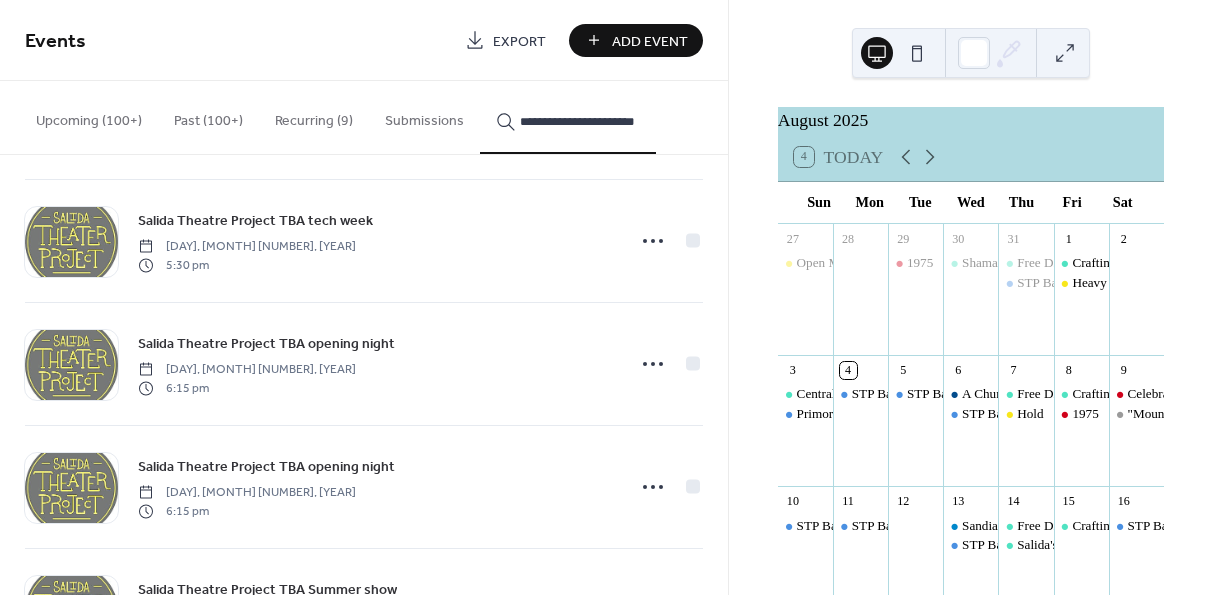 click 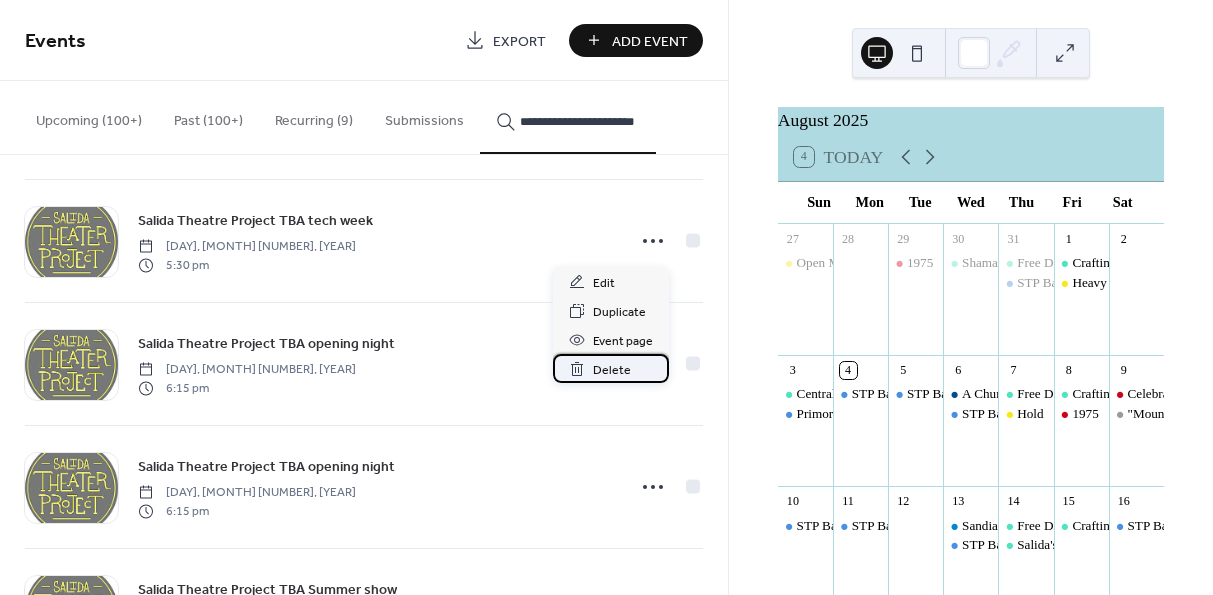 click on "Delete" at bounding box center [612, 370] 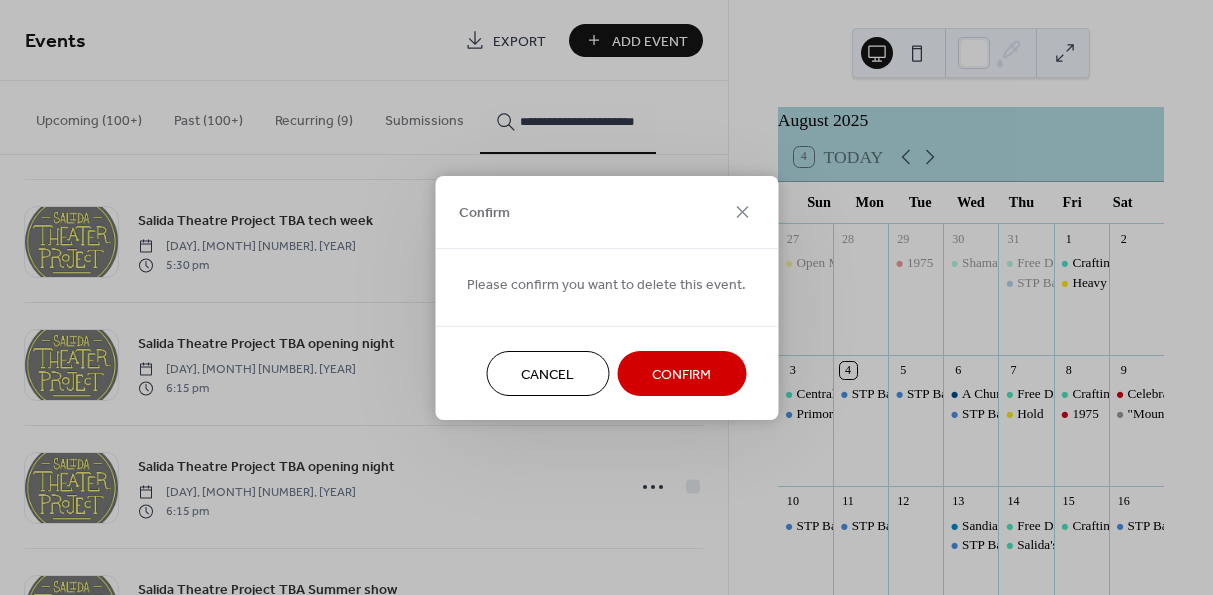 click on "Confirm" at bounding box center (681, 374) 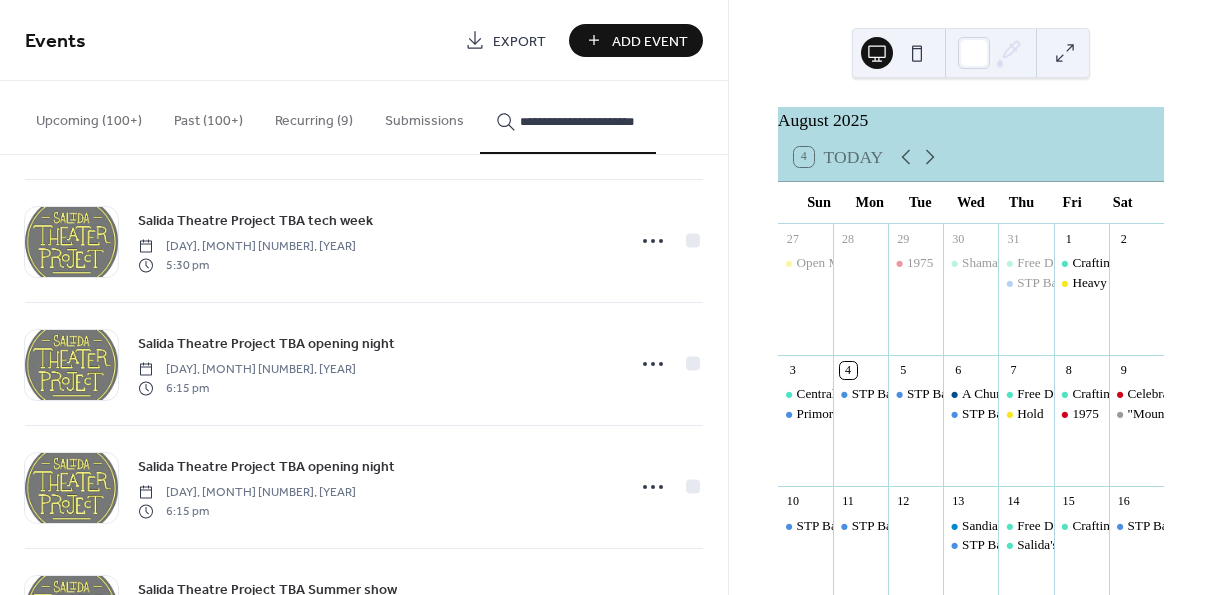 click 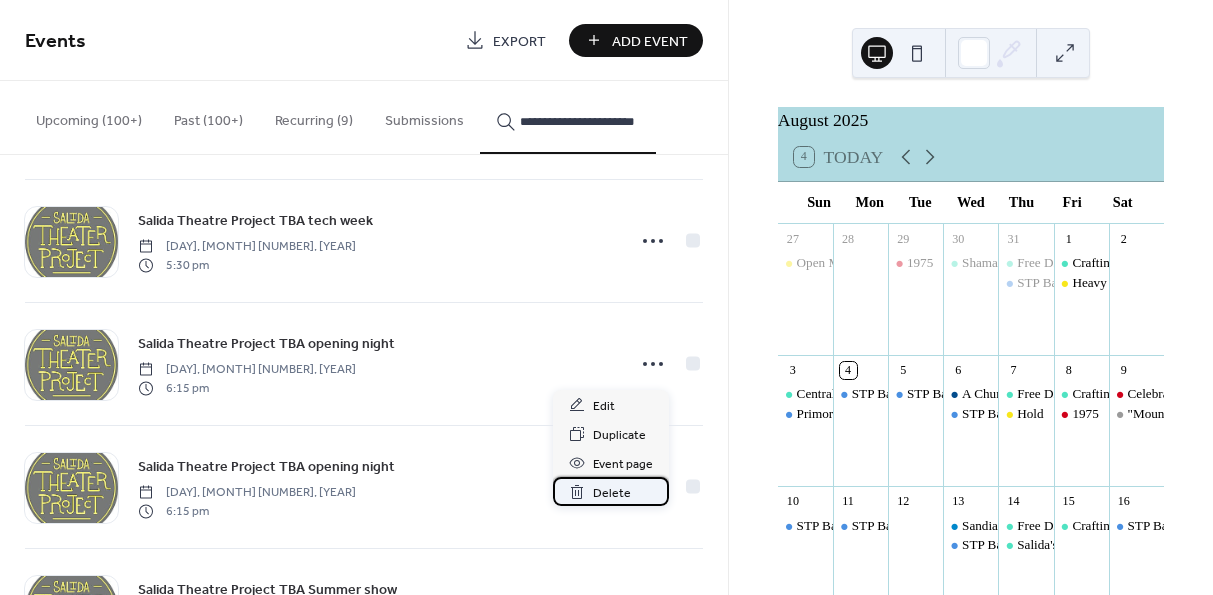 click on "Delete" at bounding box center [612, 493] 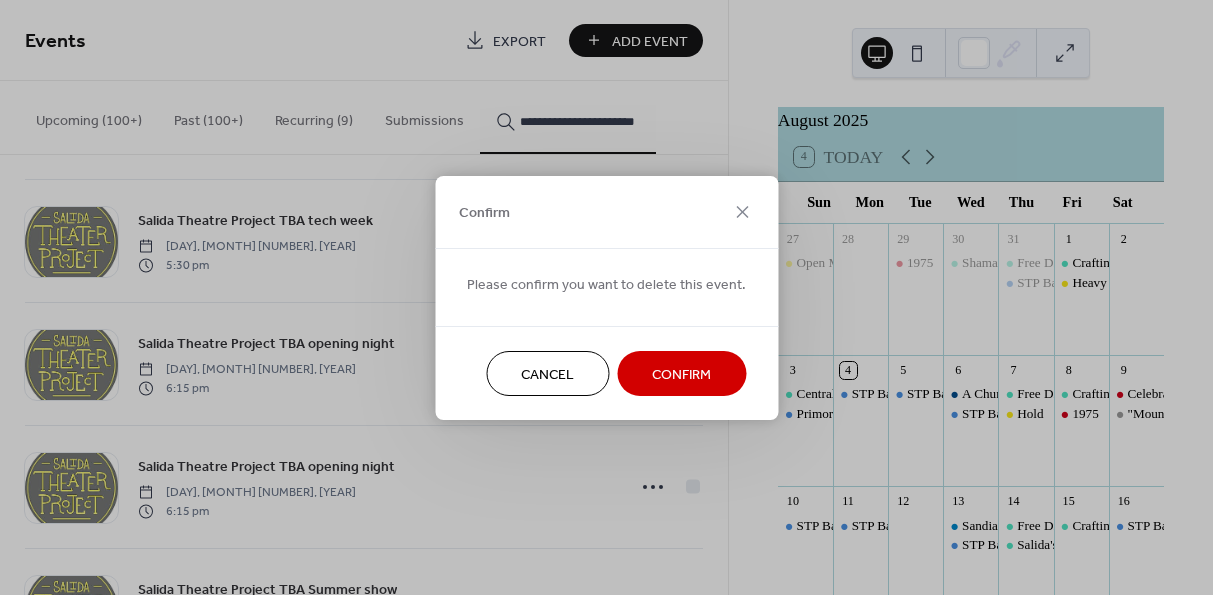 click on "Confirm" at bounding box center (681, 374) 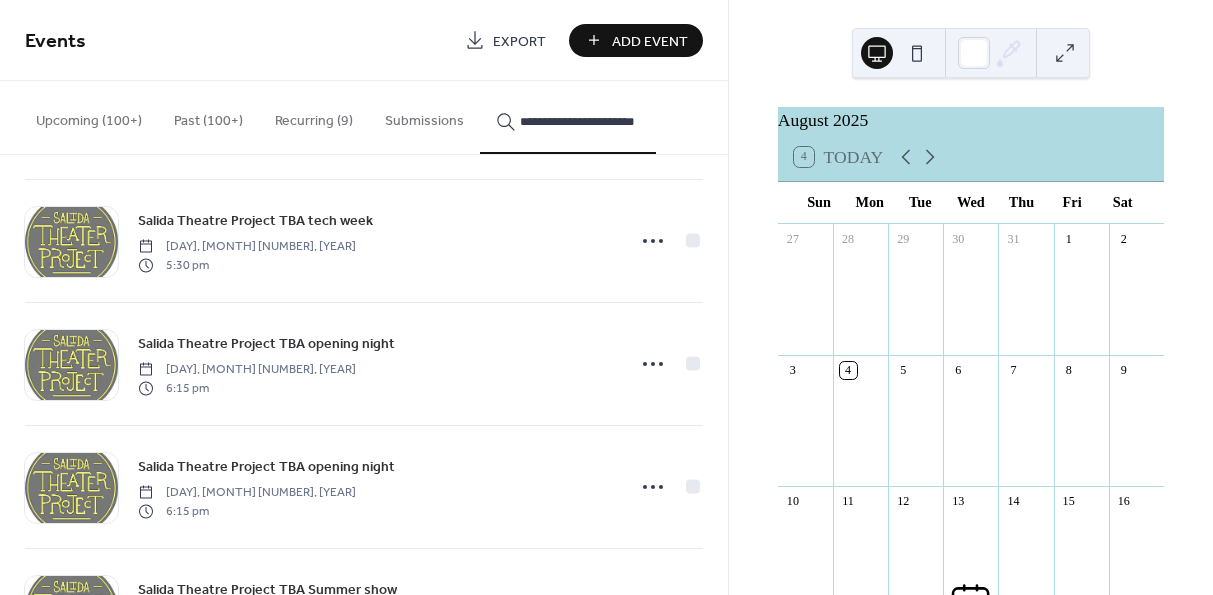 click 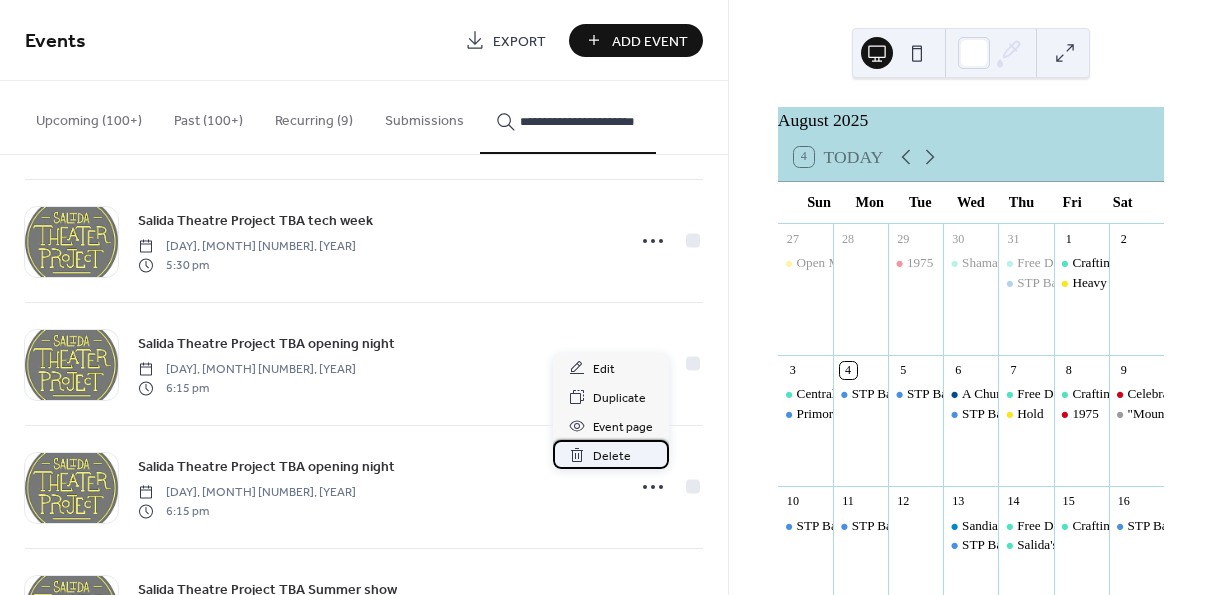 click on "Delete" at bounding box center [612, 456] 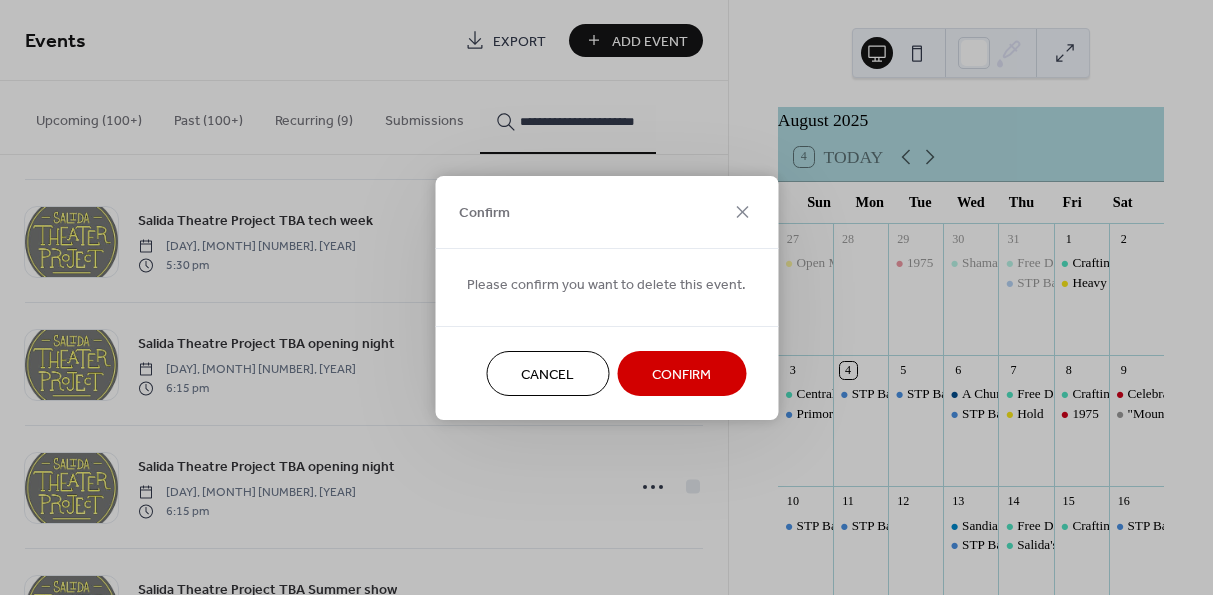 click on "Confirm" at bounding box center (681, 374) 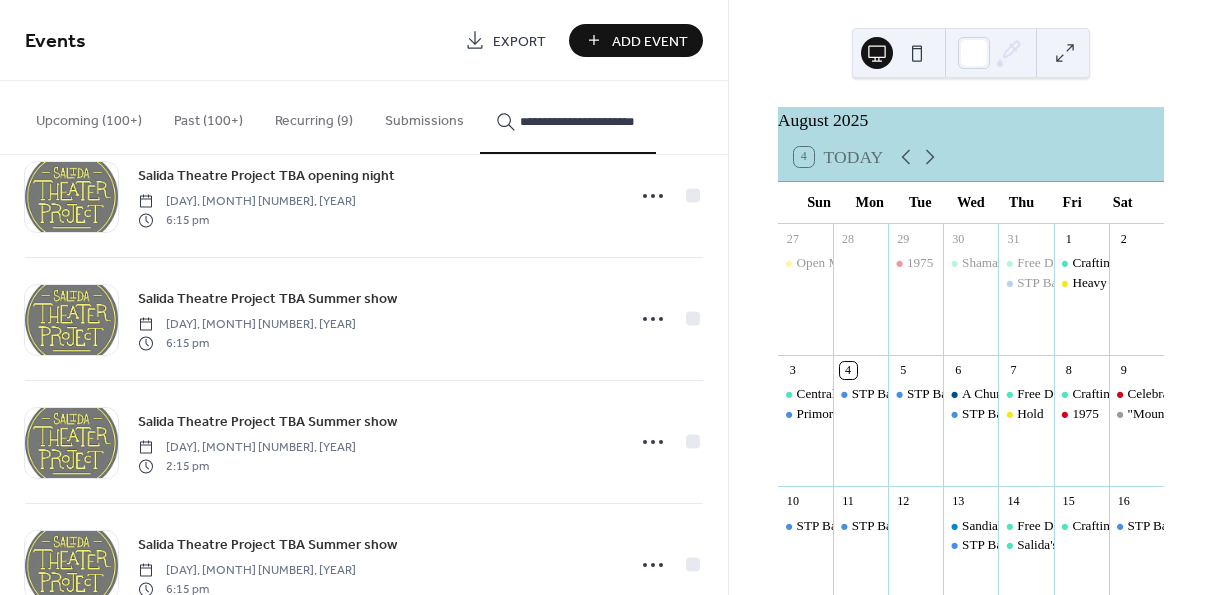scroll, scrollTop: 5203, scrollLeft: 0, axis: vertical 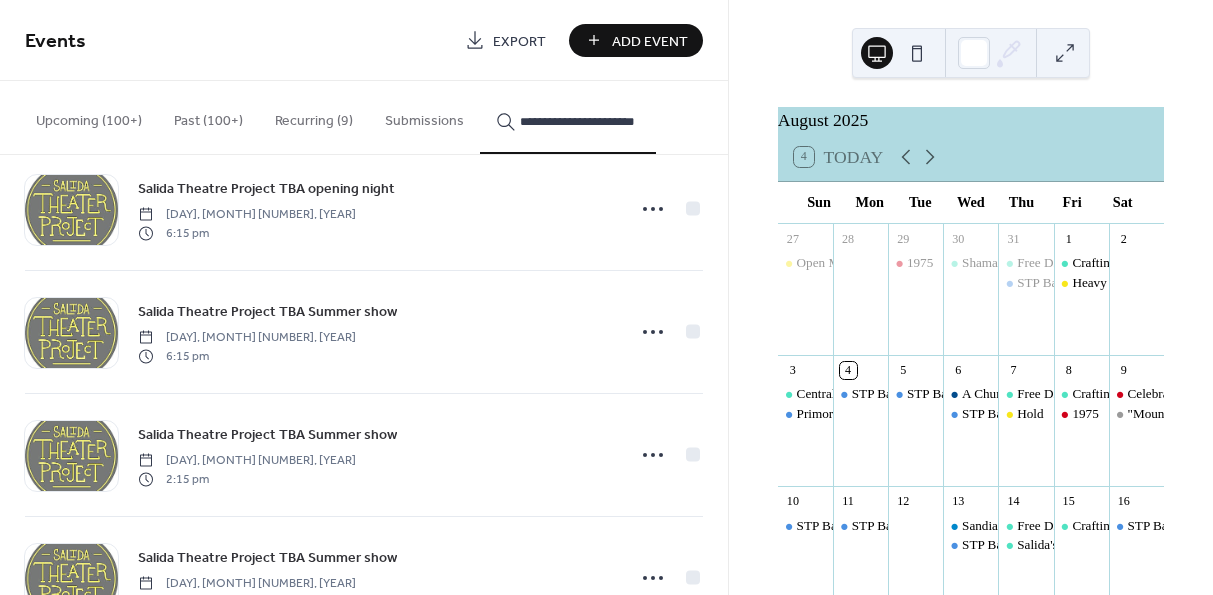 click 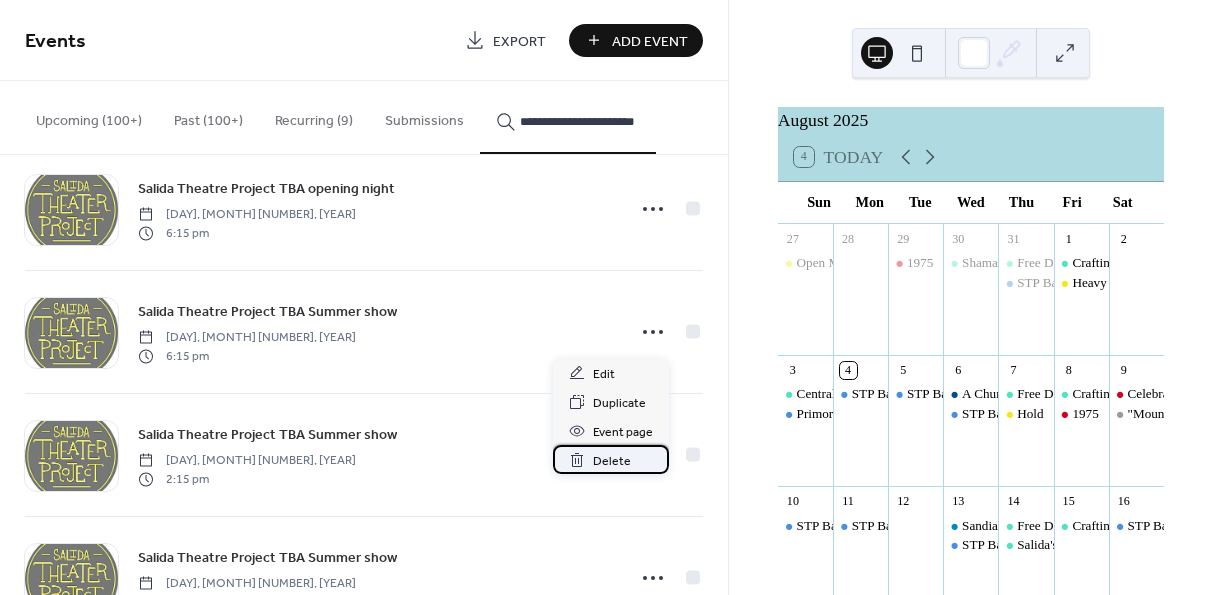 click on "Delete" at bounding box center [612, 461] 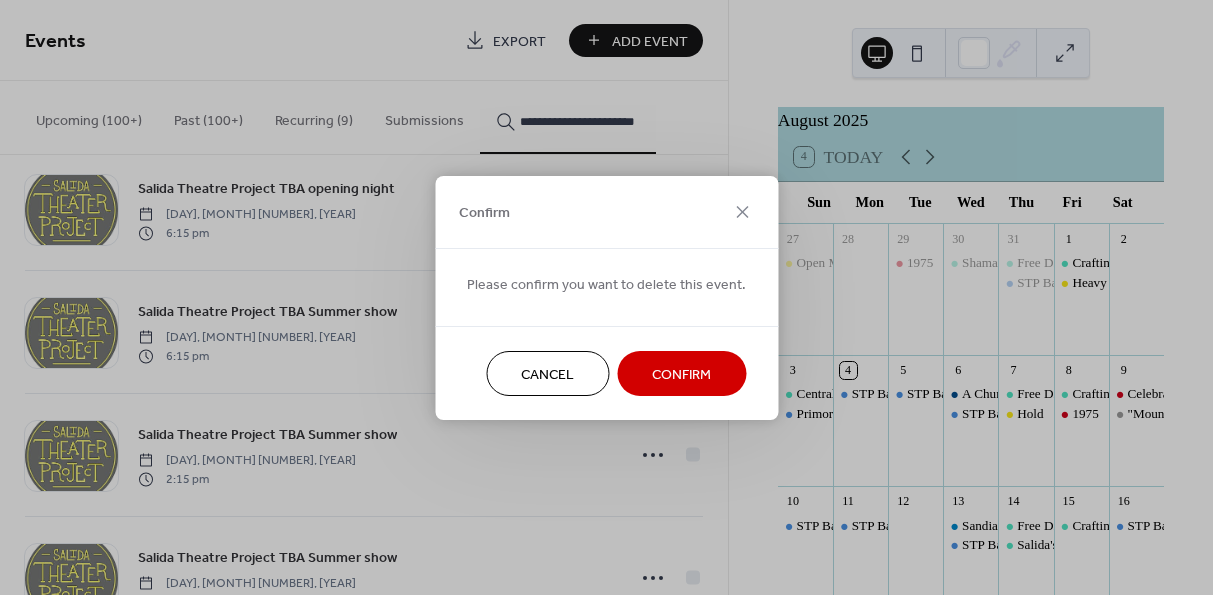 click on "Confirm" at bounding box center [681, 374] 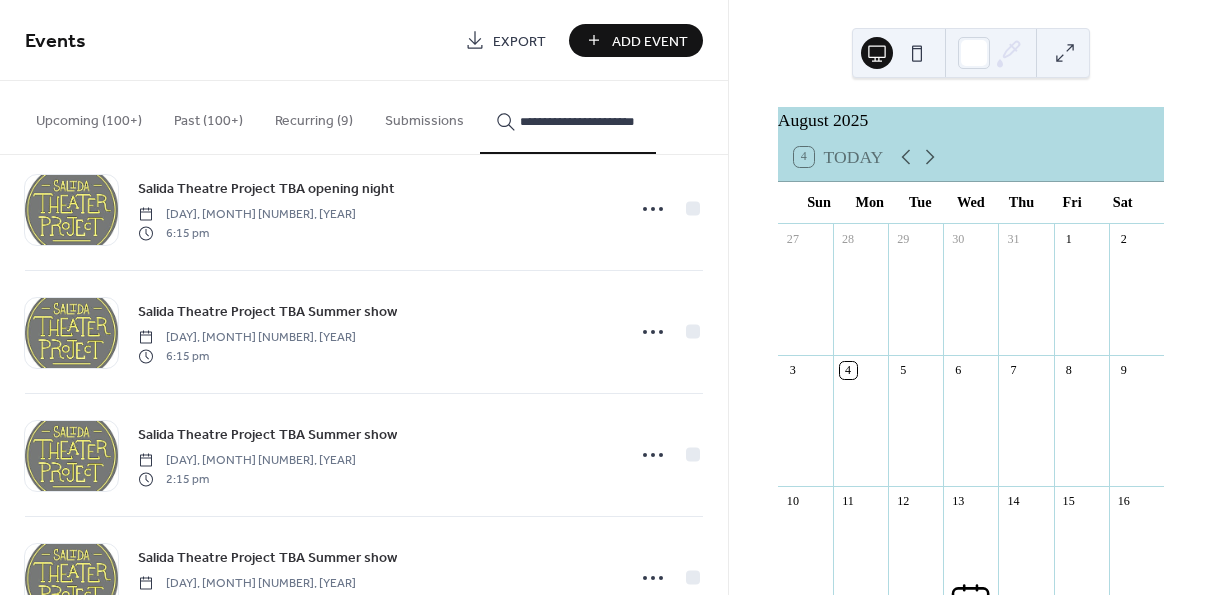 click 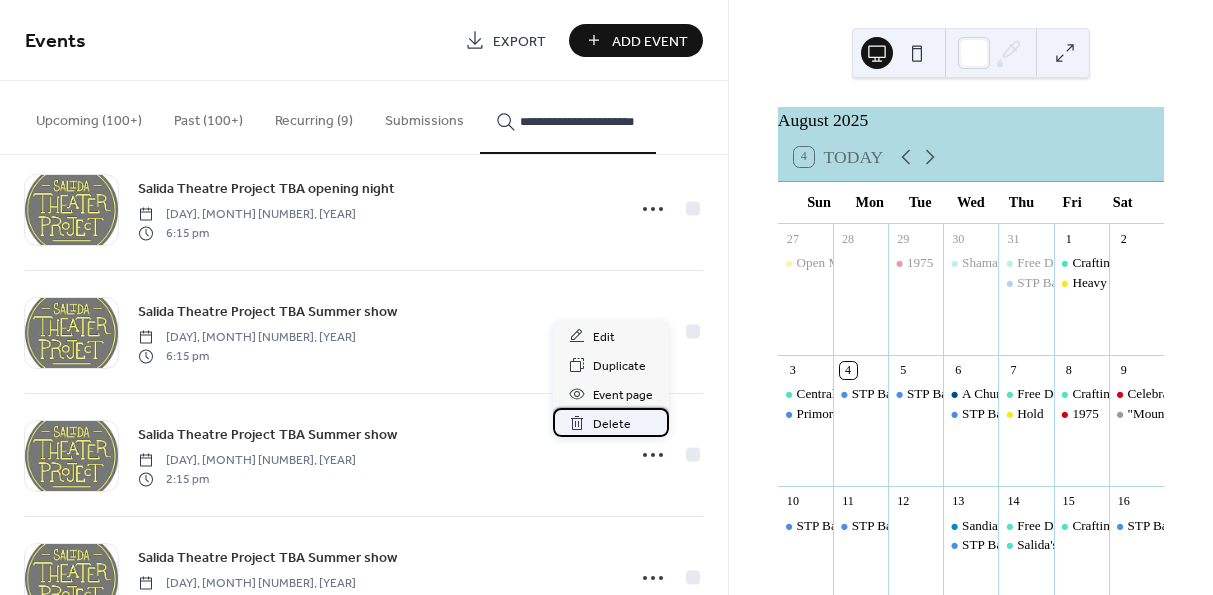 click on "Delete" at bounding box center [612, 424] 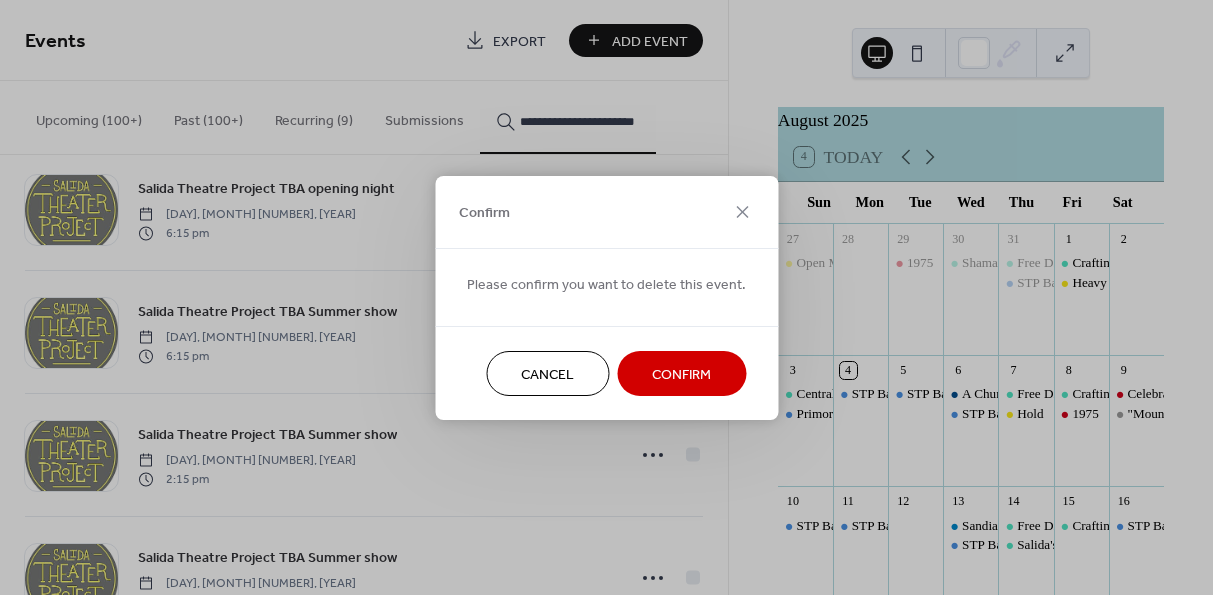 click on "Confirm" at bounding box center [681, 374] 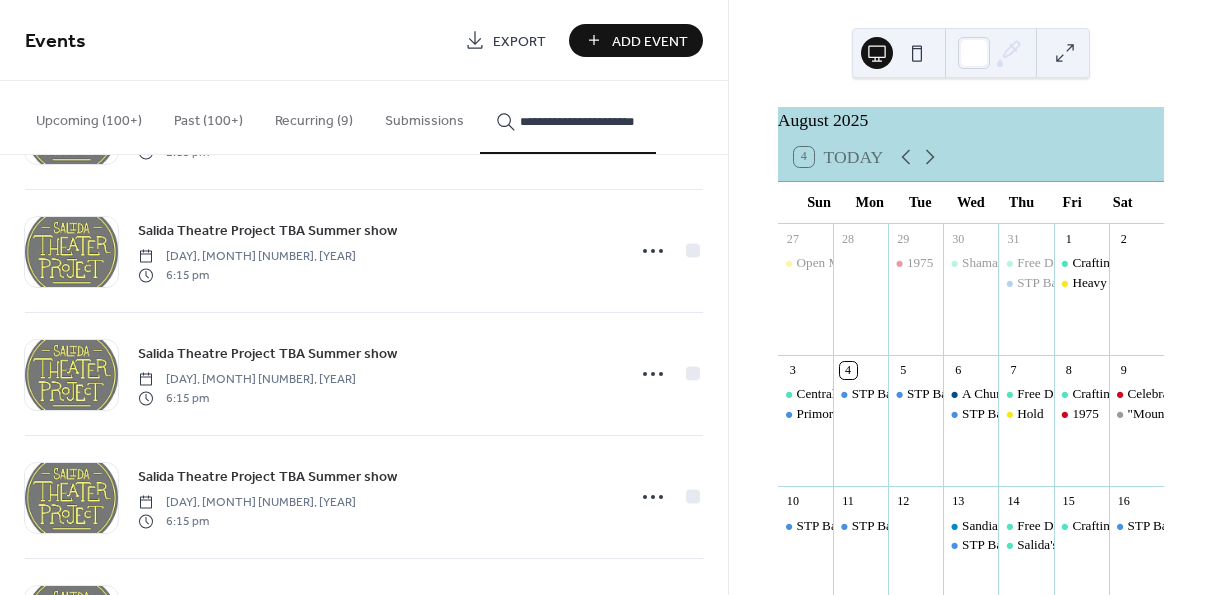 scroll, scrollTop: 5540, scrollLeft: 0, axis: vertical 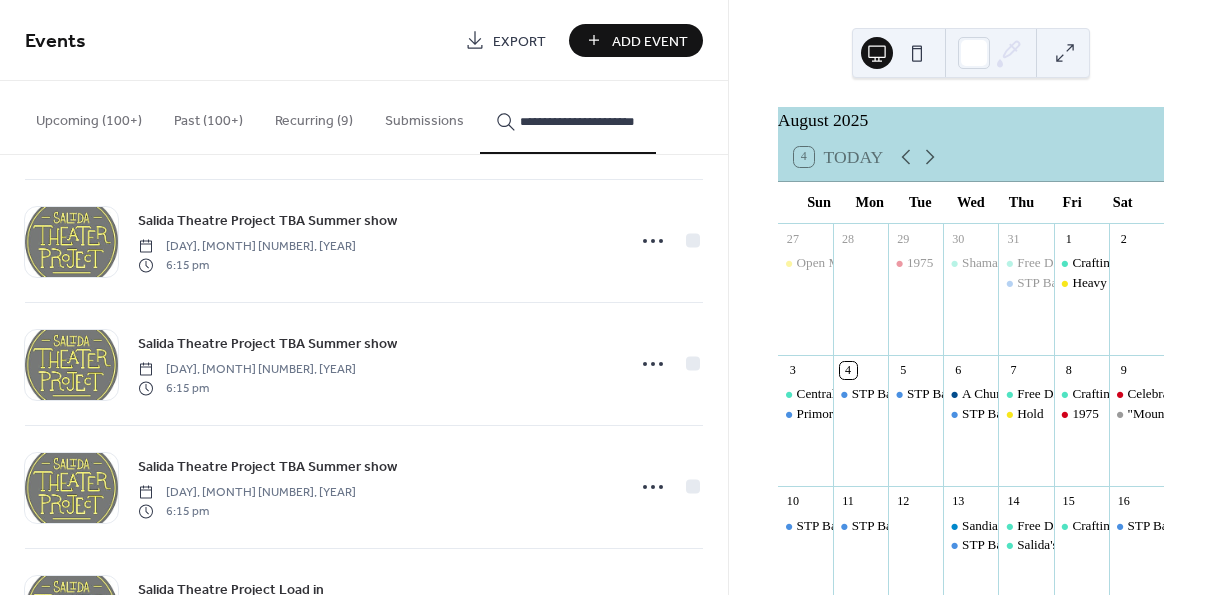 click 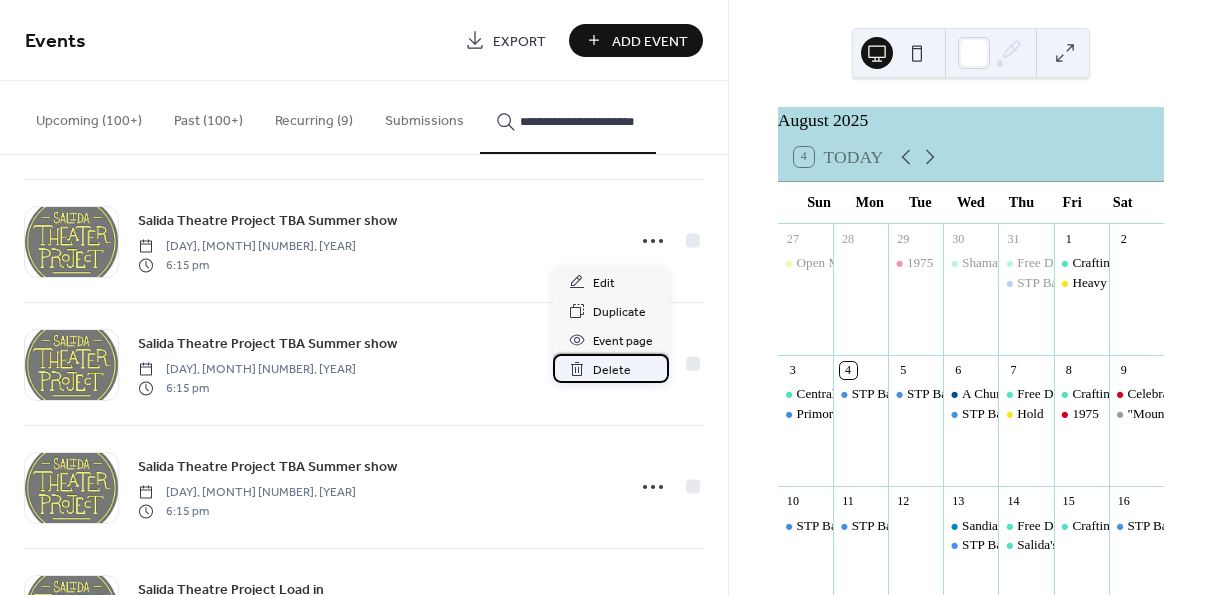 click on "Delete" at bounding box center [612, 370] 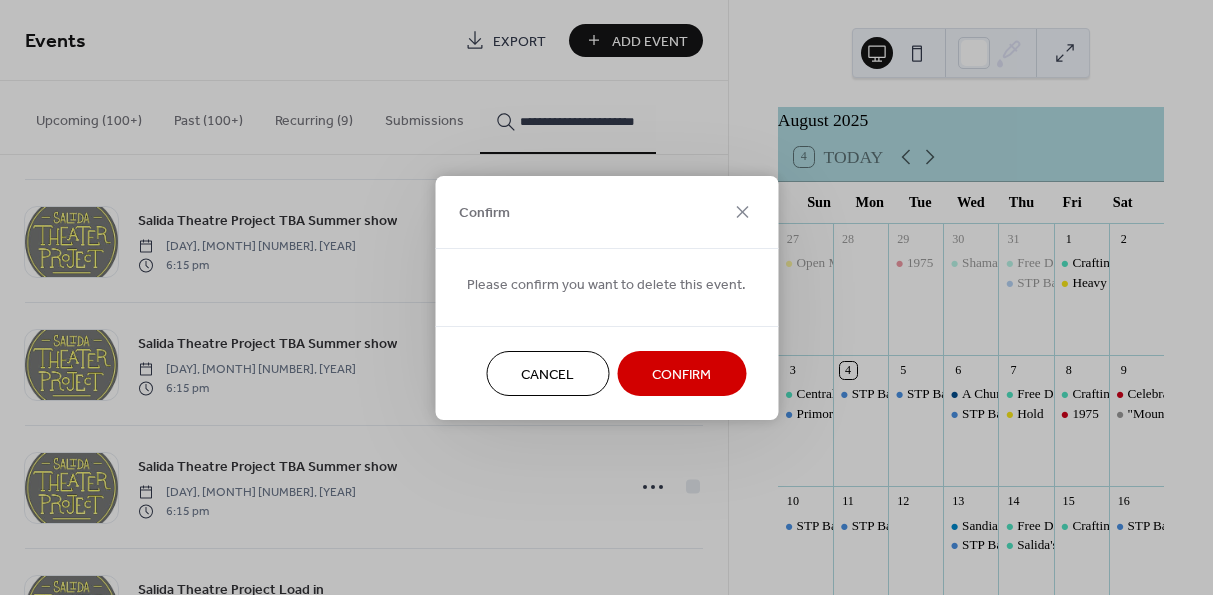 click on "Confirm" at bounding box center (681, 374) 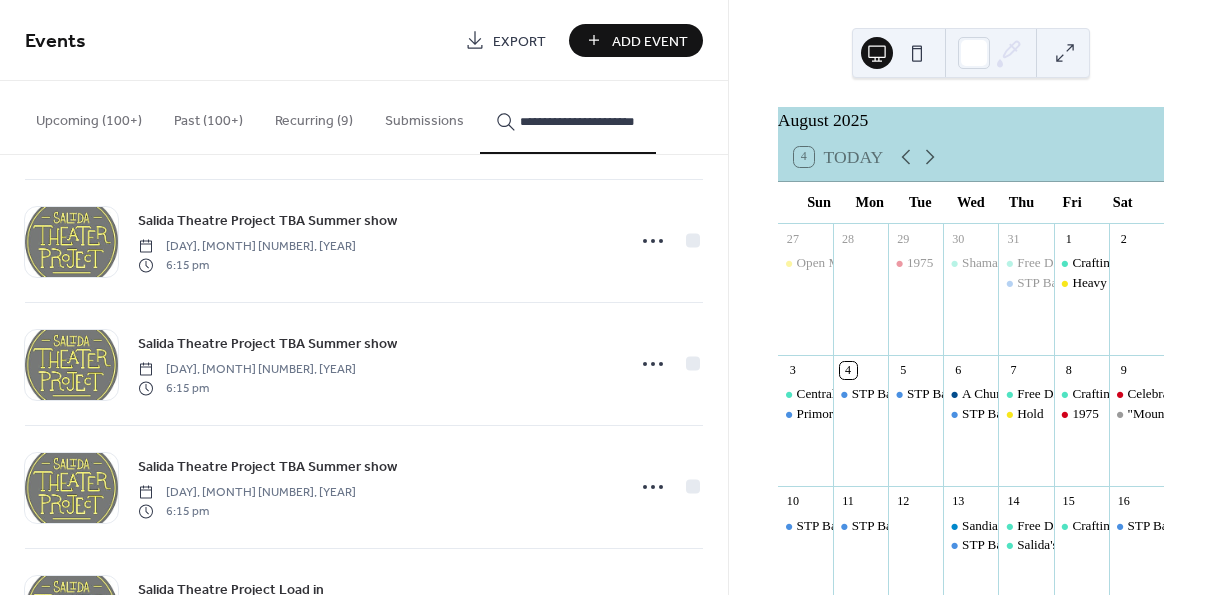click 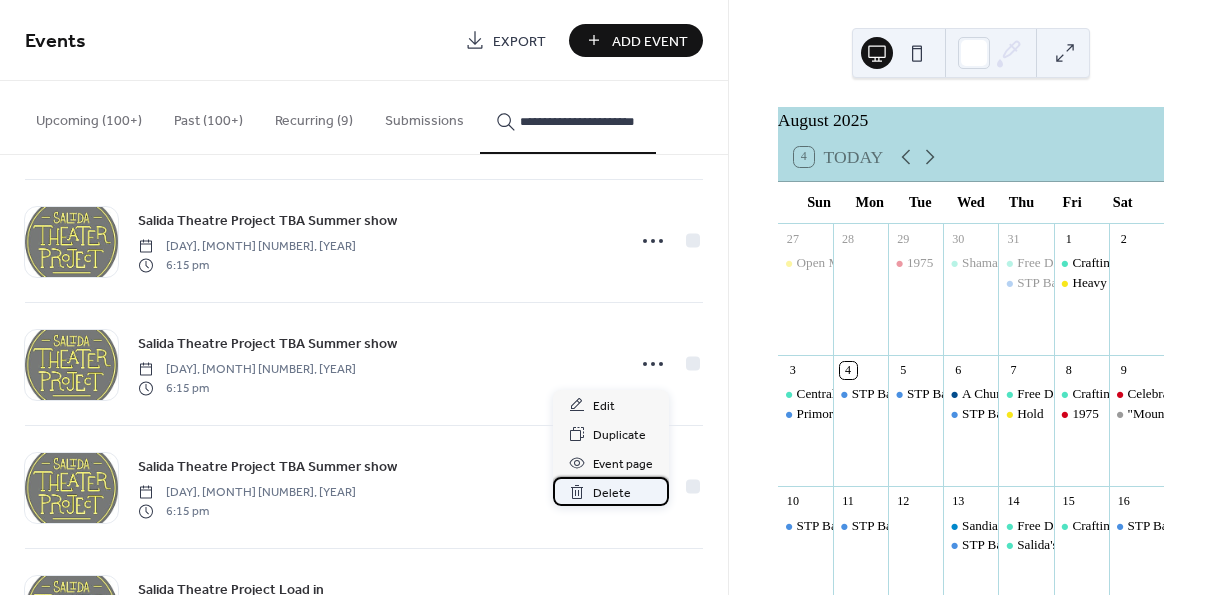 click on "Delete" at bounding box center (612, 493) 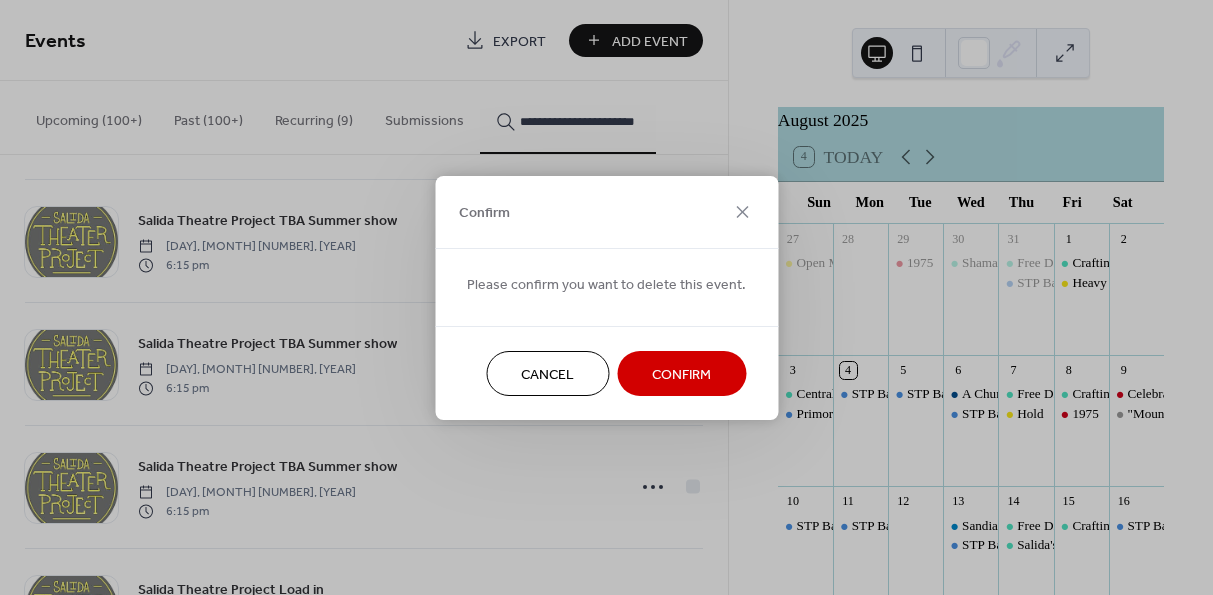 click on "Confirm" at bounding box center (681, 374) 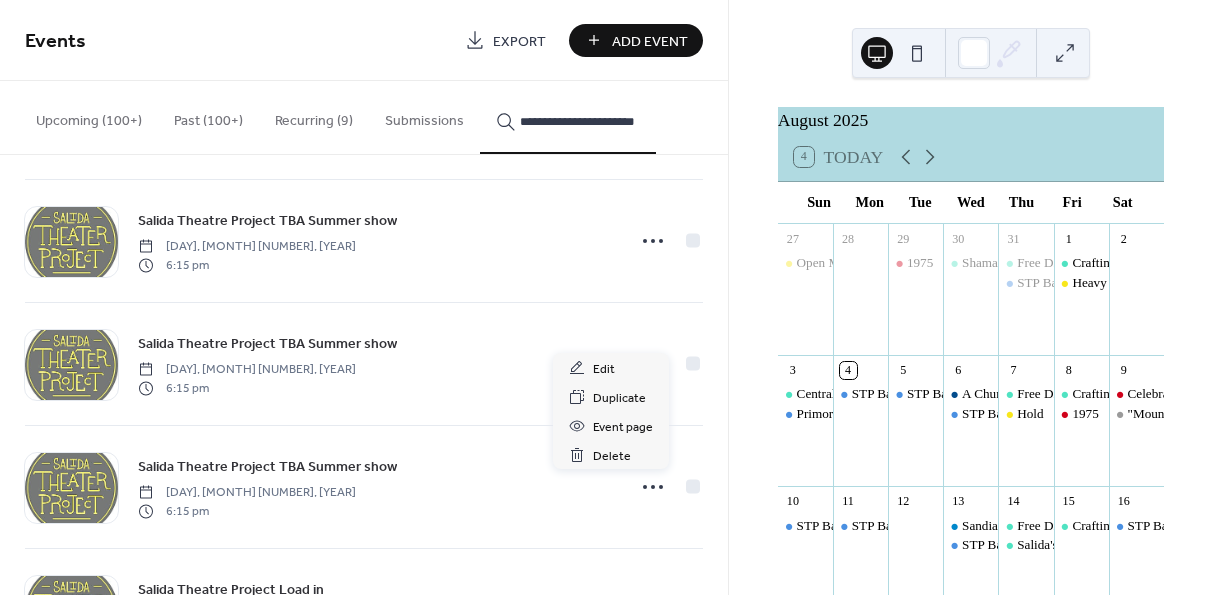 click 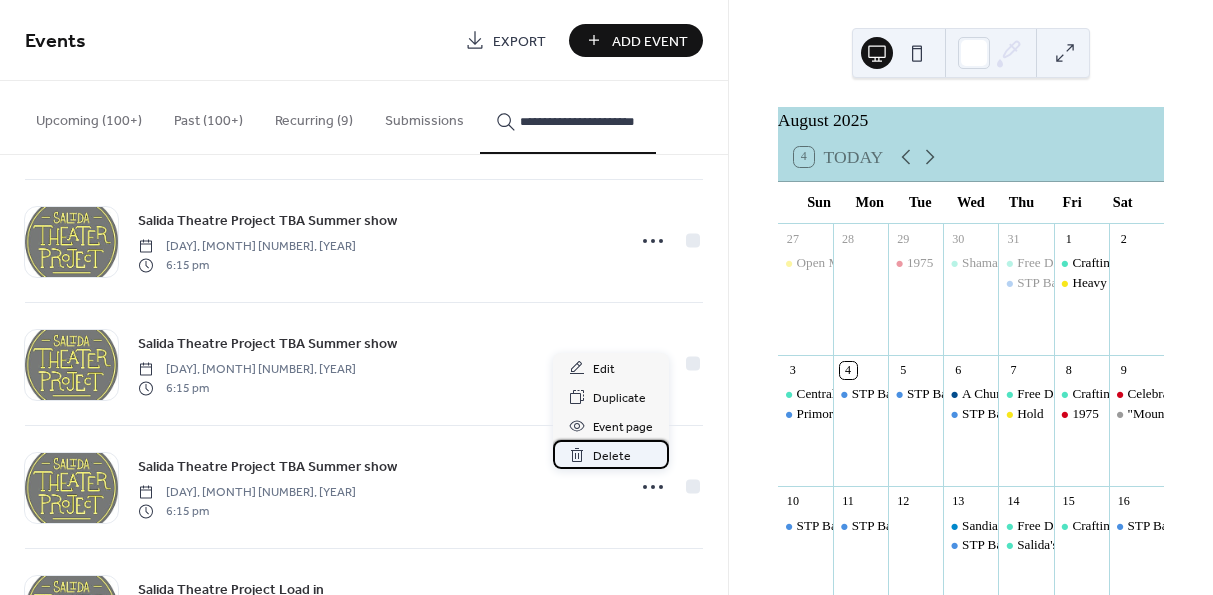 click on "Delete" at bounding box center (612, 456) 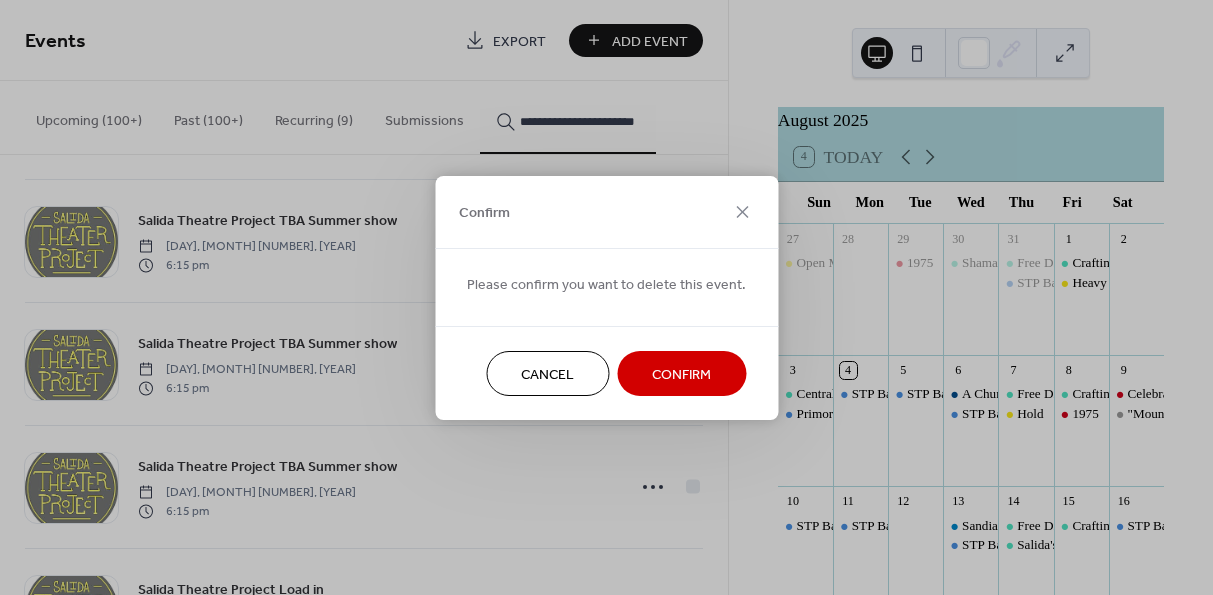 click on "Confirm" at bounding box center [681, 374] 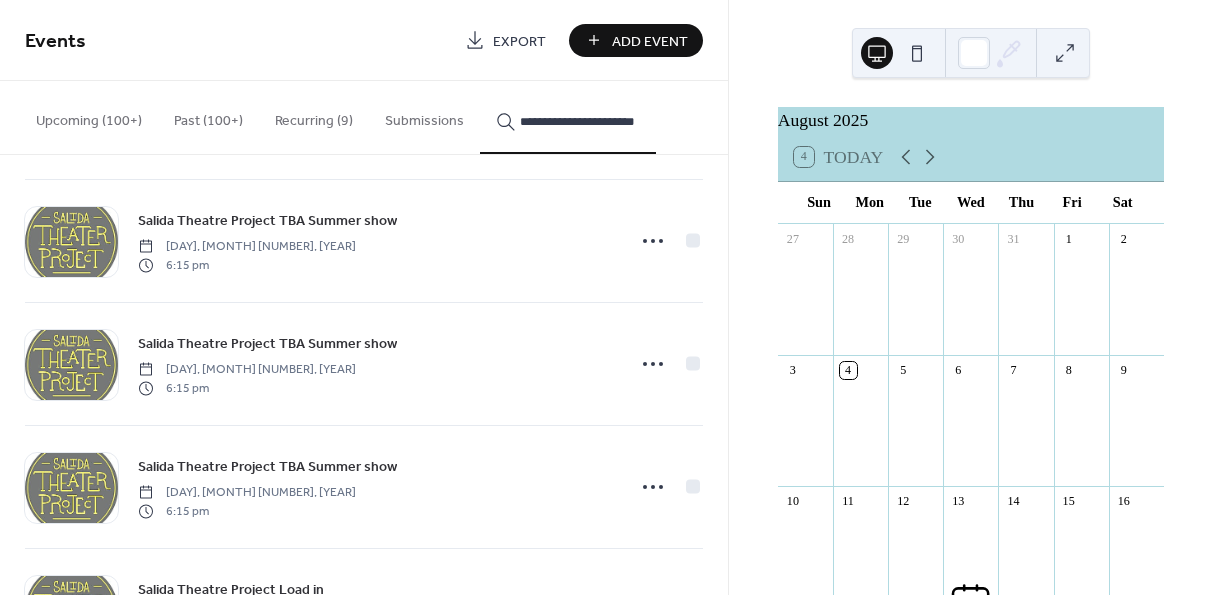scroll, scrollTop: 5634, scrollLeft: 0, axis: vertical 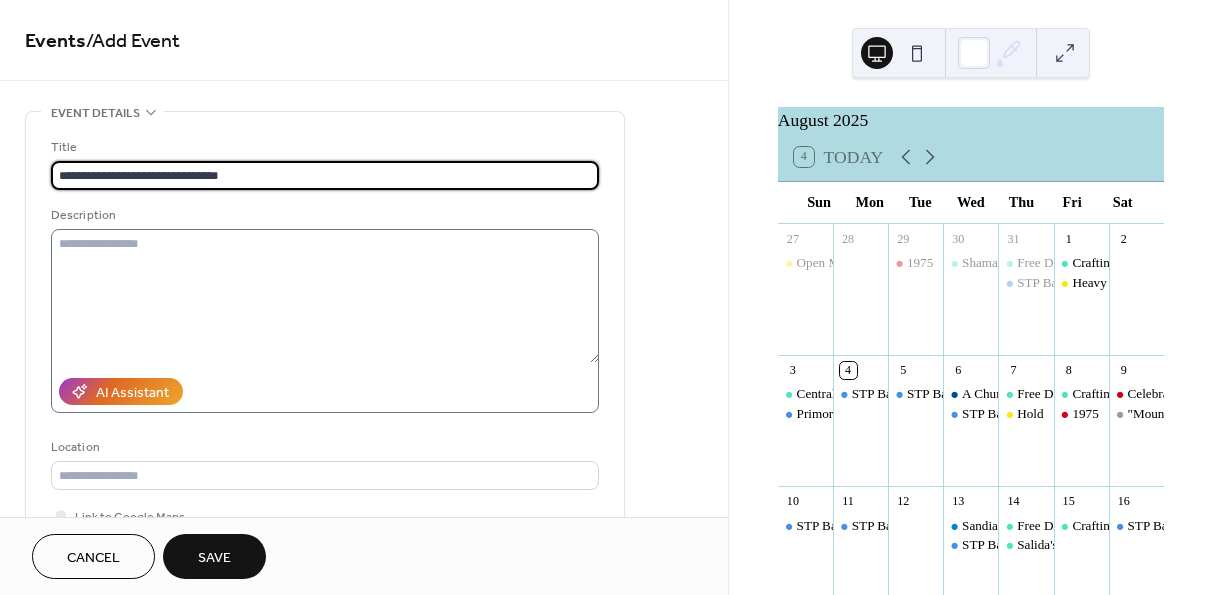 type on "**********" 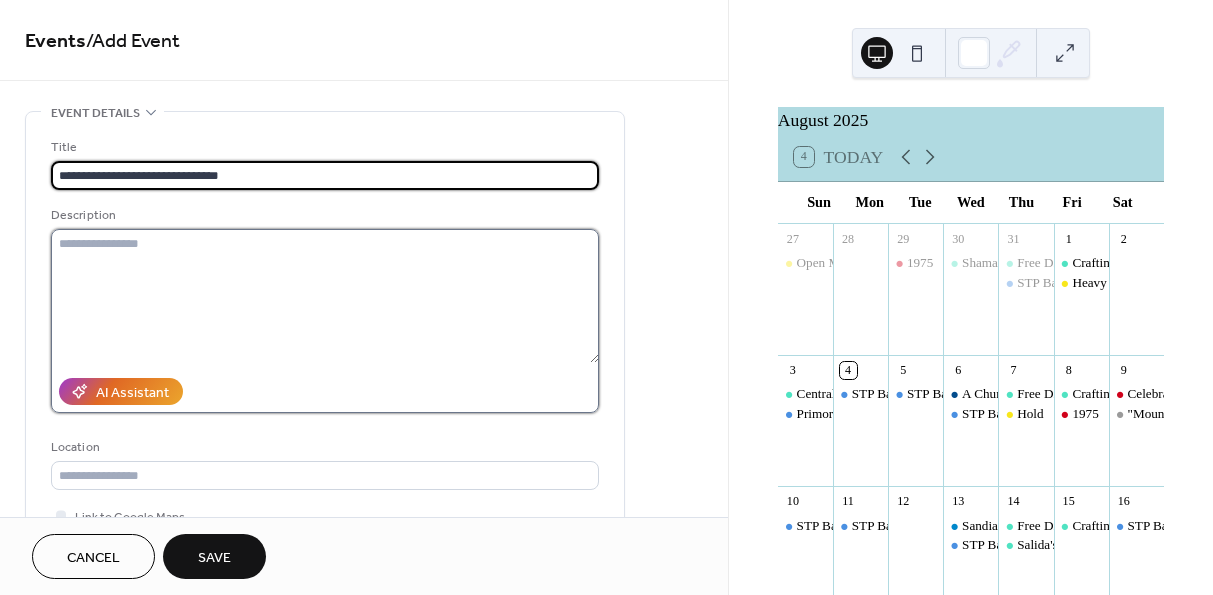 click at bounding box center [325, 296] 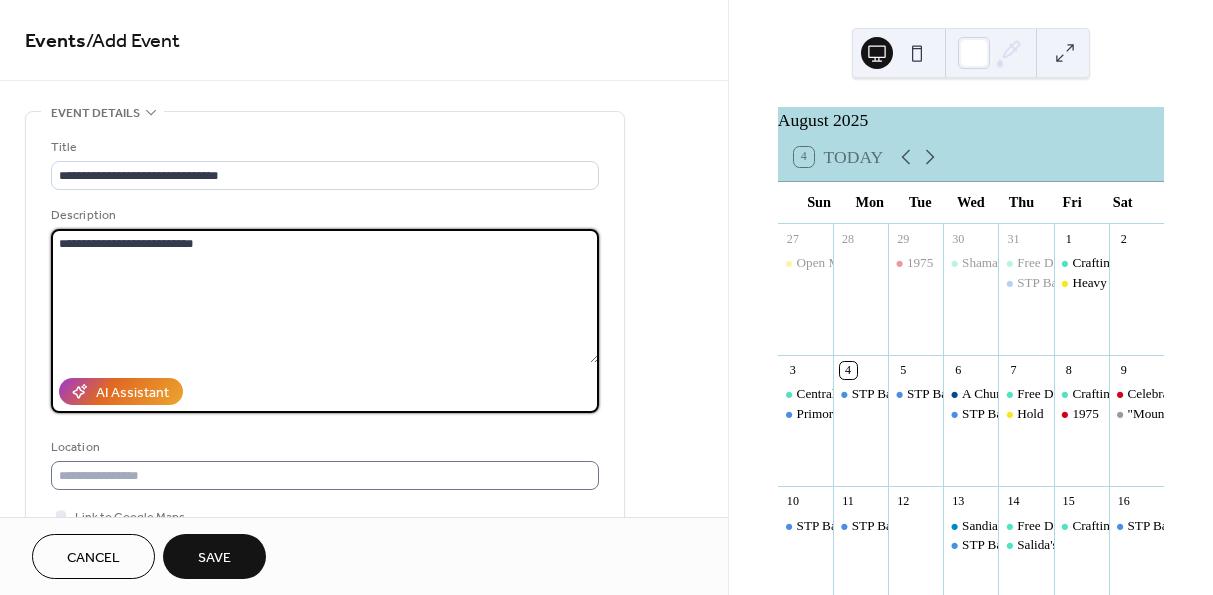 type on "**********" 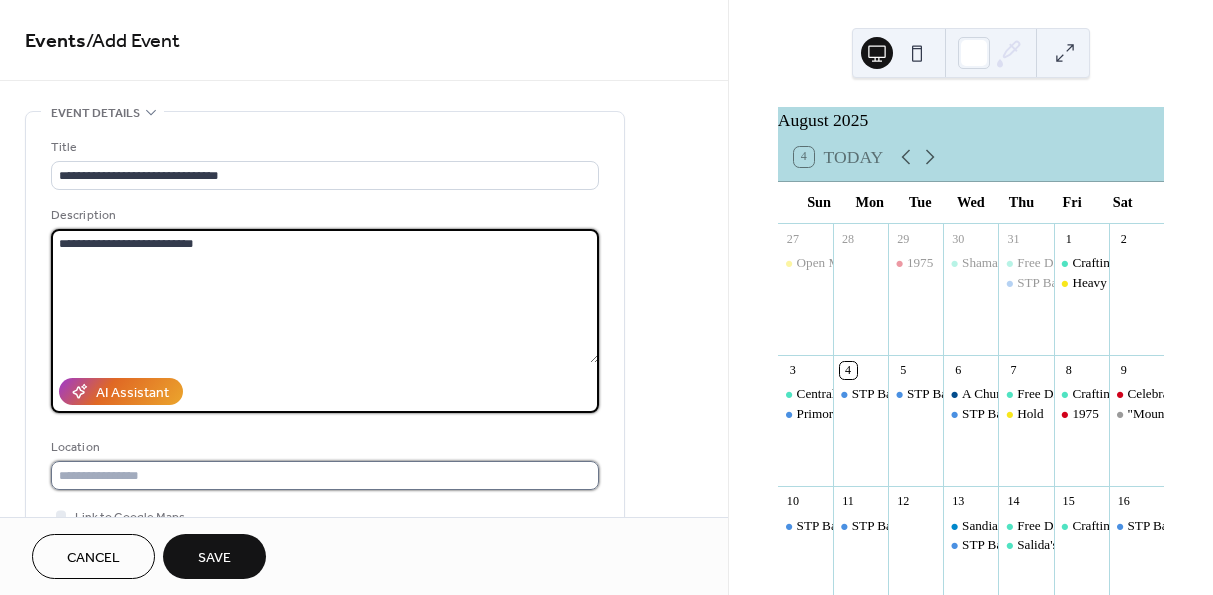 click at bounding box center [325, 475] 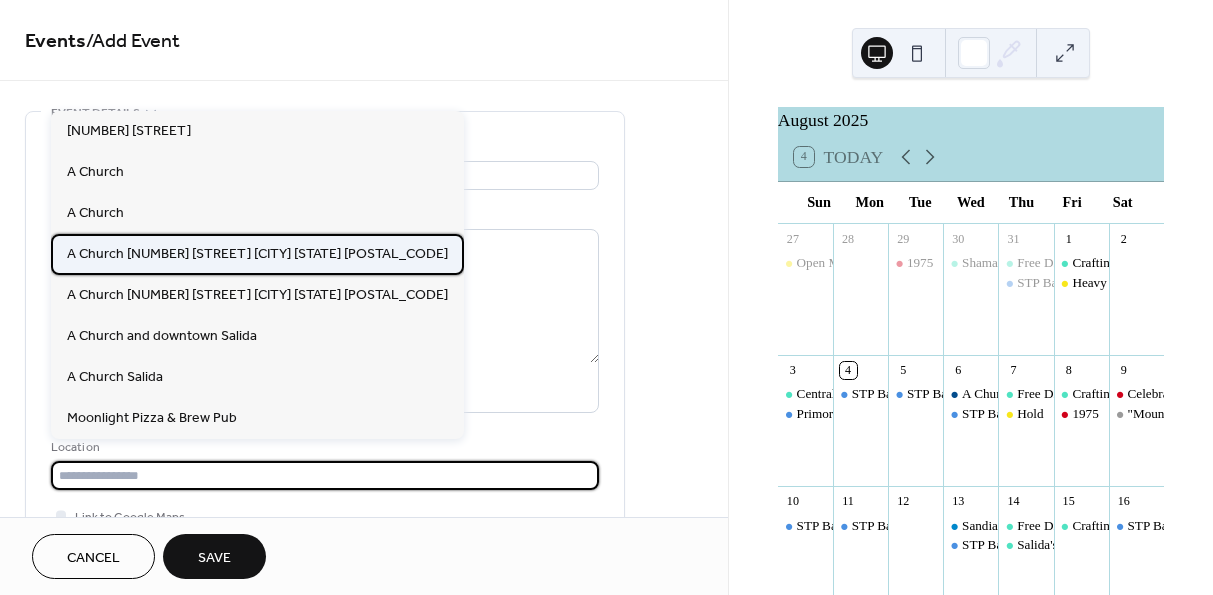 click on "A Church 419 D Street Salida CO" at bounding box center (257, 254) 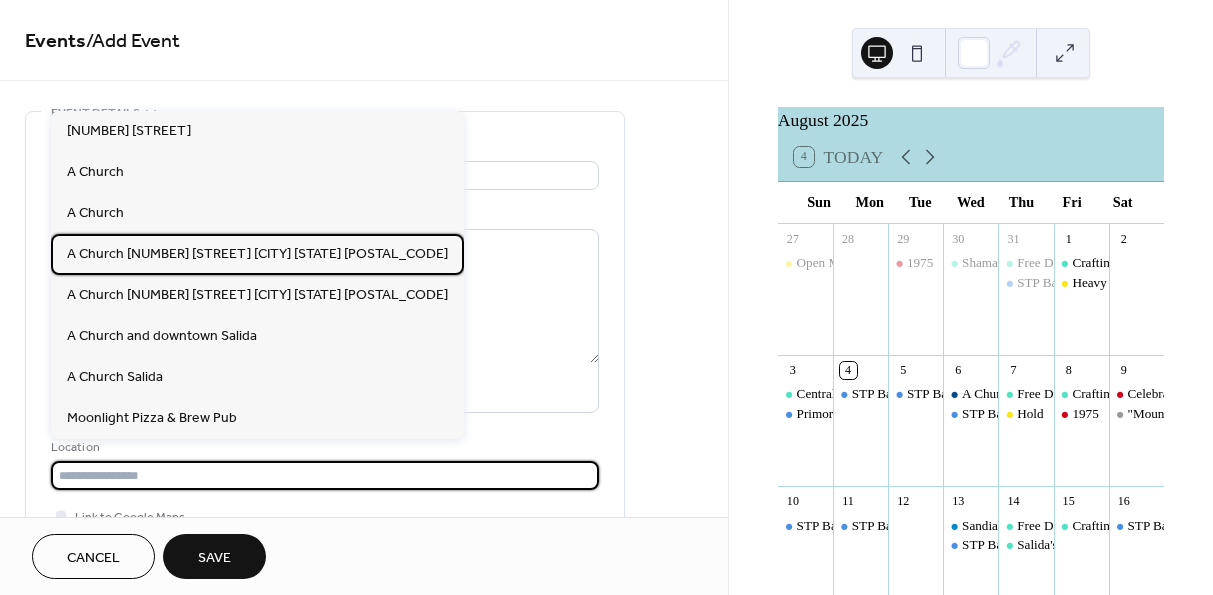type on "**********" 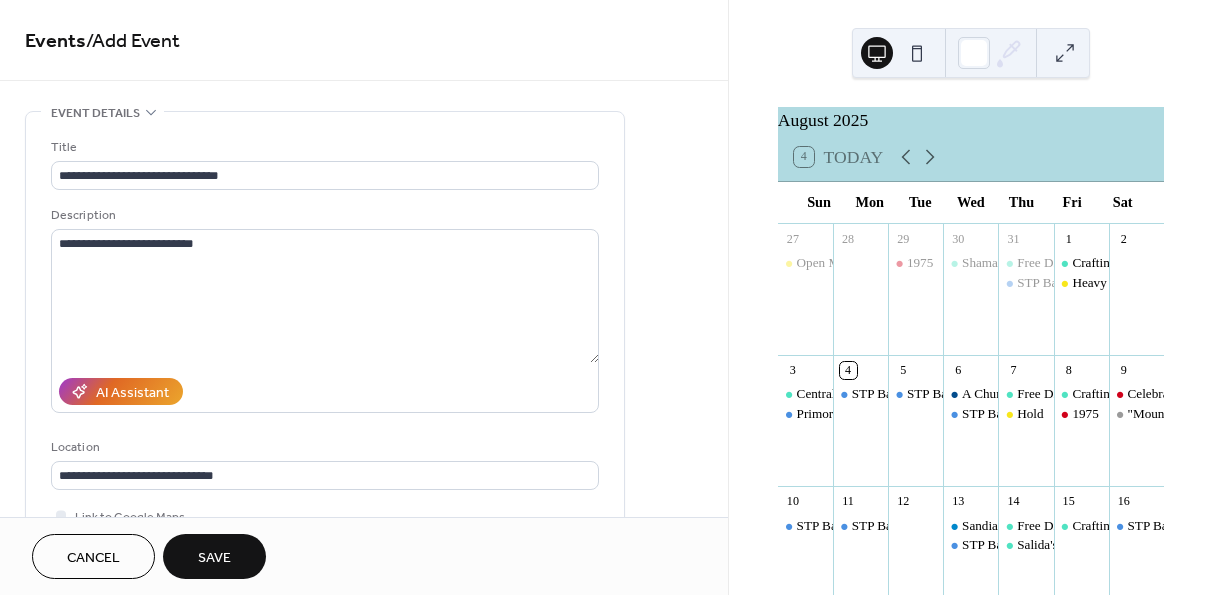 click on "**********" at bounding box center [325, 365] 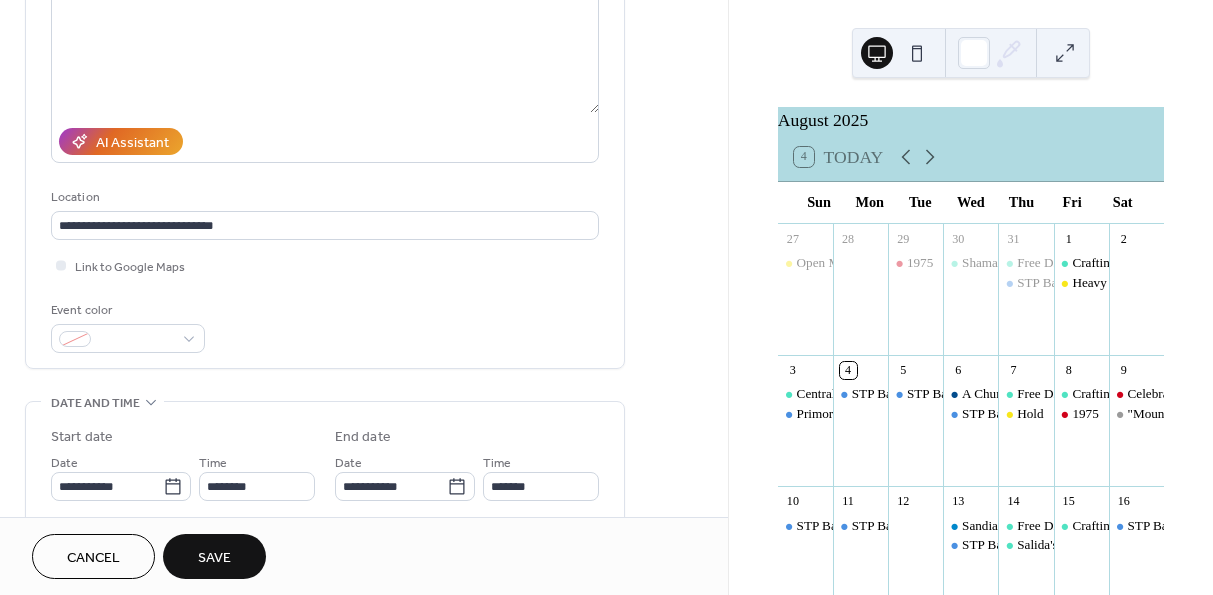 scroll, scrollTop: 330, scrollLeft: 0, axis: vertical 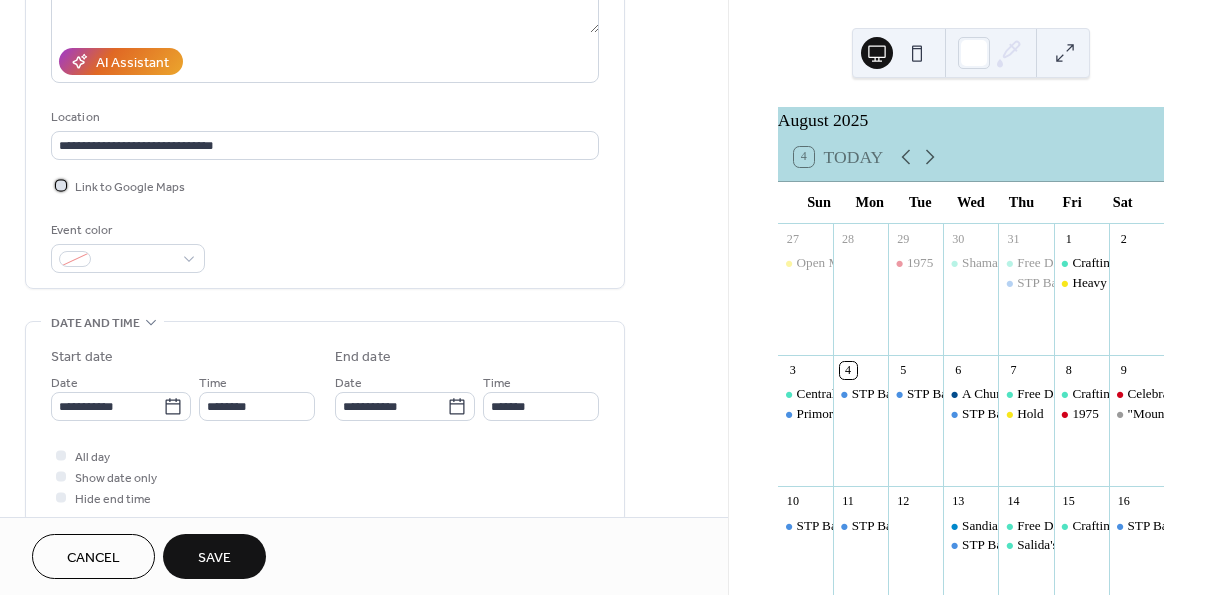 click at bounding box center [61, 185] 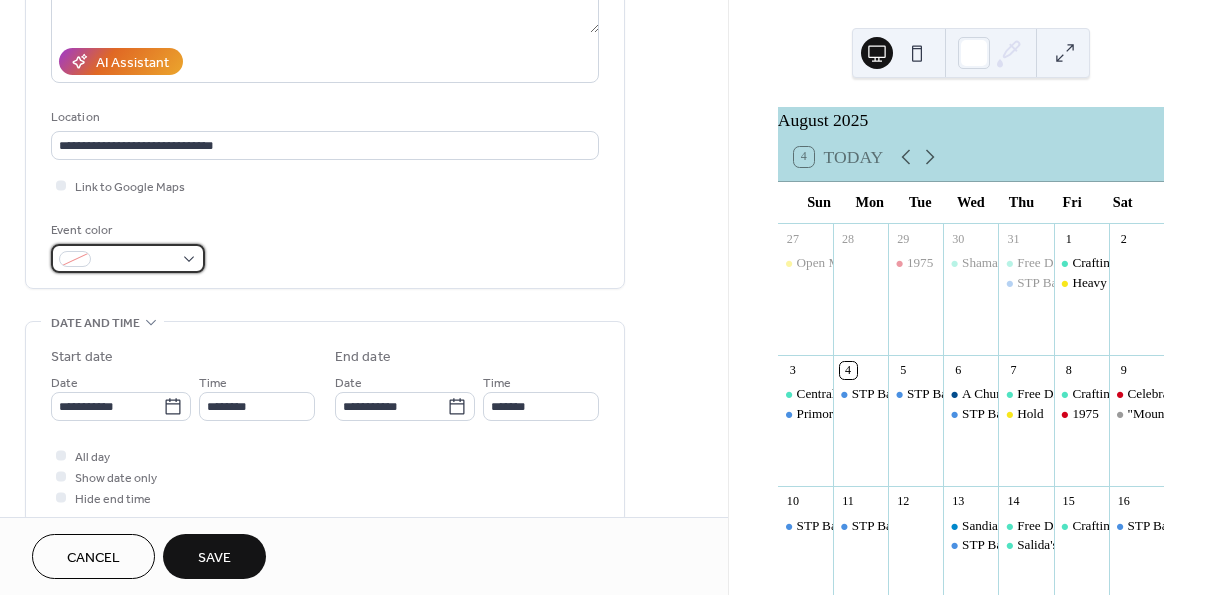 click at bounding box center [128, 258] 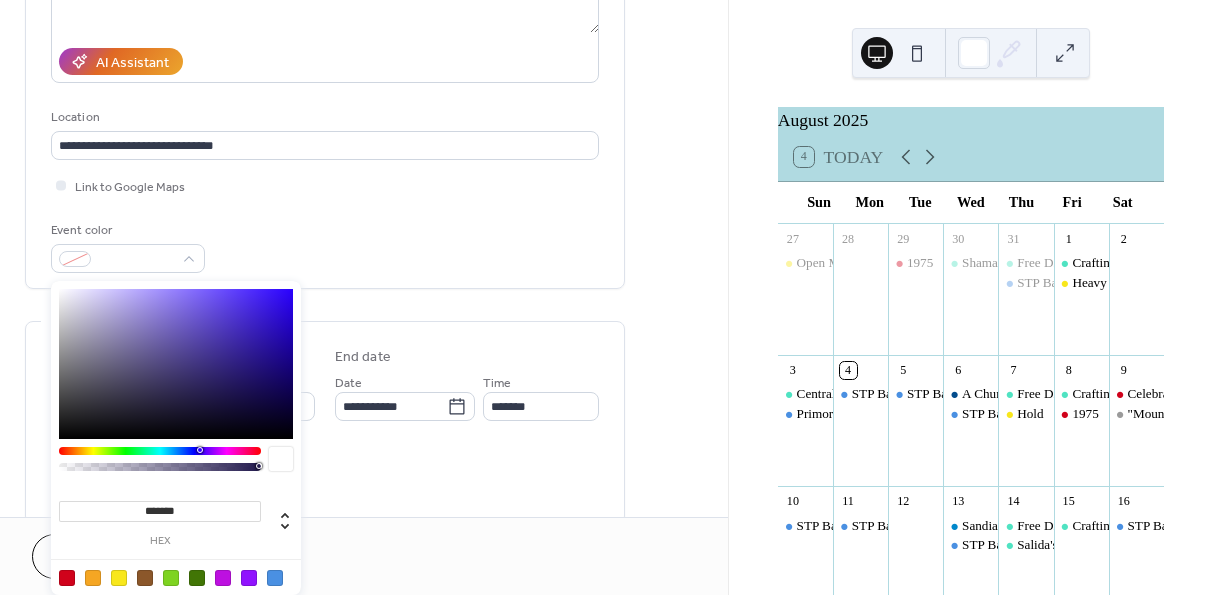 click at bounding box center [119, 578] 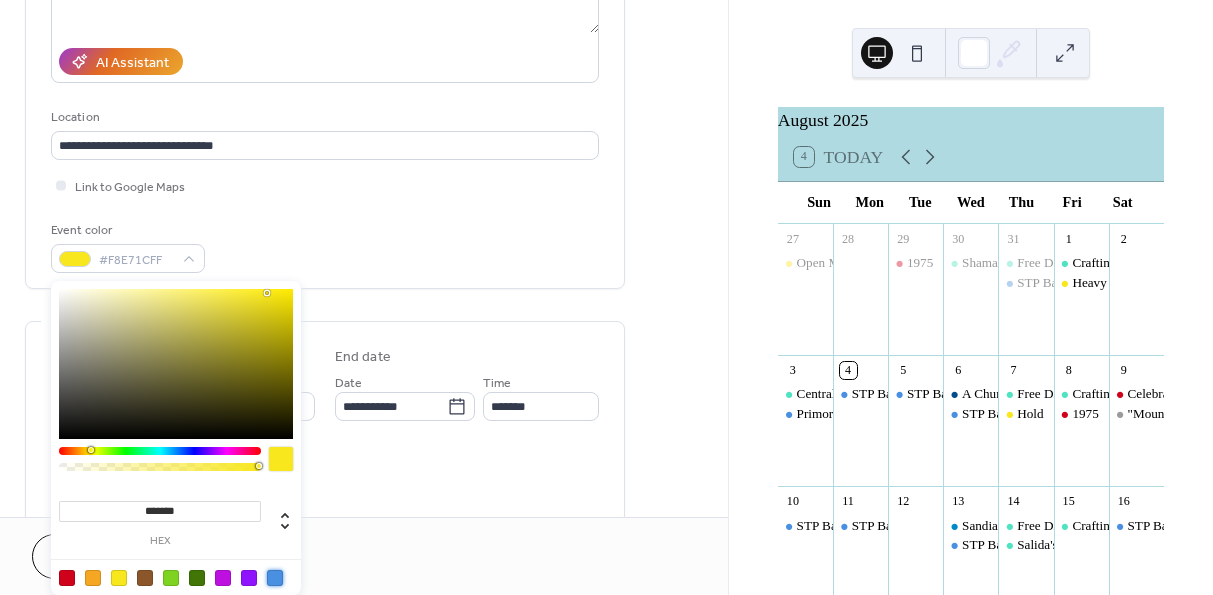click at bounding box center [275, 578] 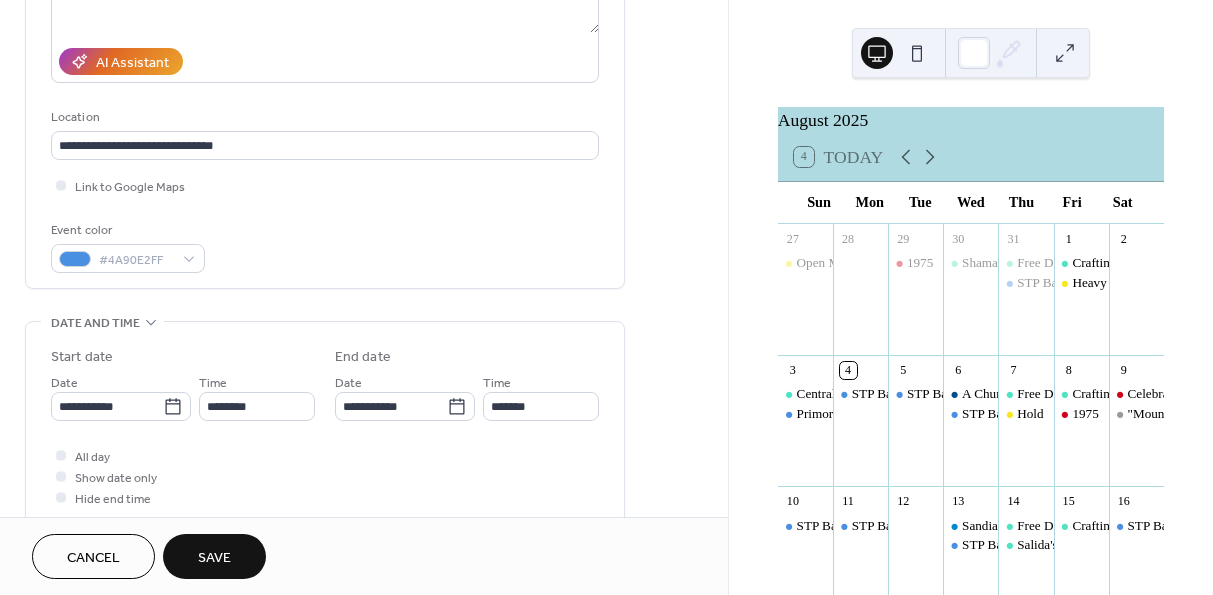 drag, startPoint x: 422, startPoint y: 476, endPoint x: 385, endPoint y: 500, distance: 44.102154 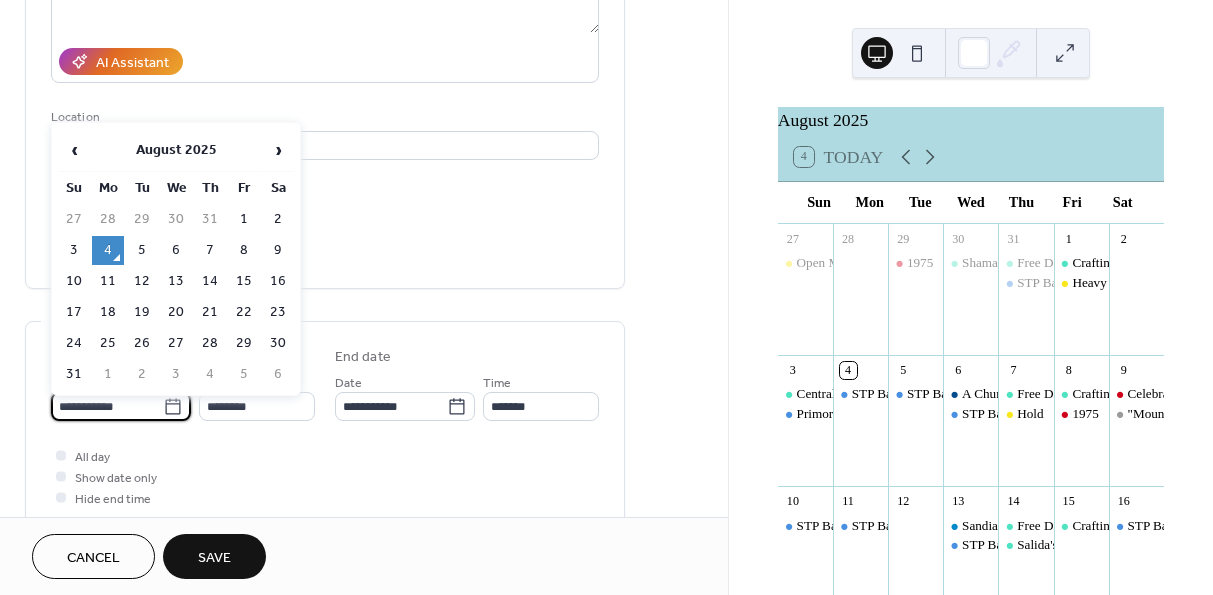 click on "**********" at bounding box center (107, 406) 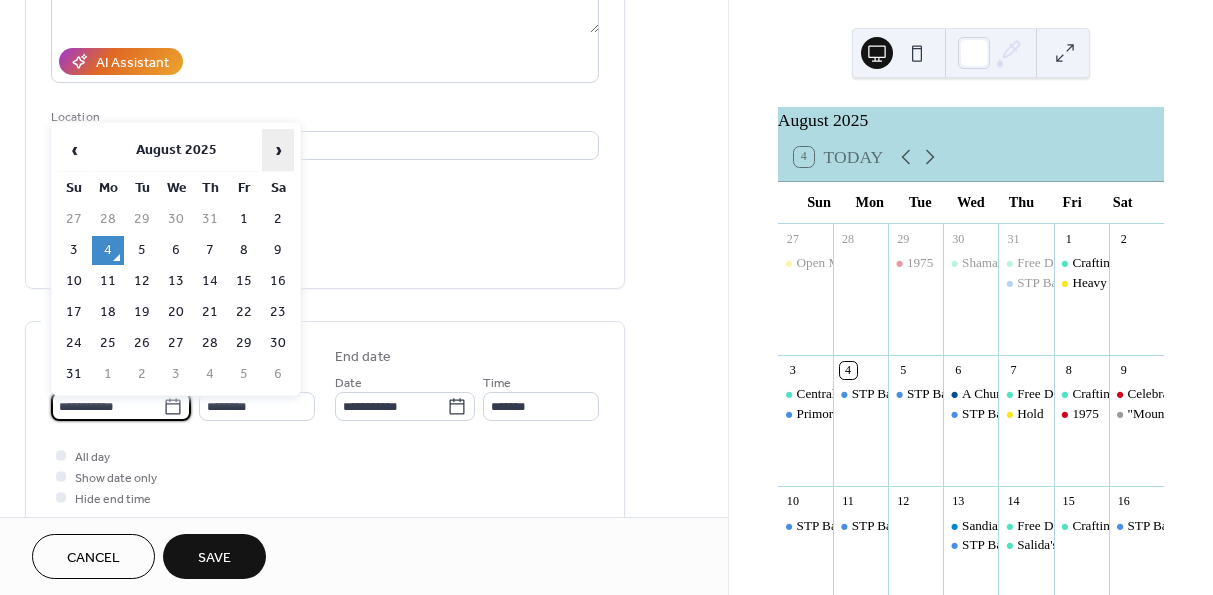 click on "›" at bounding box center [278, 150] 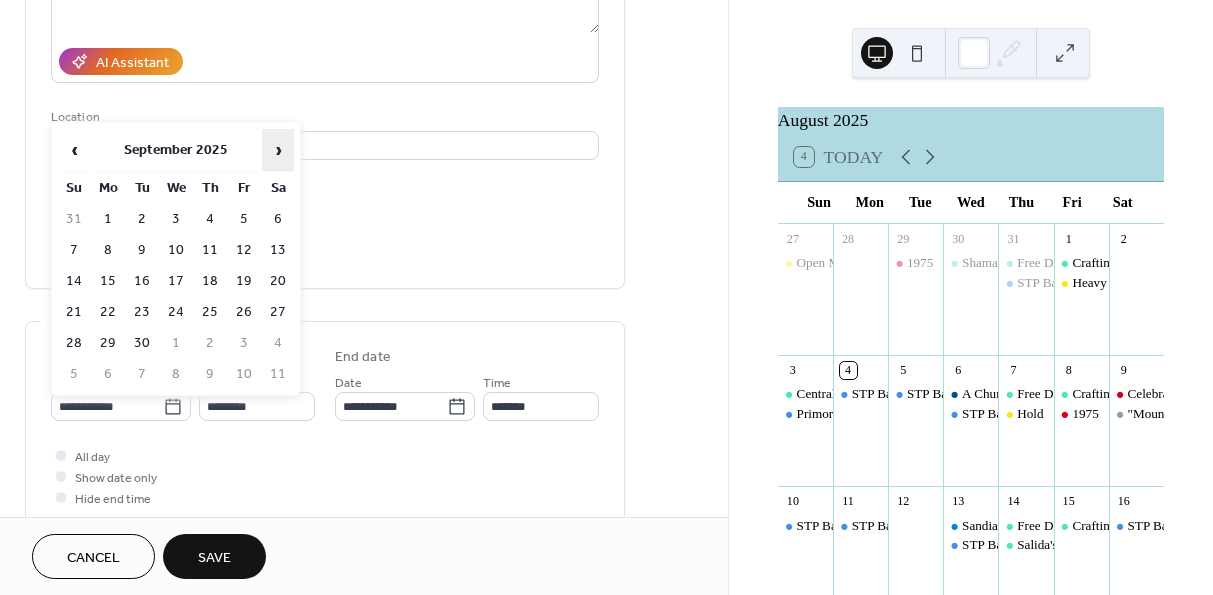 click on "›" at bounding box center [278, 150] 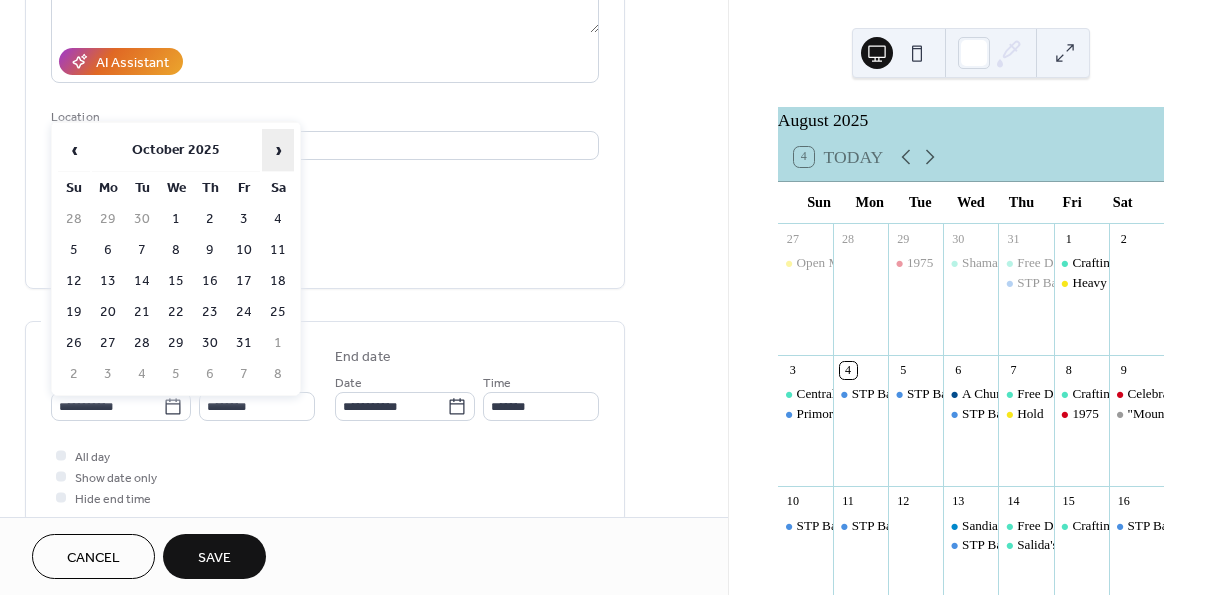 click on "›" at bounding box center [278, 150] 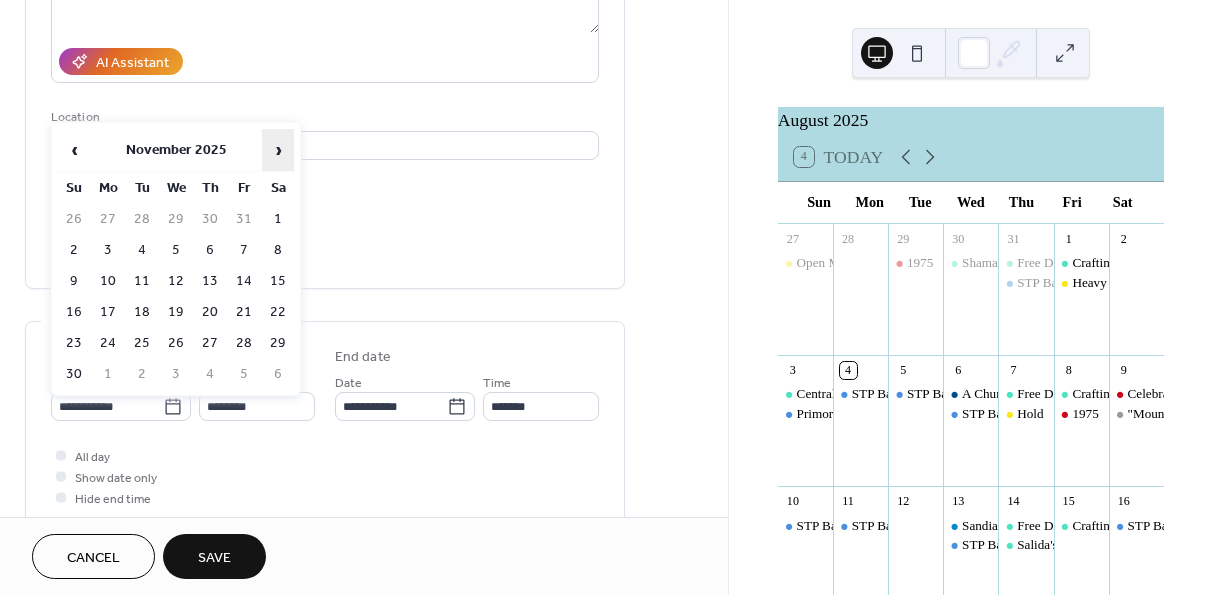 click on "›" at bounding box center (278, 150) 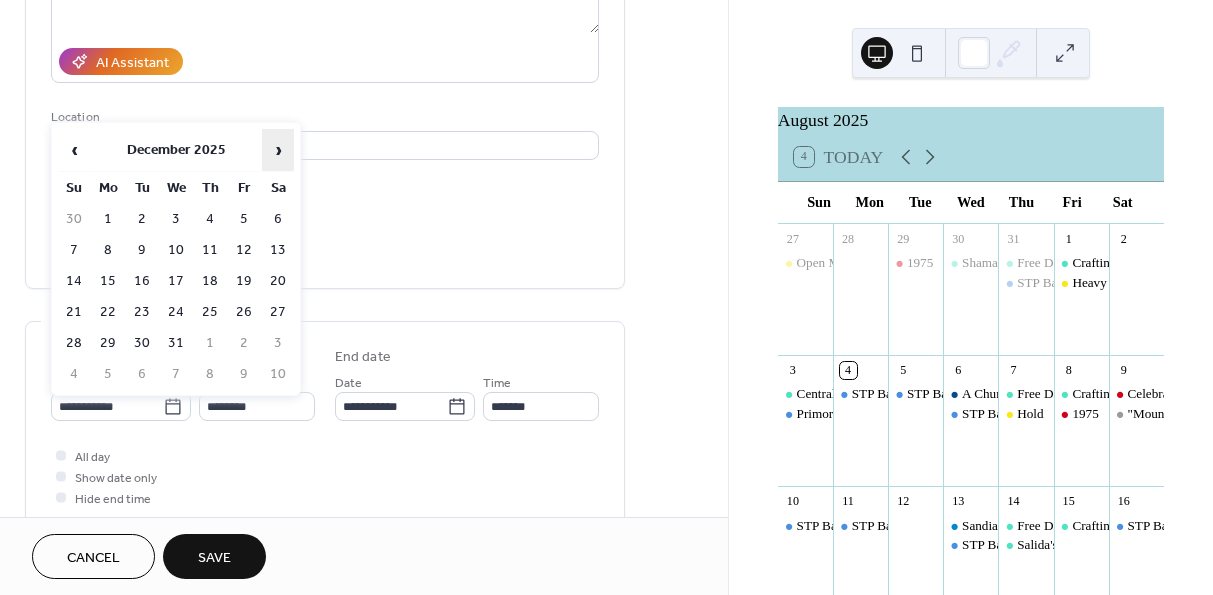 click on "›" at bounding box center (278, 150) 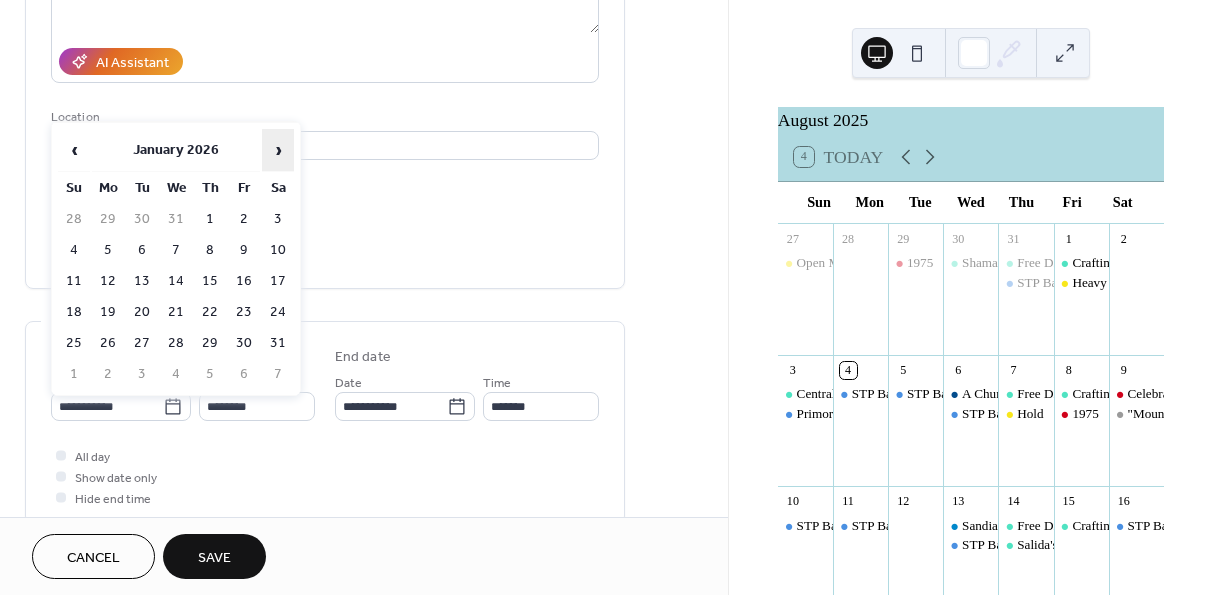 click on "›" at bounding box center [278, 150] 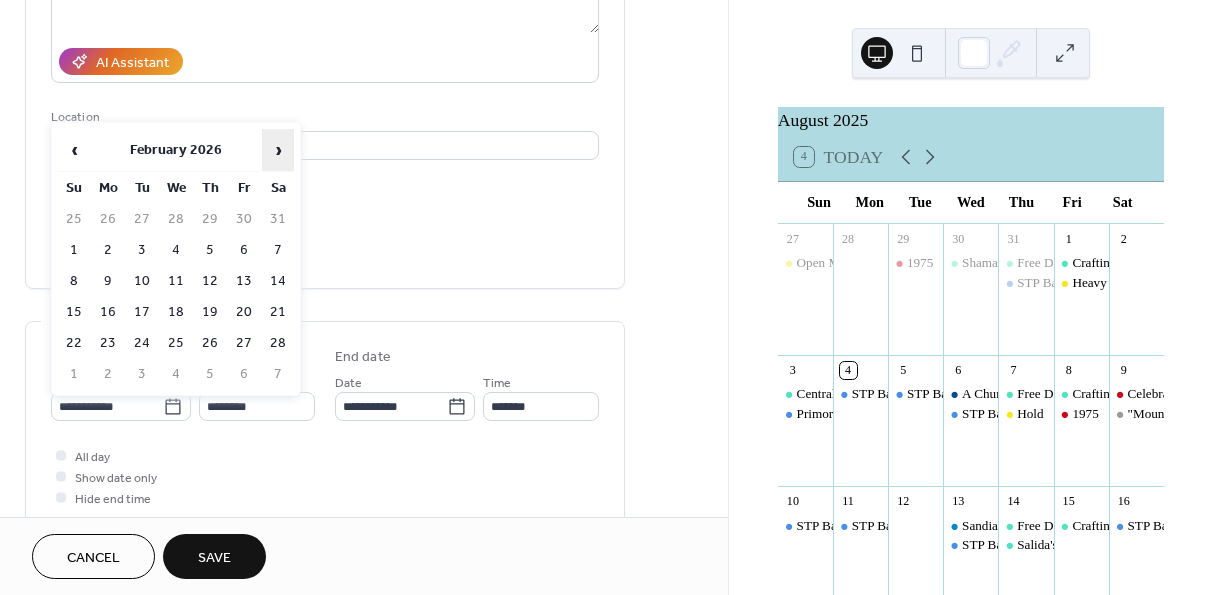 click on "›" at bounding box center (278, 150) 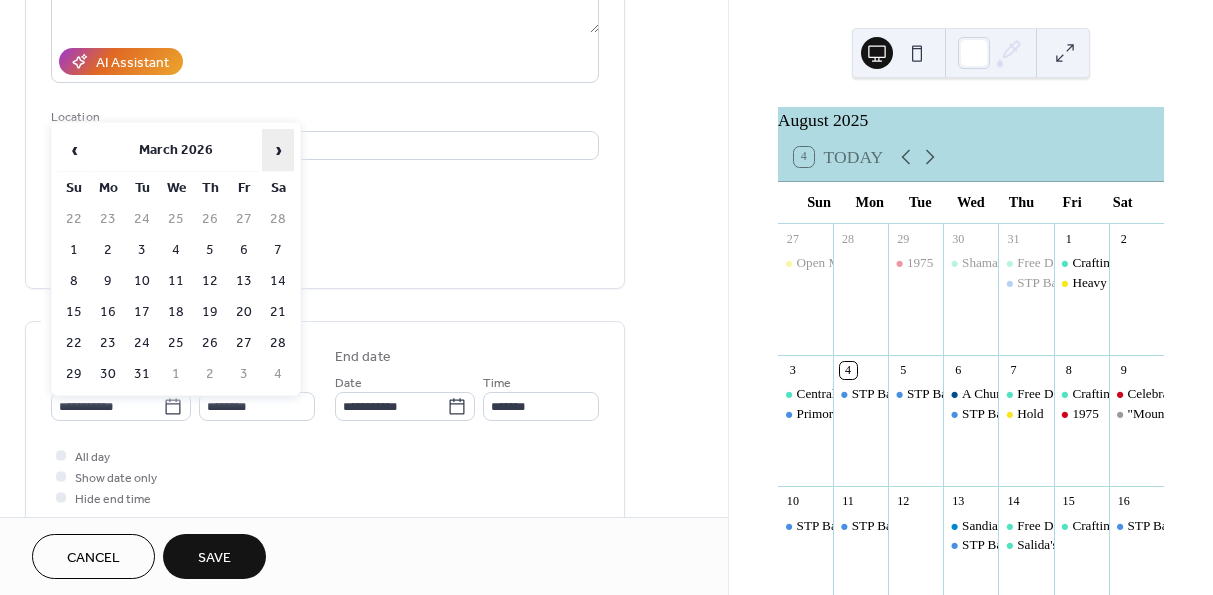 click on "›" at bounding box center (278, 150) 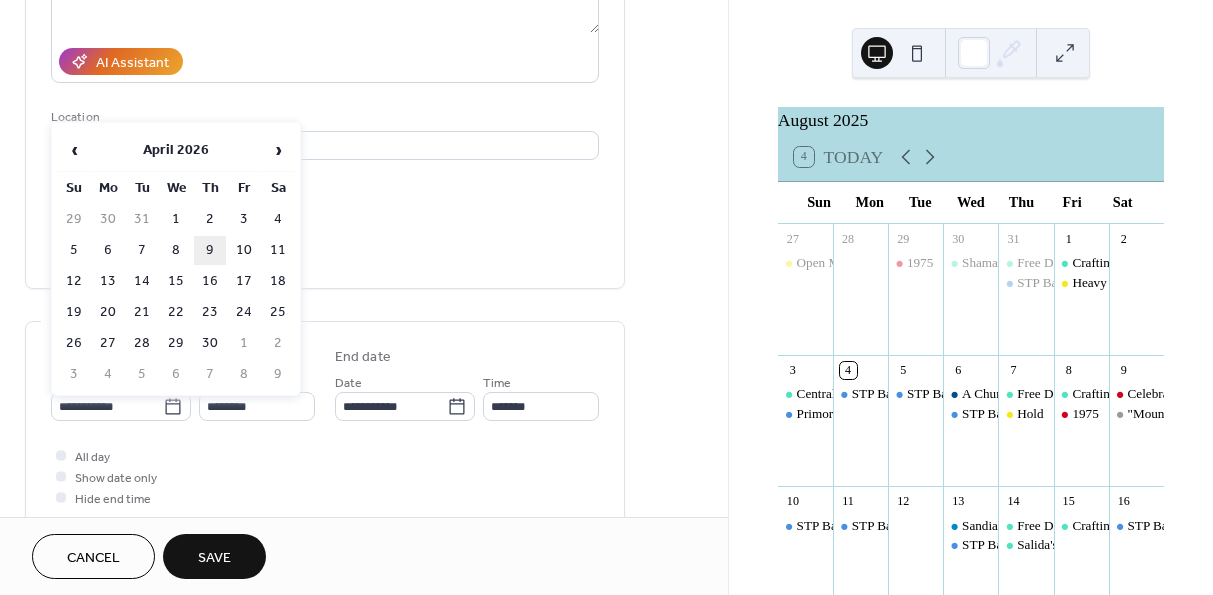 click on "9" at bounding box center [210, 250] 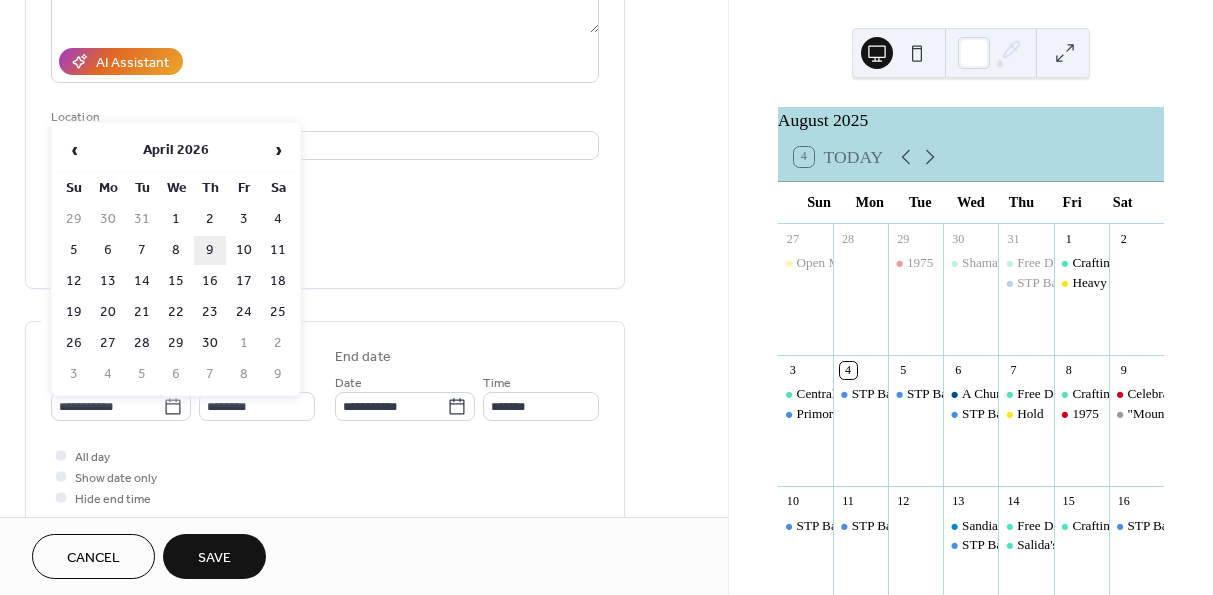 type on "**********" 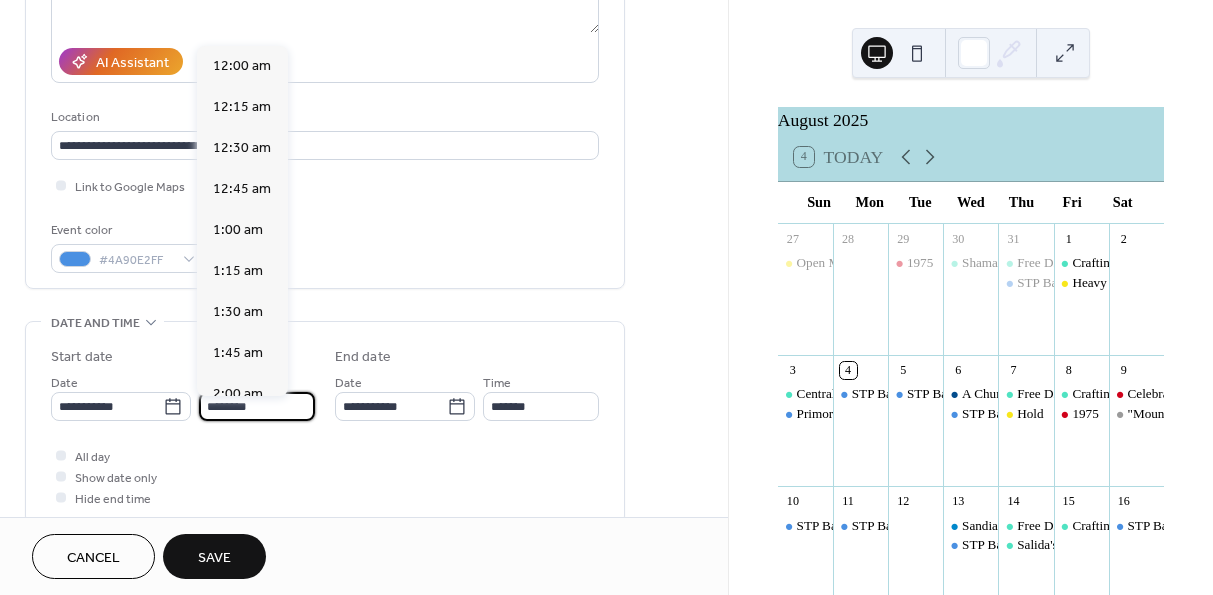 click on "********" at bounding box center (257, 406) 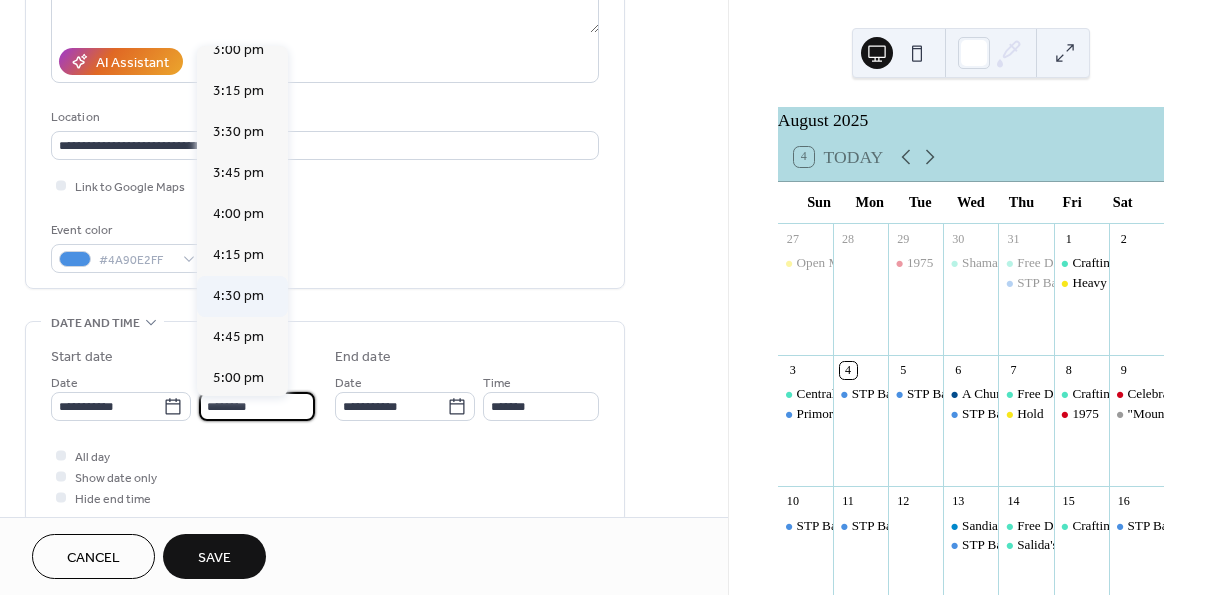 scroll, scrollTop: 2478, scrollLeft: 0, axis: vertical 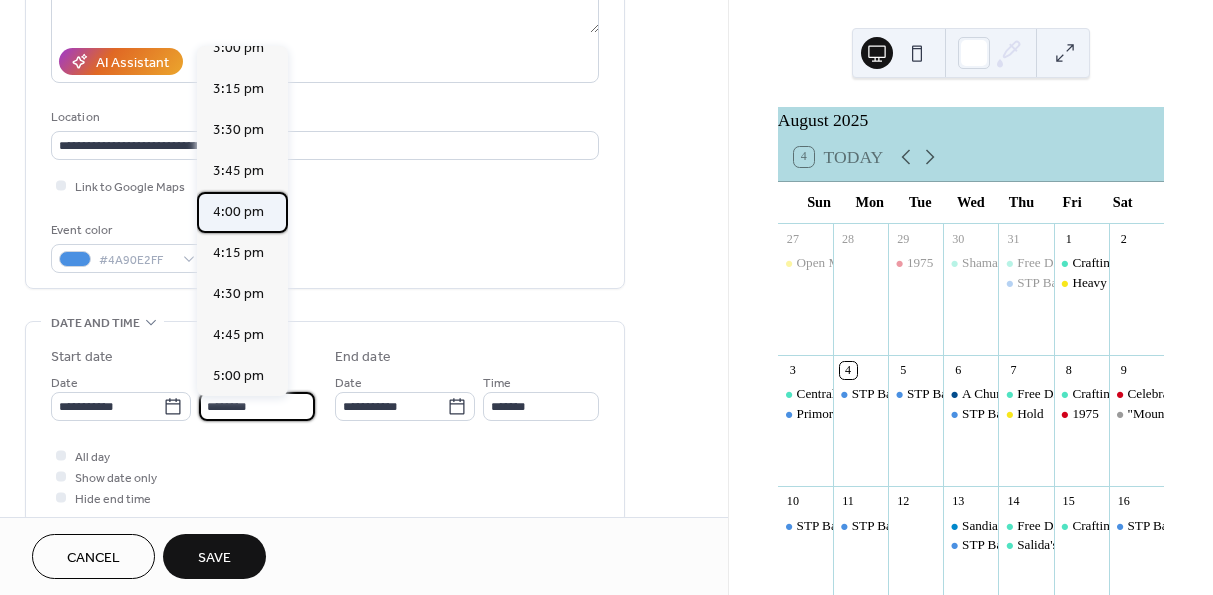 click on "4:00 pm" at bounding box center [238, 212] 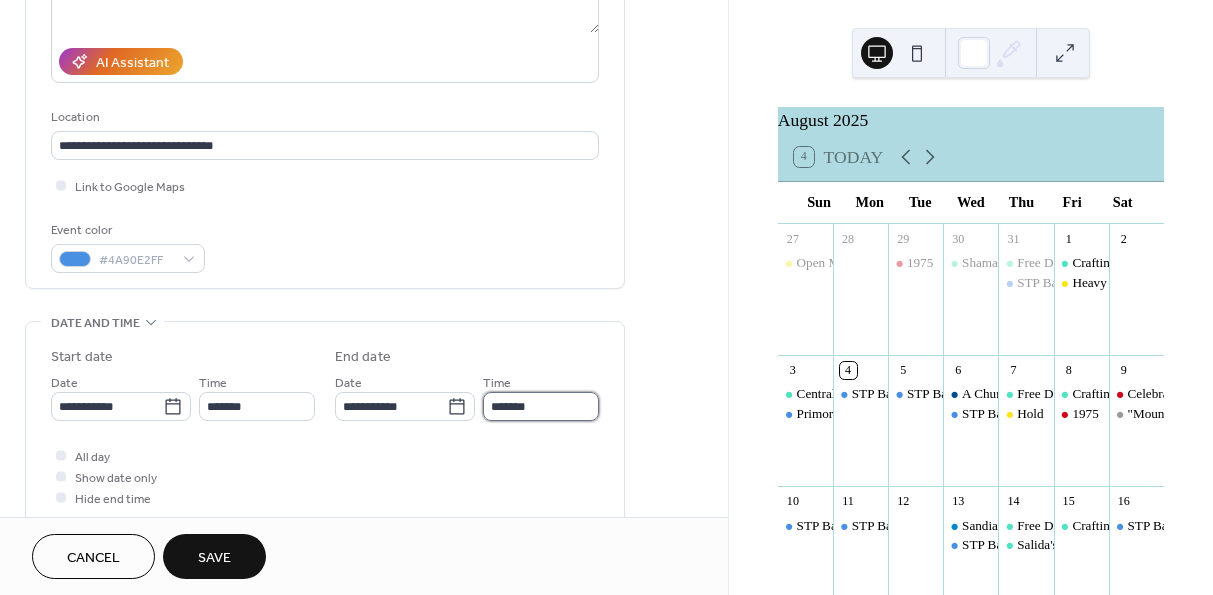 click on "*******" at bounding box center [541, 406] 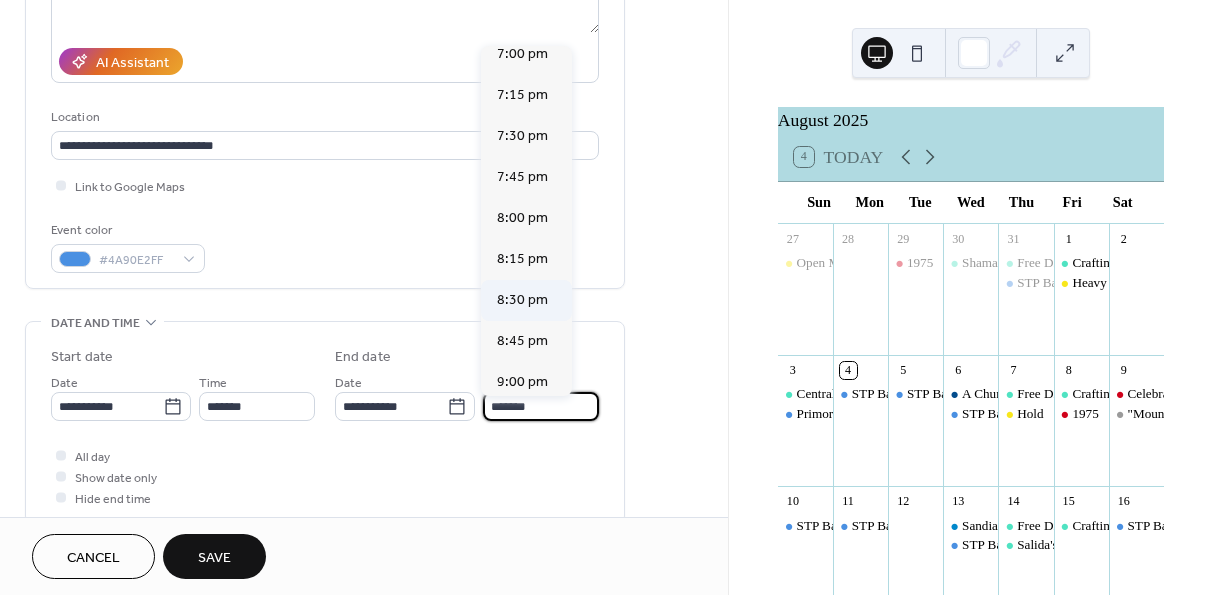 scroll, scrollTop: 464, scrollLeft: 0, axis: vertical 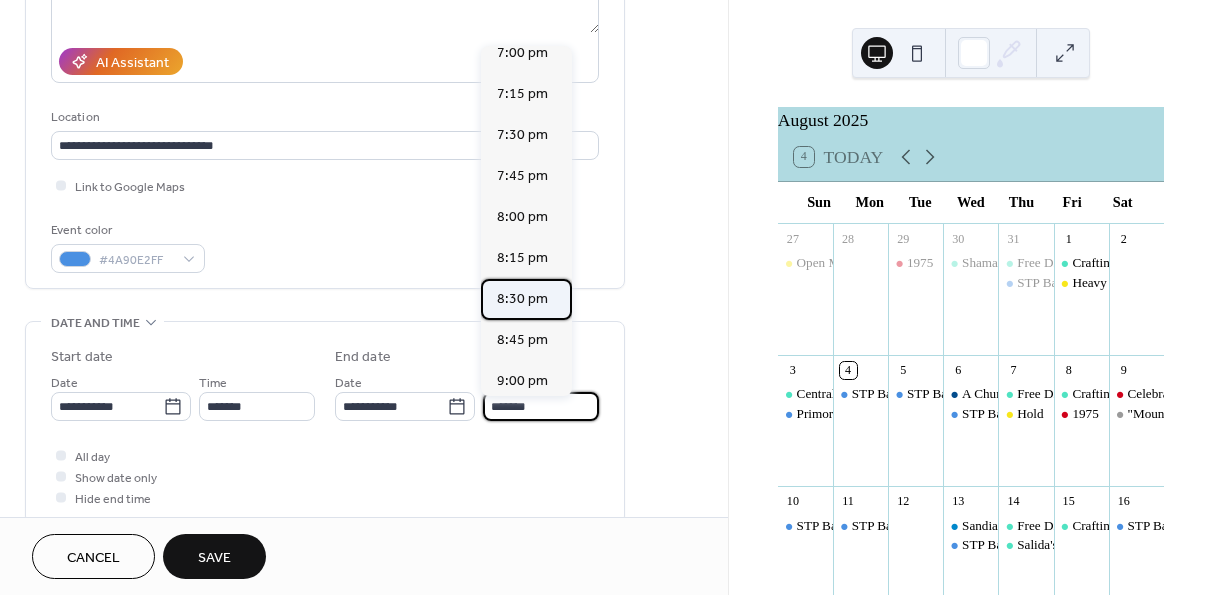 click on "8:30 pm" at bounding box center (522, 299) 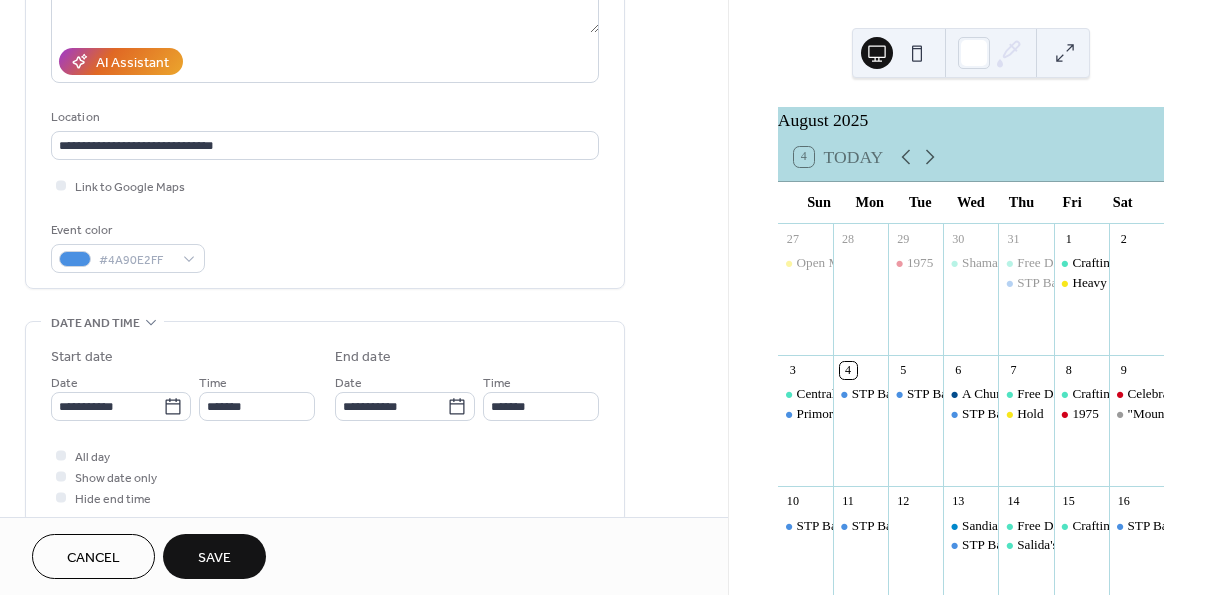 type on "*******" 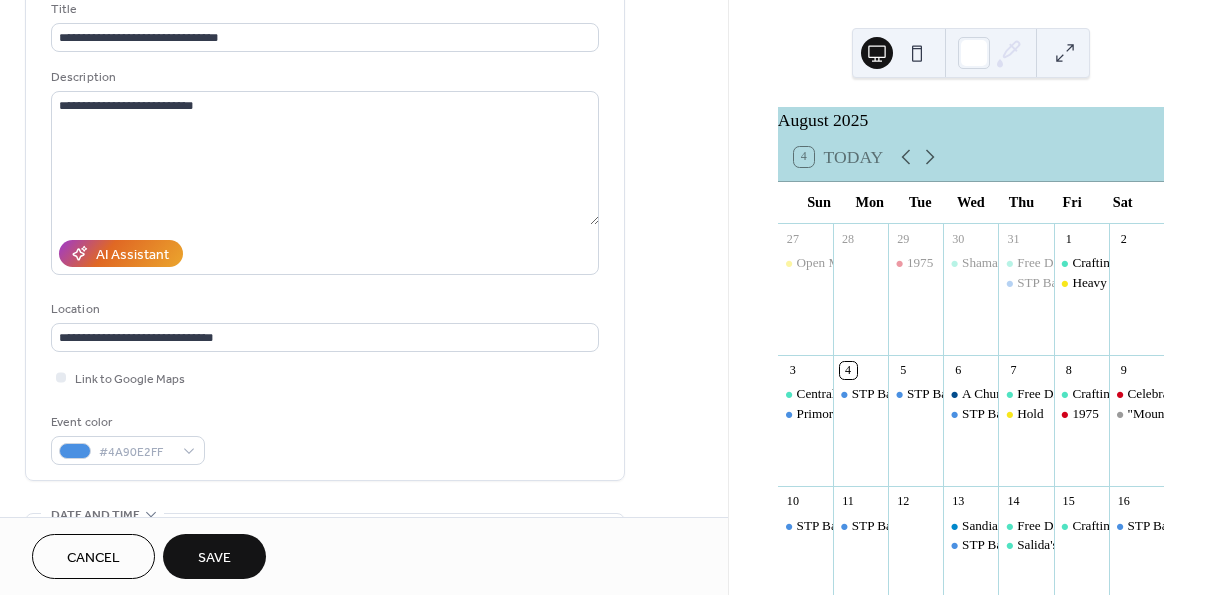 scroll, scrollTop: 120, scrollLeft: 0, axis: vertical 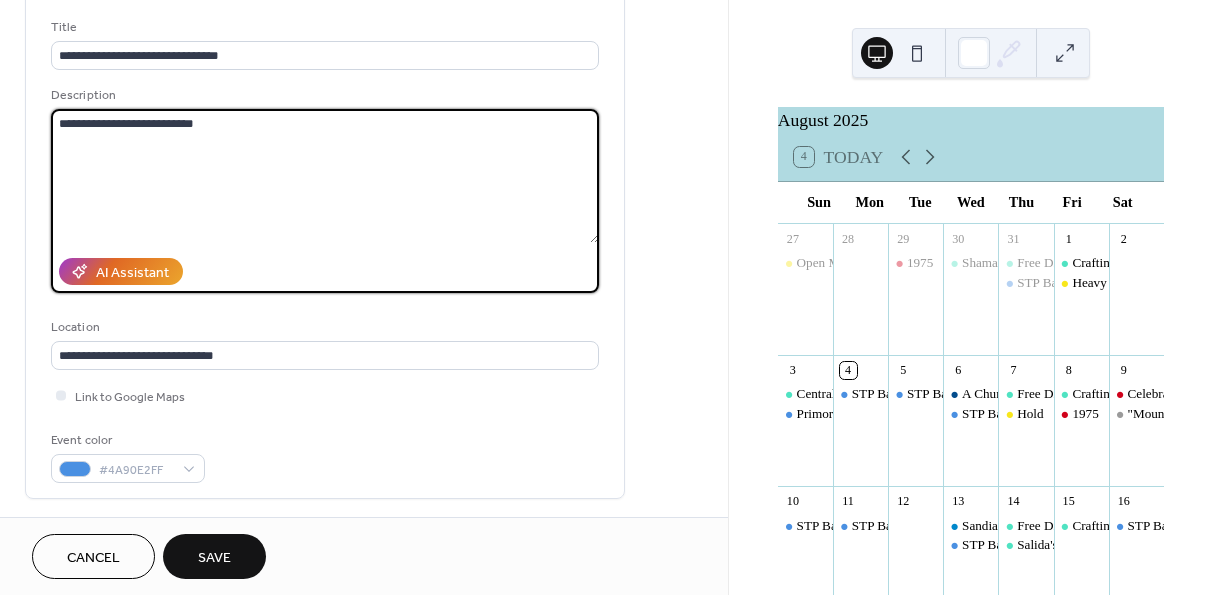 click on "**********" at bounding box center [325, 176] 